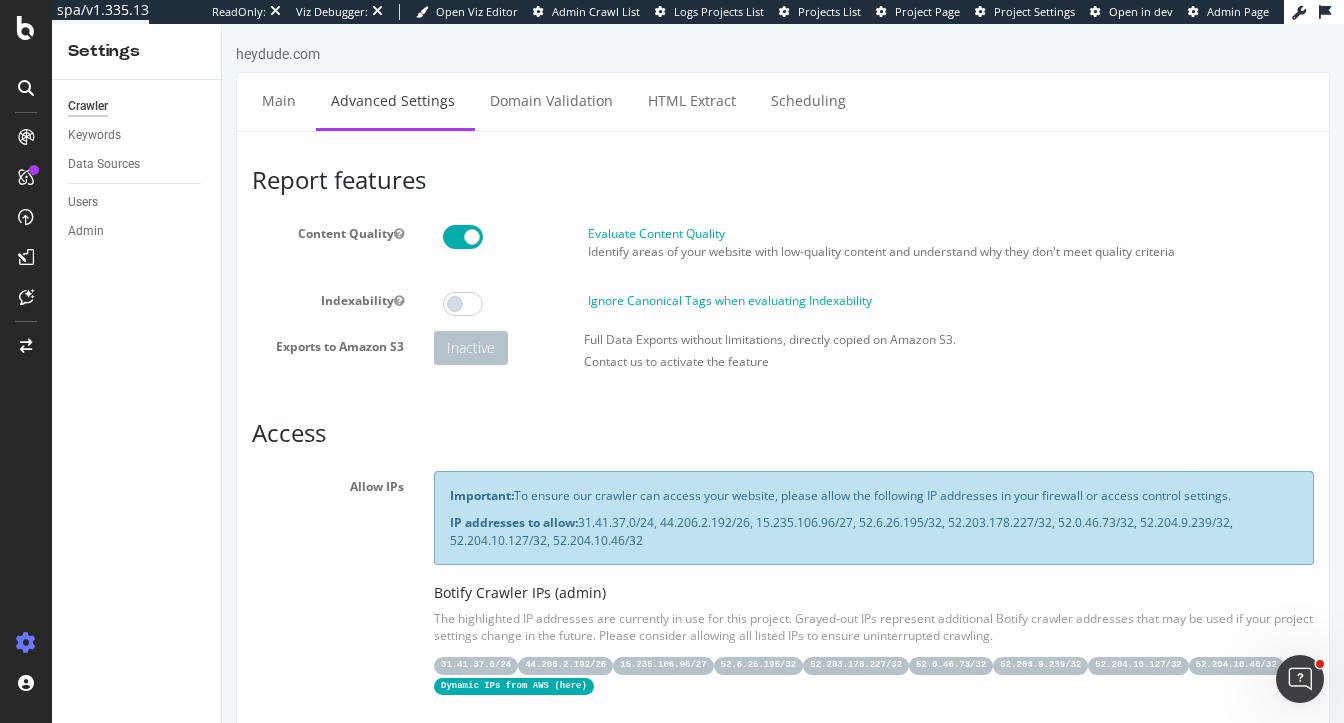 scroll, scrollTop: 0, scrollLeft: 0, axis: both 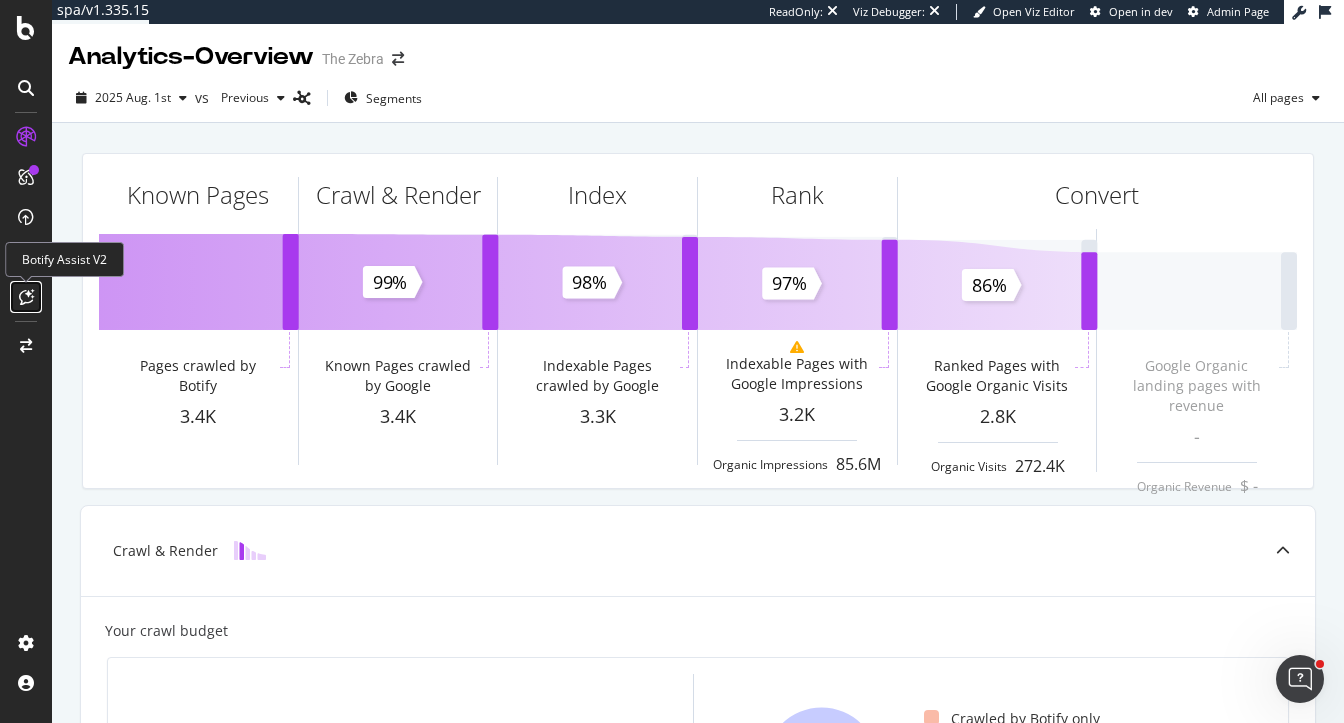 click at bounding box center [26, 297] 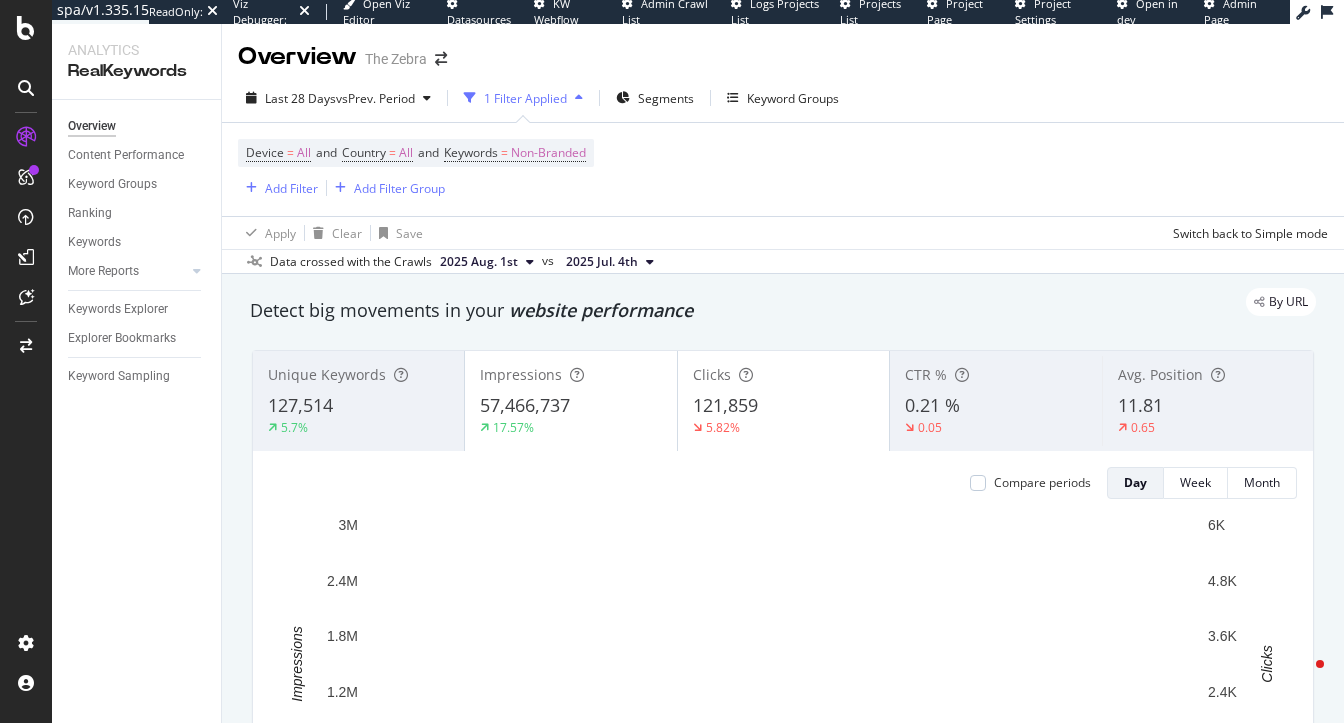 scroll, scrollTop: 0, scrollLeft: 0, axis: both 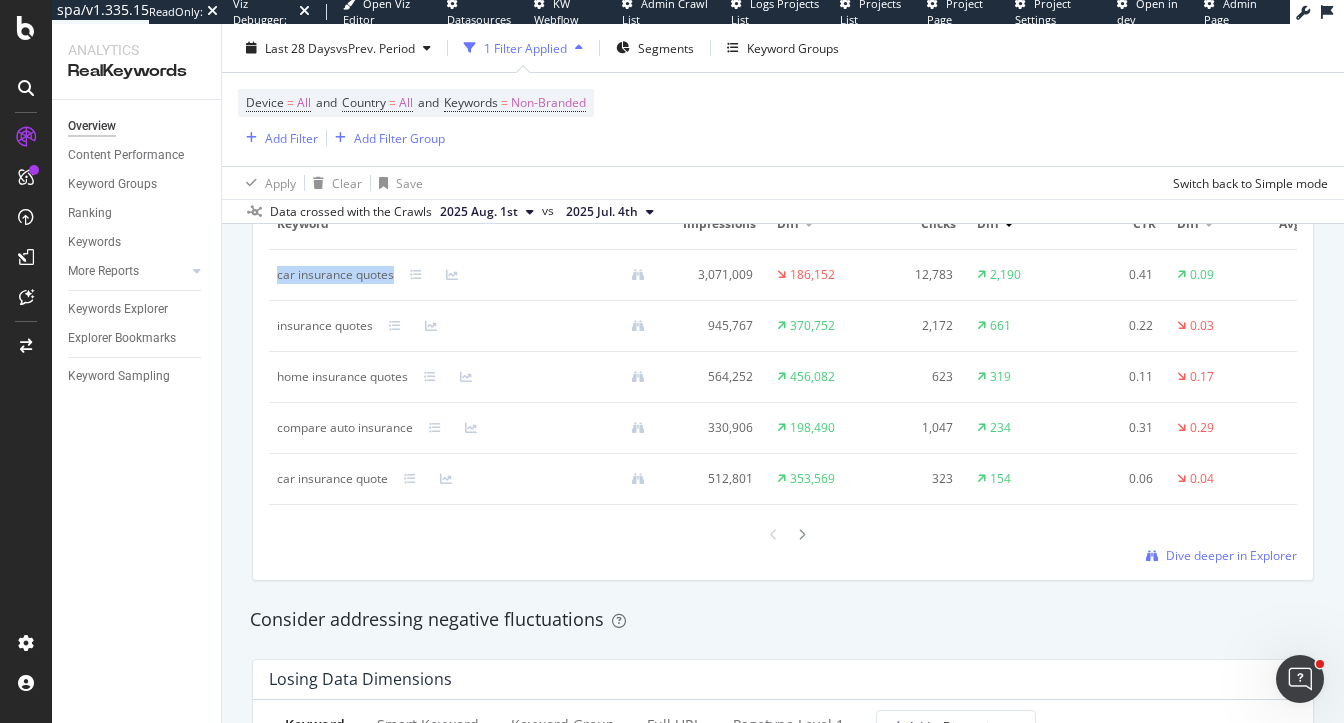 drag, startPoint x: 276, startPoint y: 276, endPoint x: 397, endPoint y: 276, distance: 121 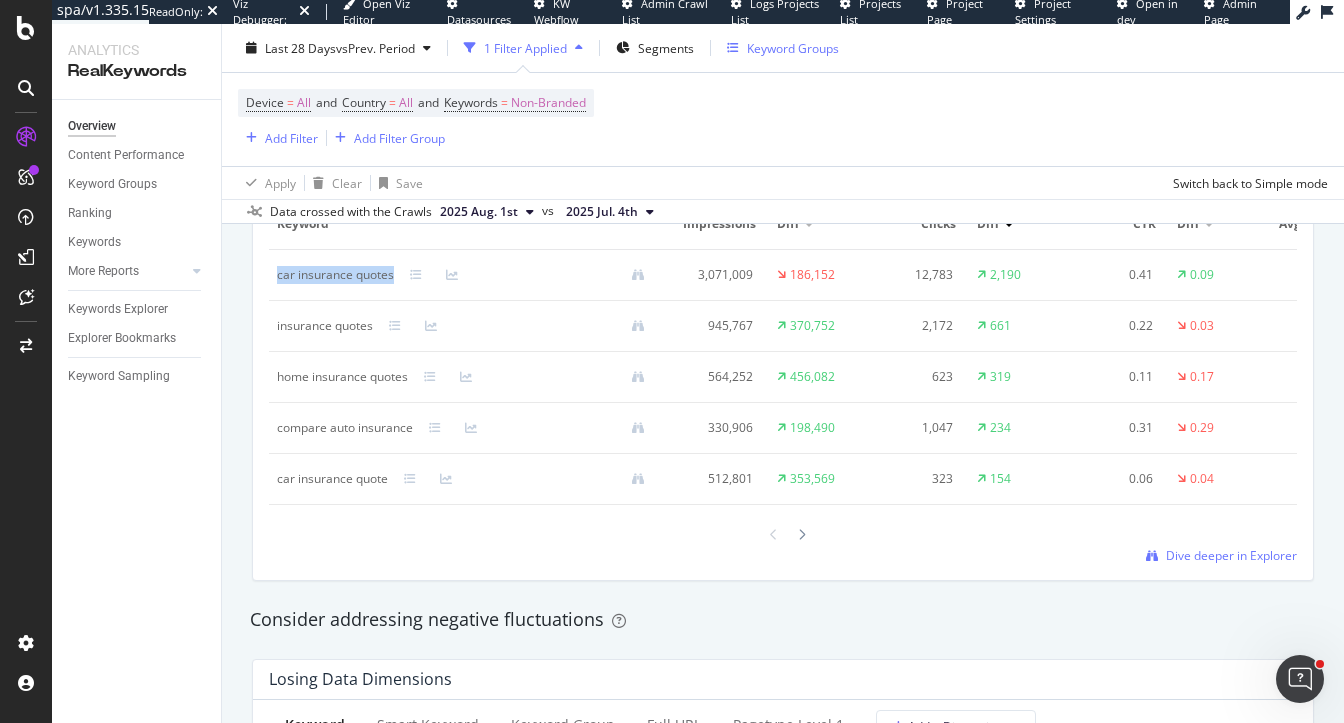 click on "Keyword Groups" at bounding box center [793, 47] 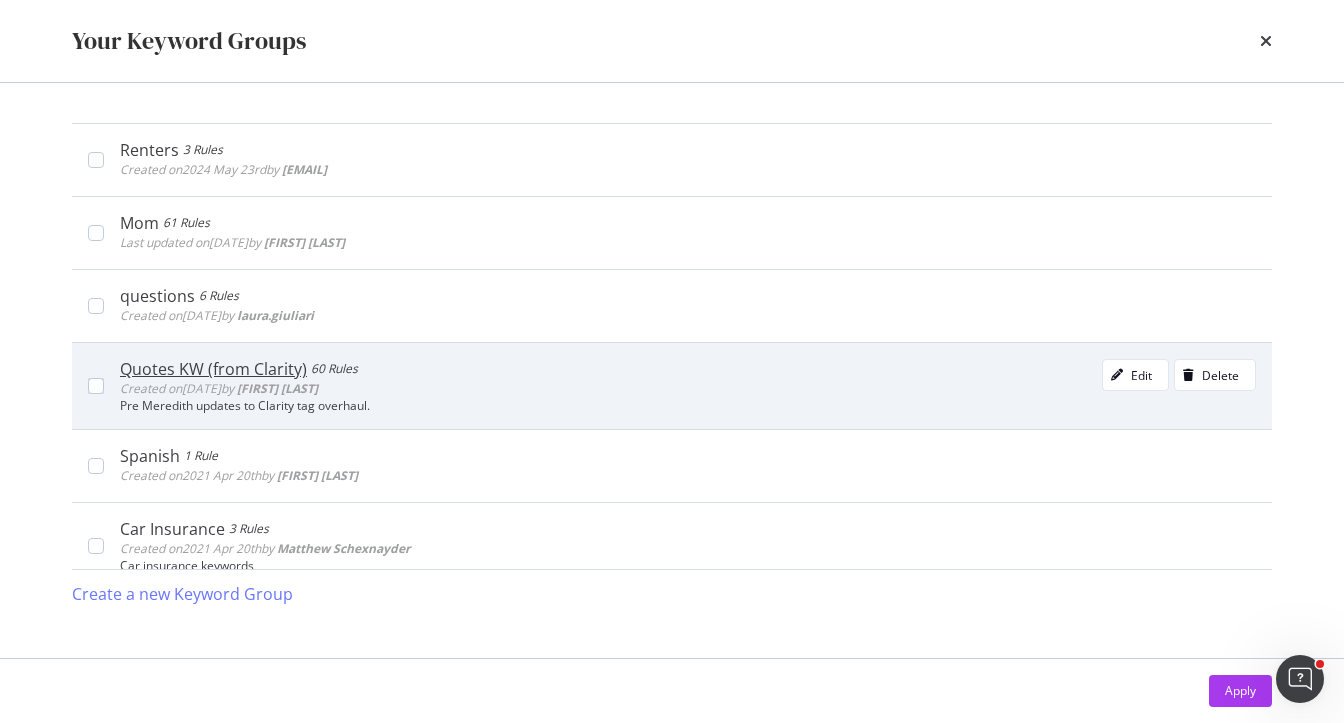 scroll, scrollTop: 18, scrollLeft: 0, axis: vertical 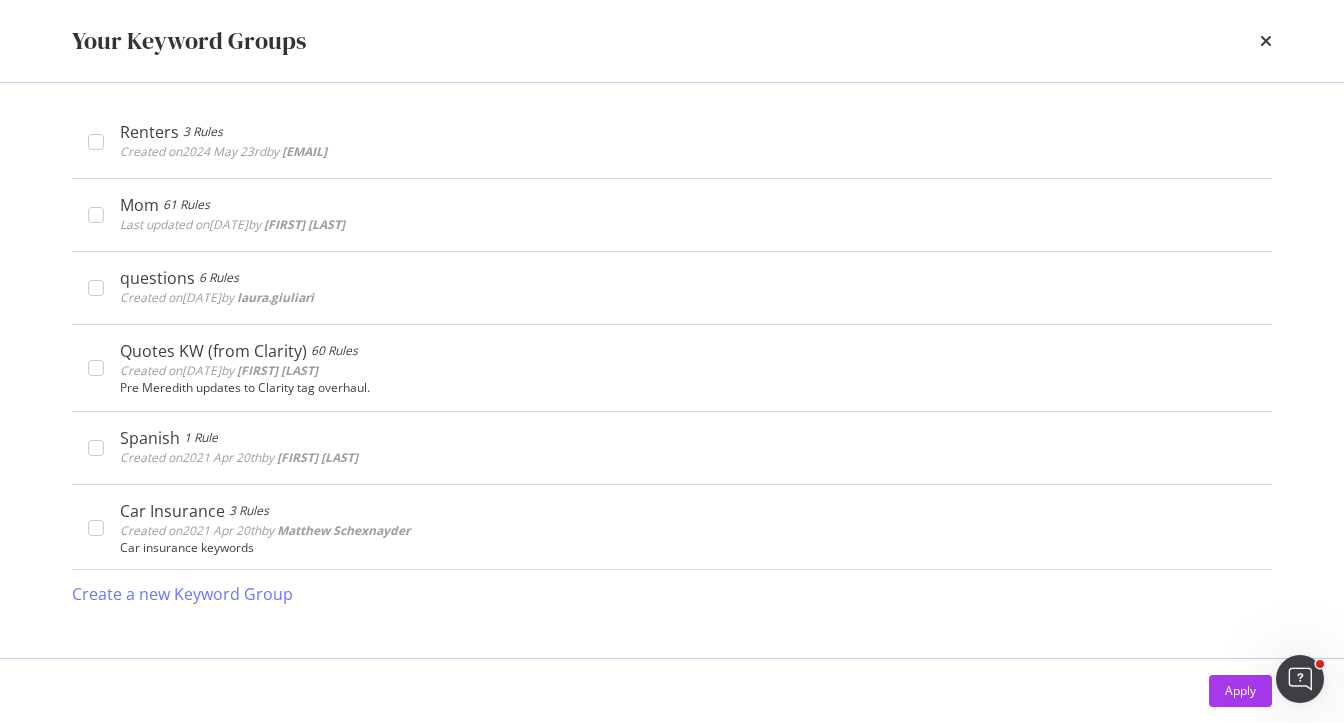 click on "Your Keyword Groups" at bounding box center [672, 41] 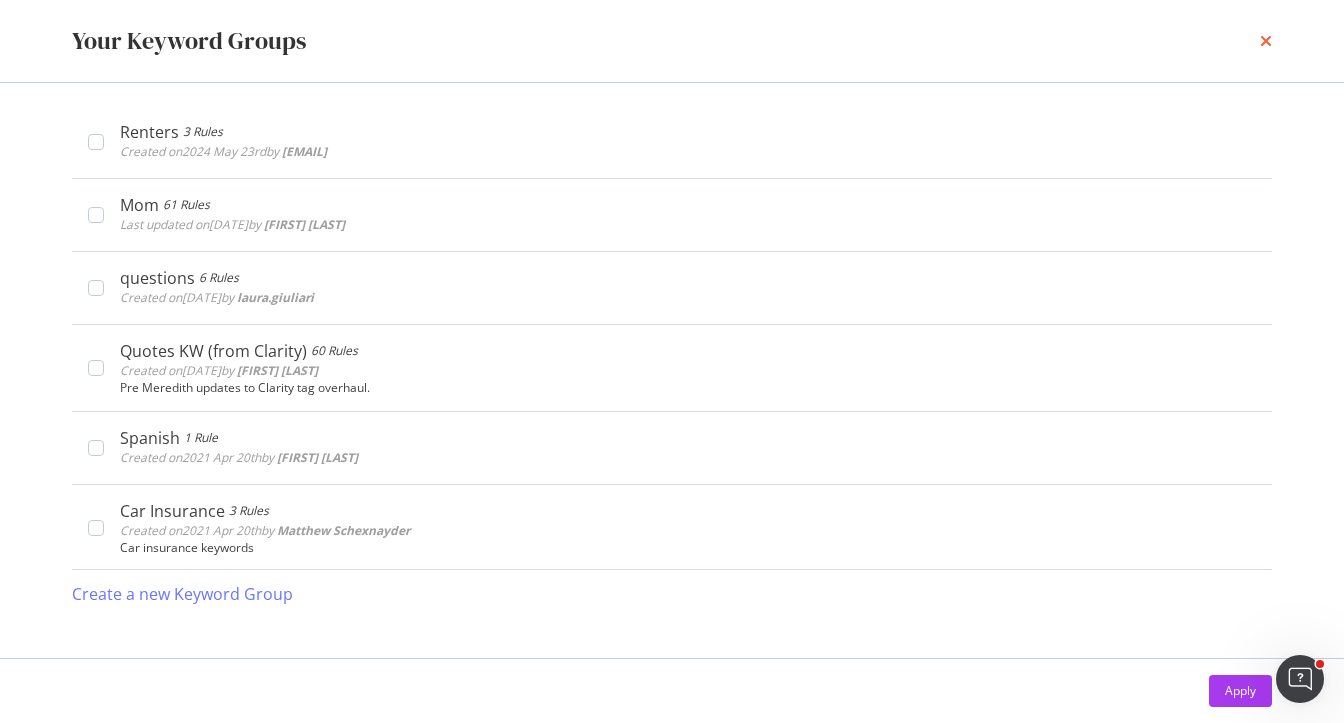 click at bounding box center (1266, 41) 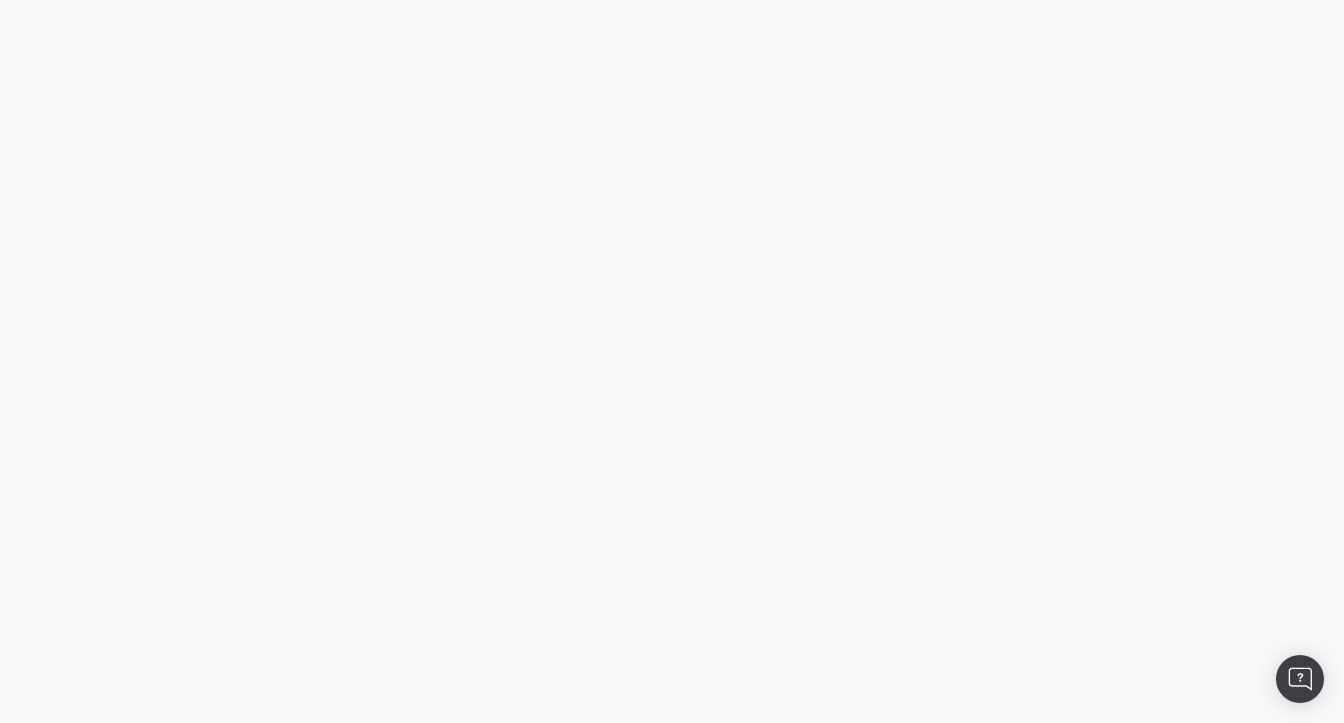 scroll, scrollTop: 0, scrollLeft: 0, axis: both 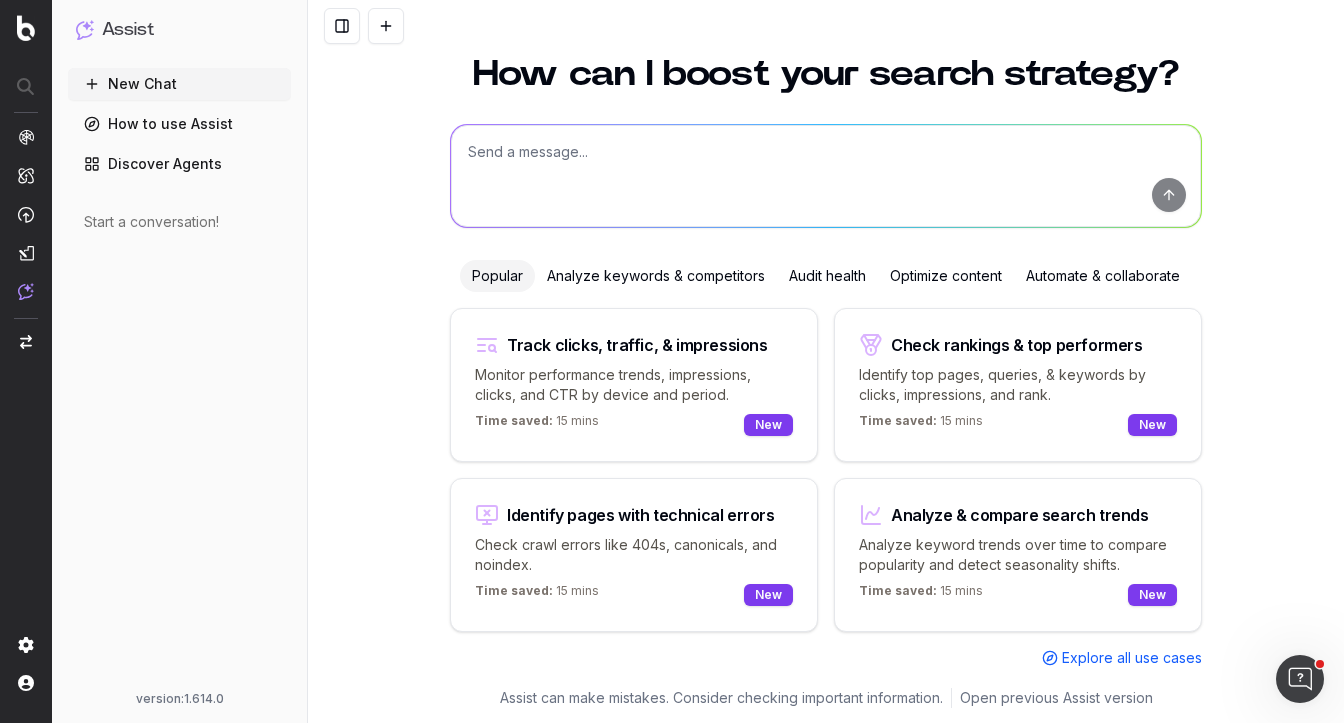click on "How to use Assist" at bounding box center [179, 124] 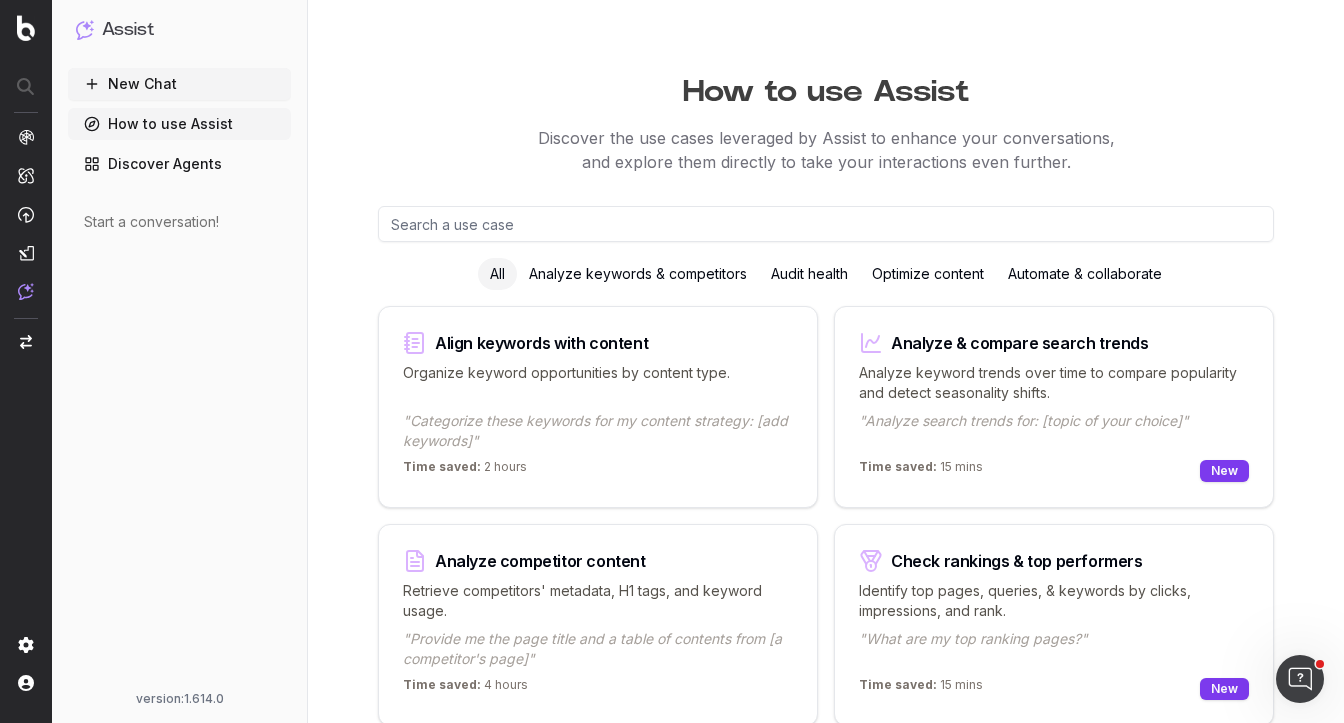 click on "Discover Agents" at bounding box center [179, 164] 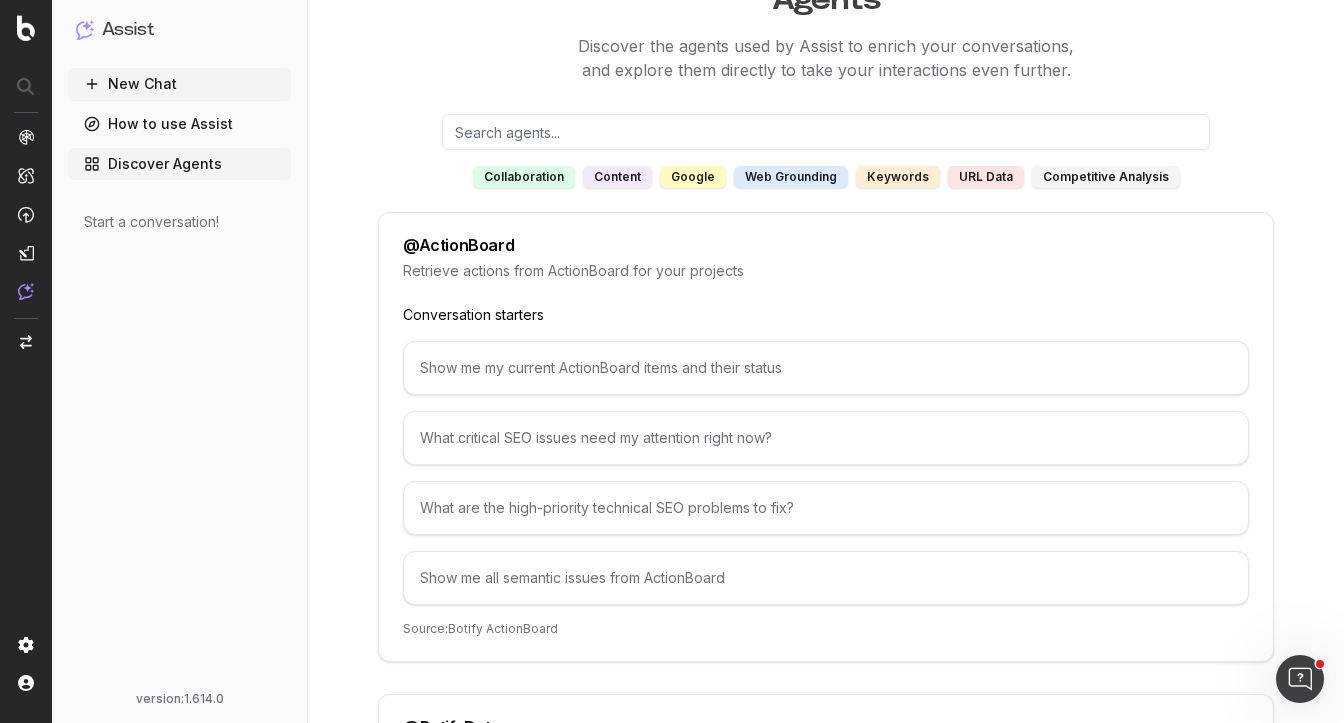 scroll, scrollTop: 93, scrollLeft: 0, axis: vertical 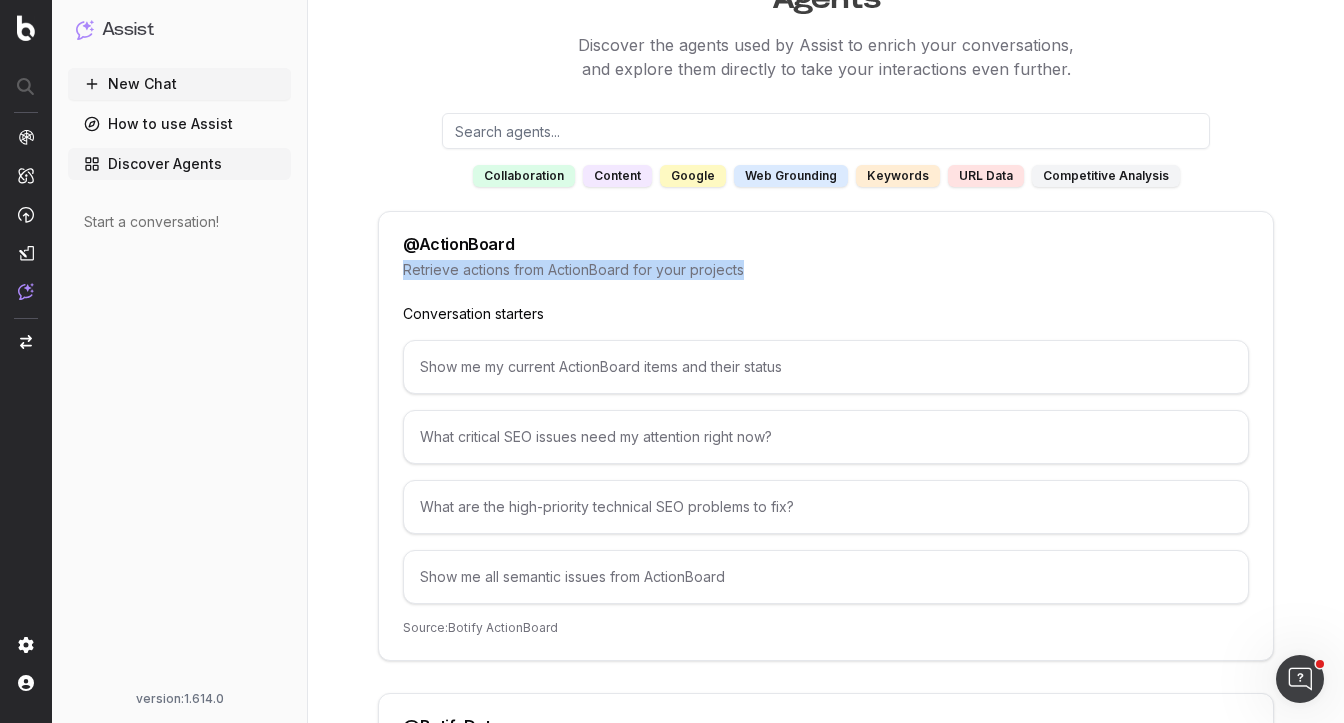 drag, startPoint x: 404, startPoint y: 265, endPoint x: 778, endPoint y: 269, distance: 374.0214 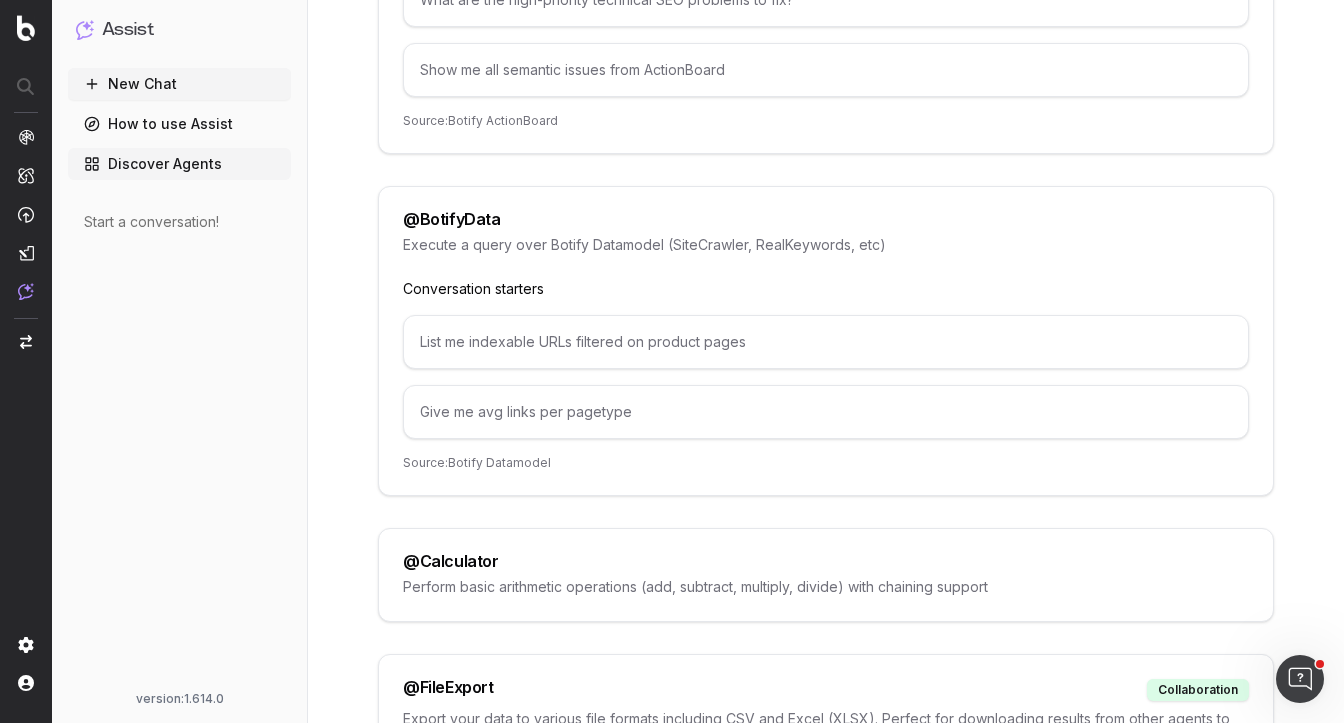 scroll, scrollTop: 676, scrollLeft: 0, axis: vertical 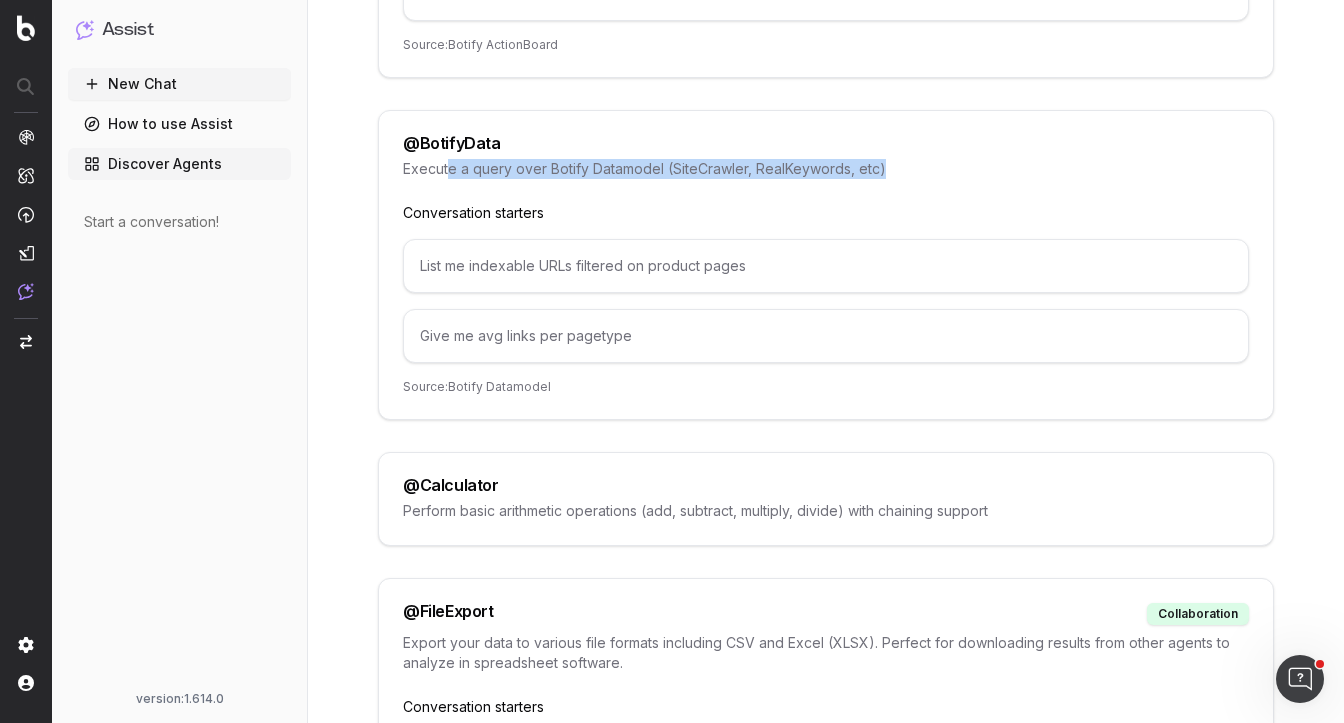 drag, startPoint x: 448, startPoint y: 158, endPoint x: 839, endPoint y: 176, distance: 391.4141 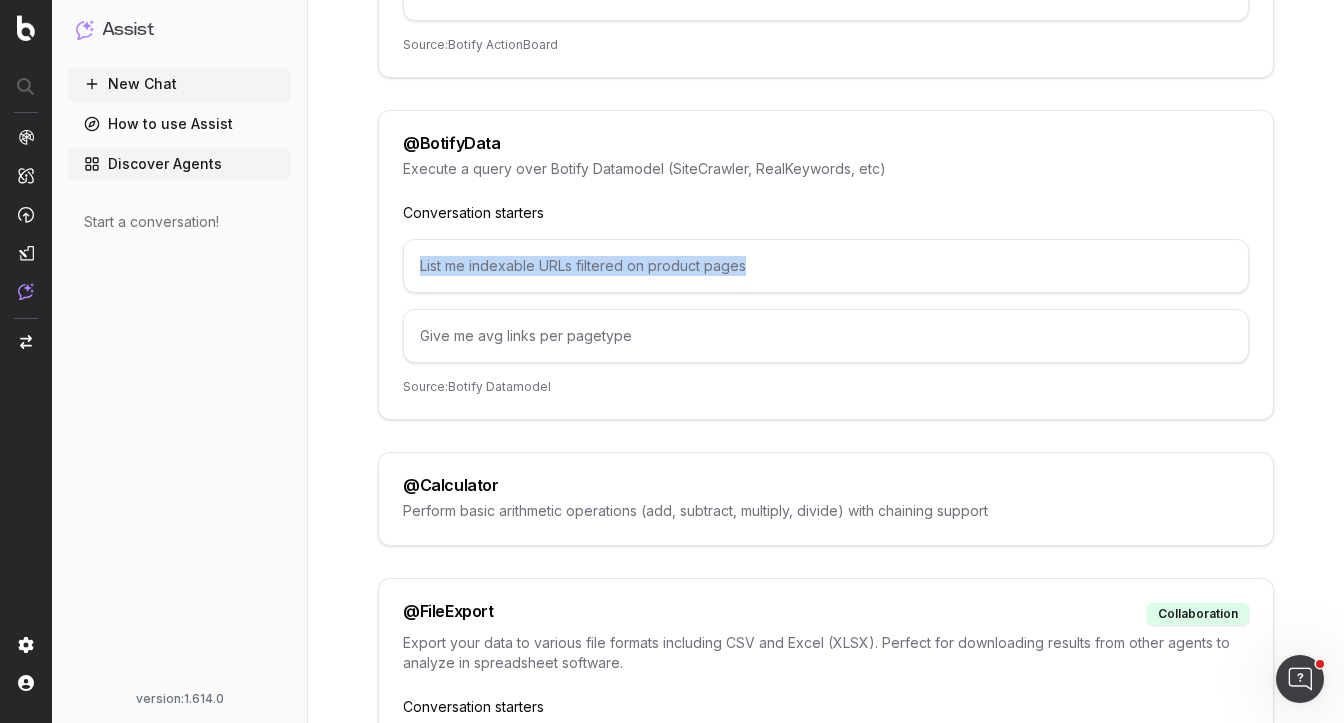 drag, startPoint x: 420, startPoint y: 261, endPoint x: 929, endPoint y: 270, distance: 509.07956 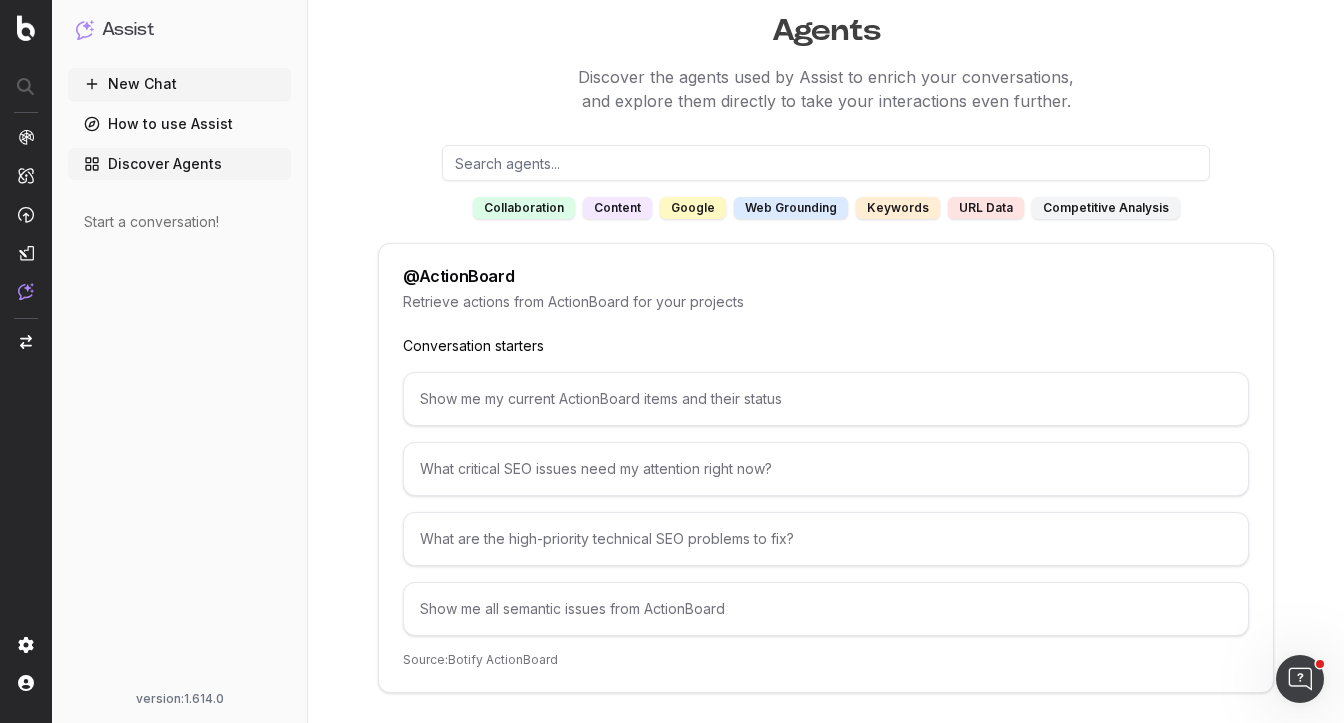 scroll, scrollTop: 60, scrollLeft: 0, axis: vertical 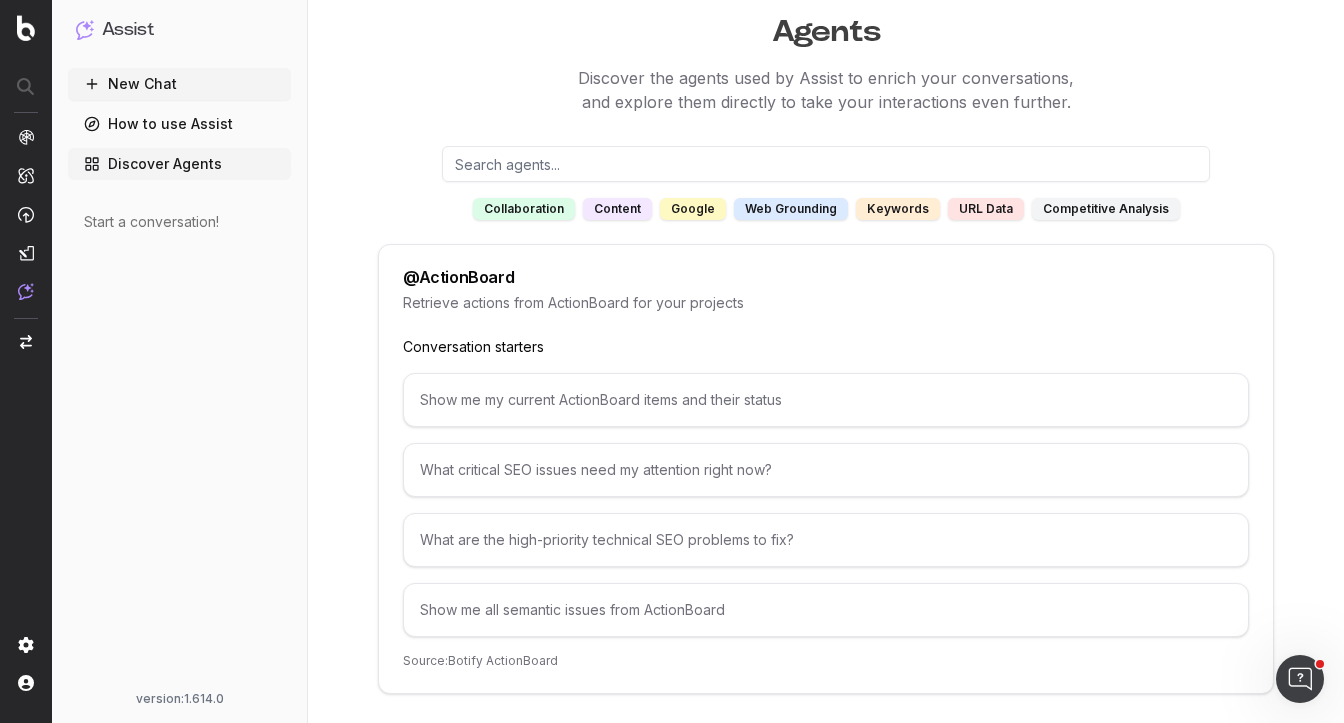 click on "How to use Assist" at bounding box center (179, 124) 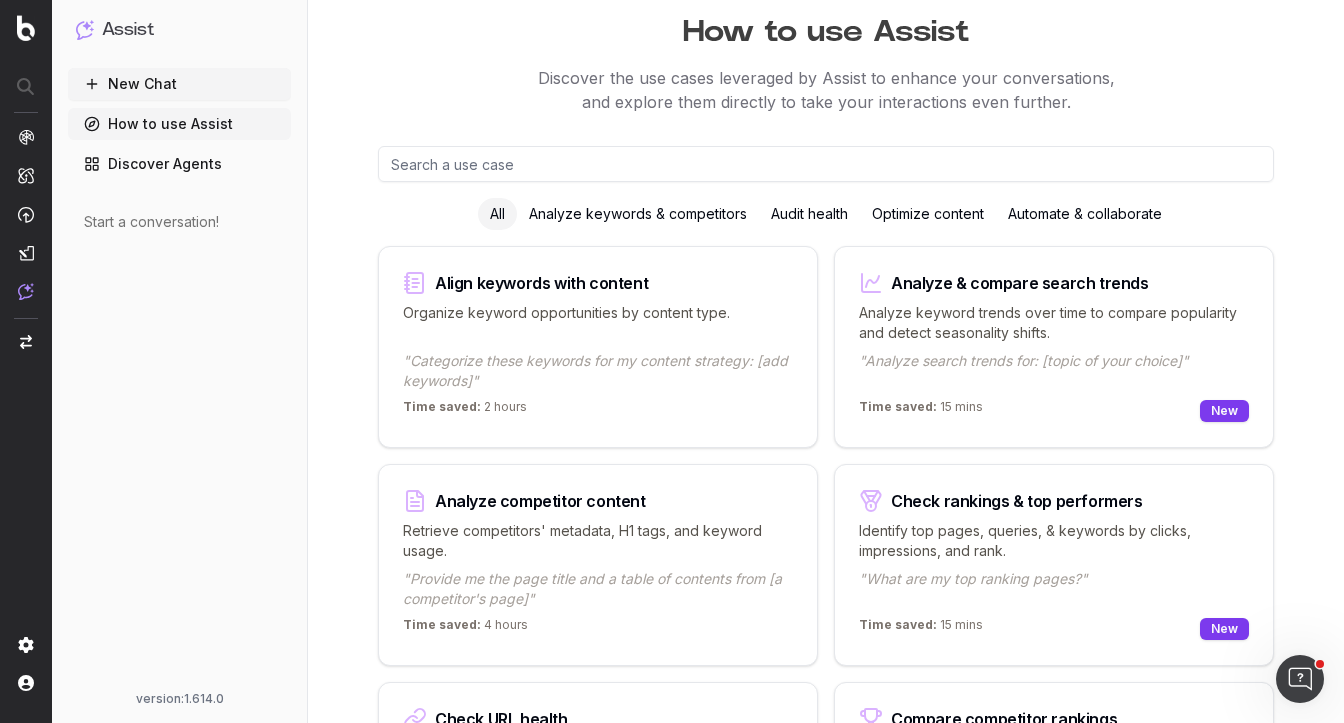 scroll, scrollTop: 0, scrollLeft: 0, axis: both 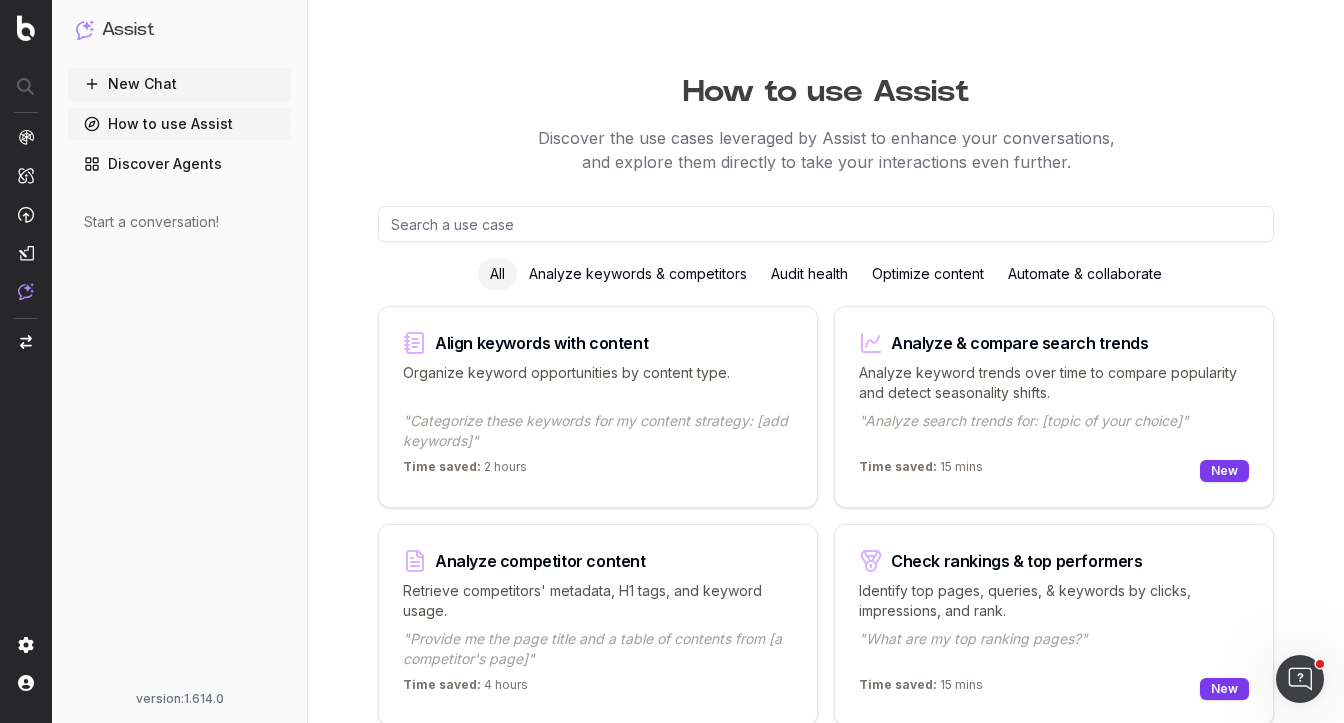 click on "Optimize content" at bounding box center [928, 274] 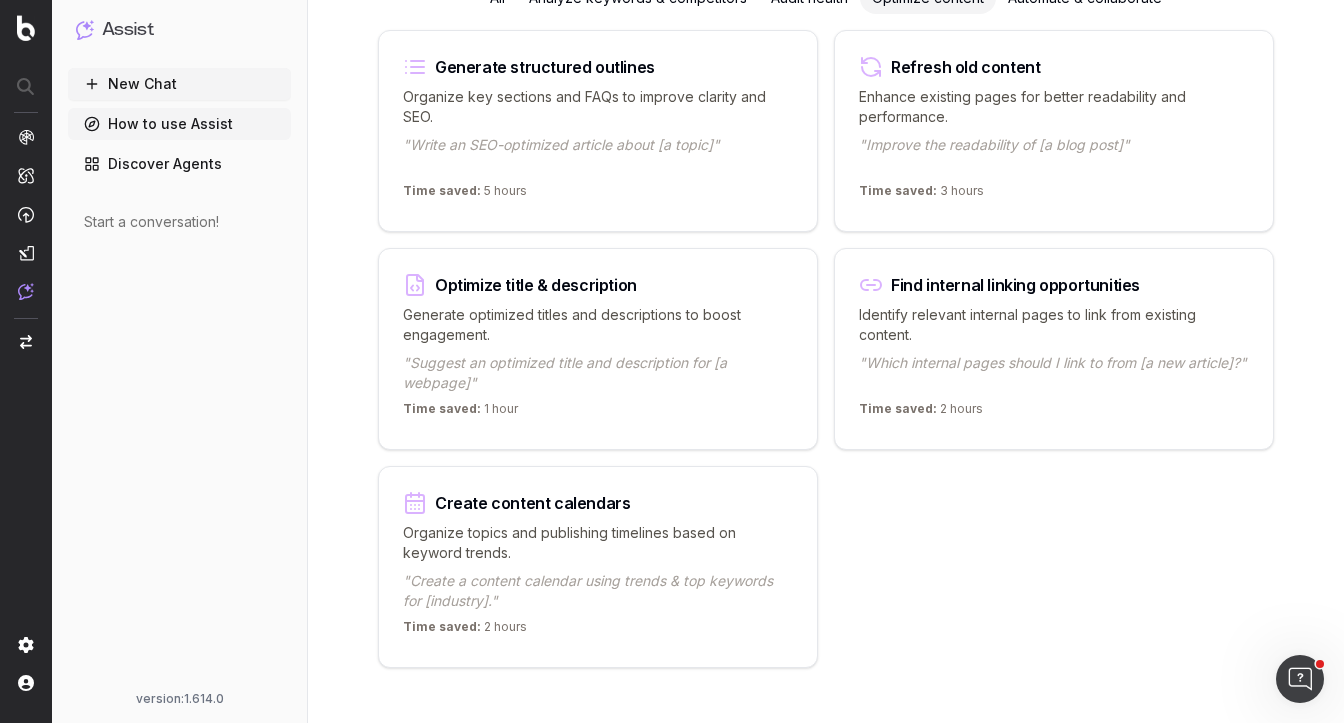 scroll, scrollTop: 299, scrollLeft: 0, axis: vertical 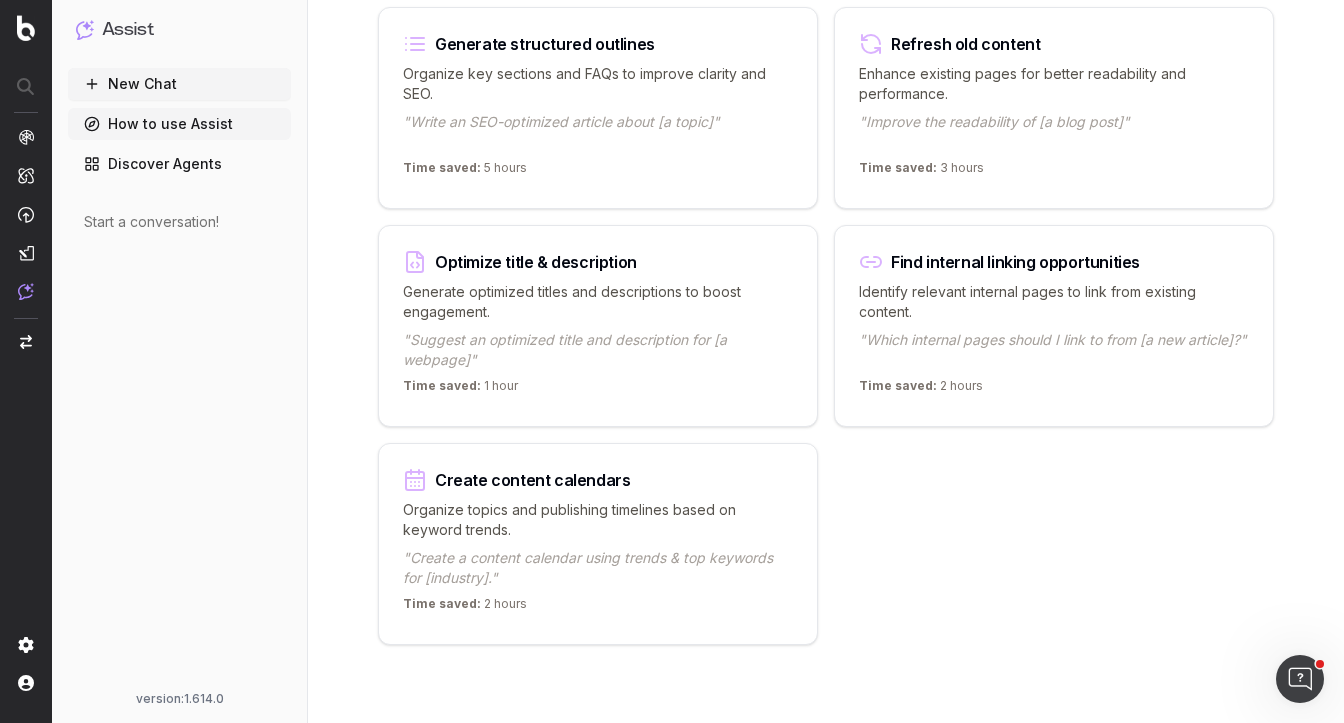 click on "Create content calendars" at bounding box center (532, 480) 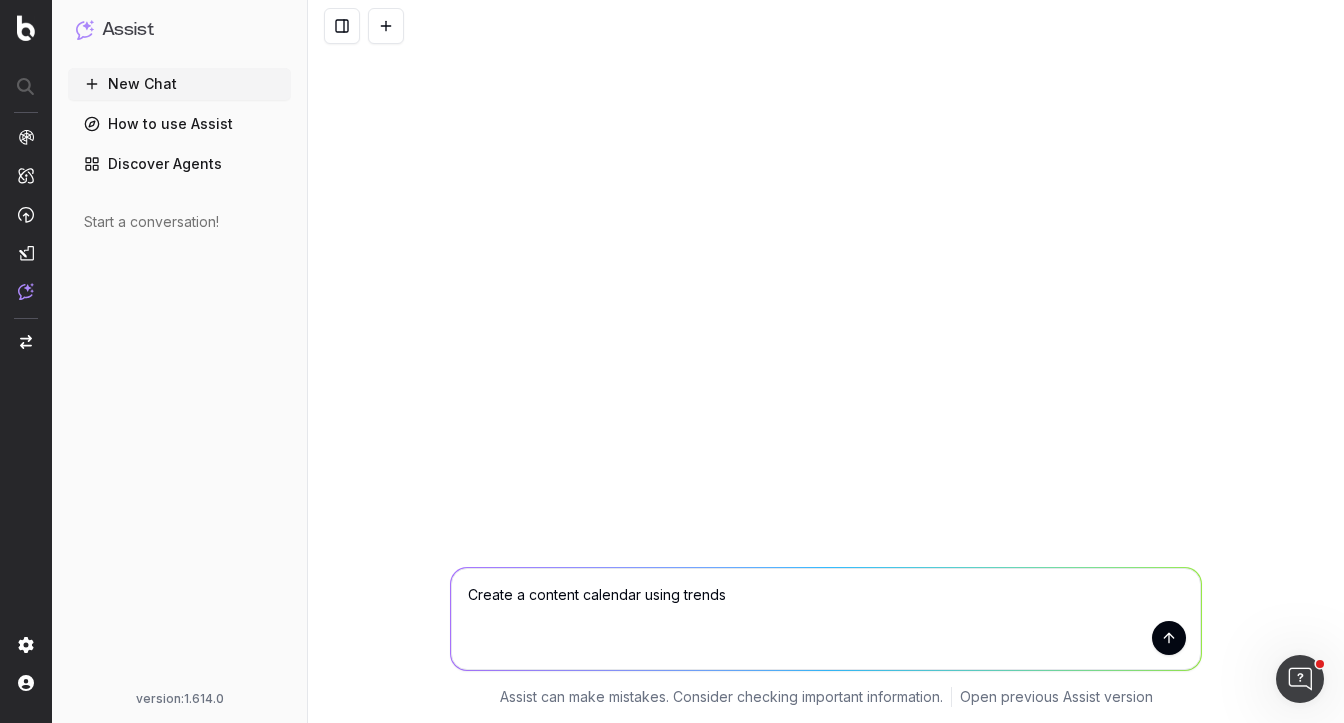 drag, startPoint x: 749, startPoint y: 594, endPoint x: 370, endPoint y: 594, distance: 379 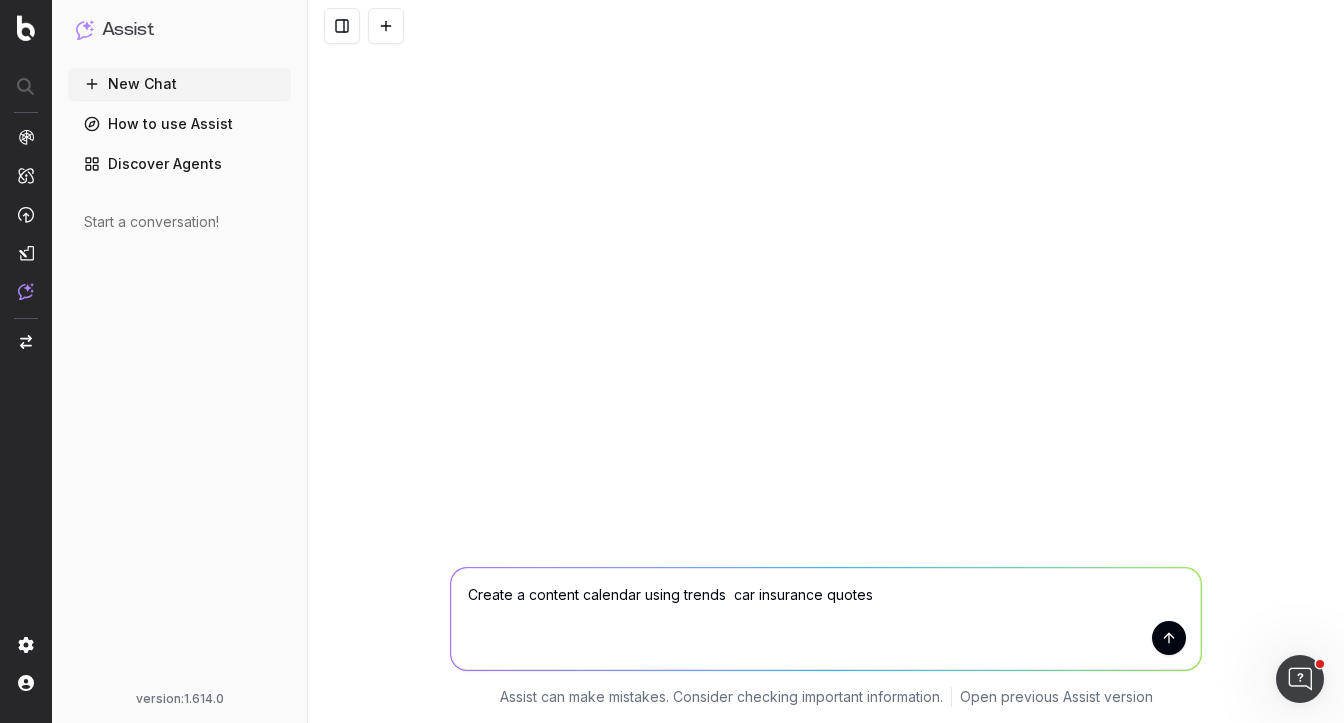 click on "Create a content calendar using trends  car insurance quotes" at bounding box center (826, 619) 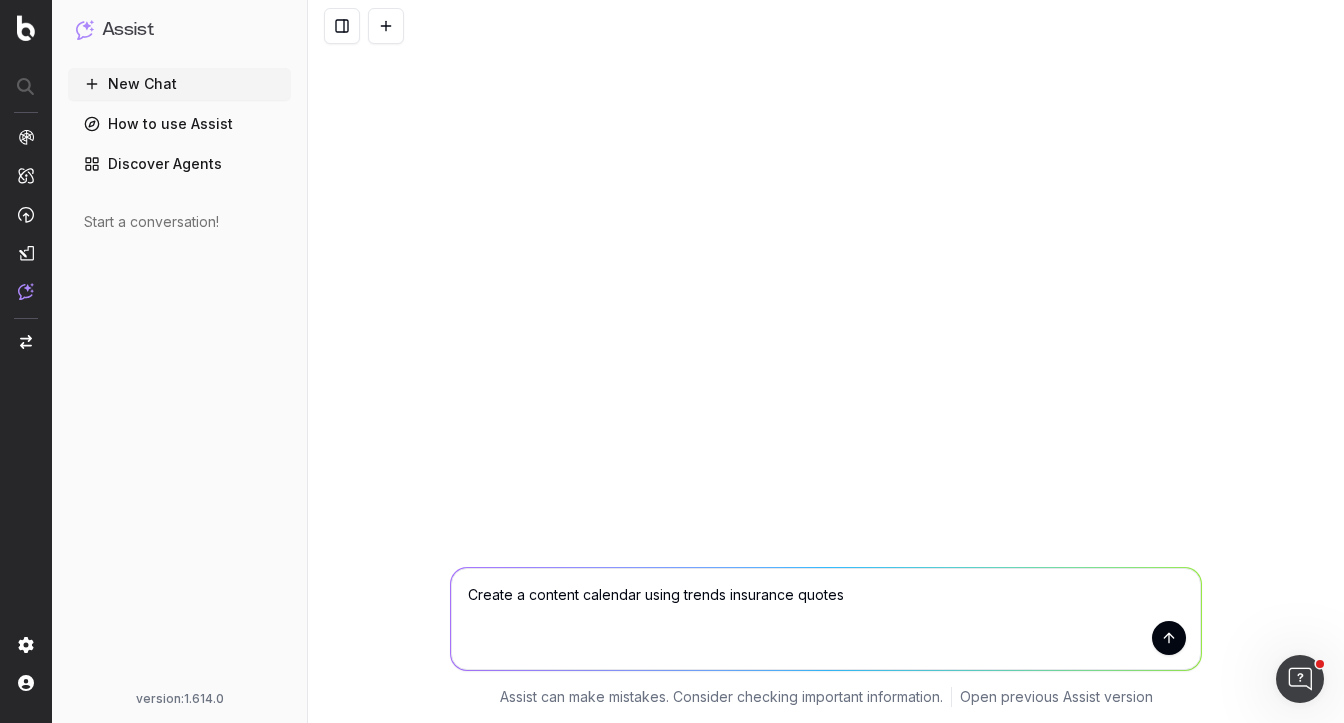 type on "Create a content calendar using trends insurance quotes" 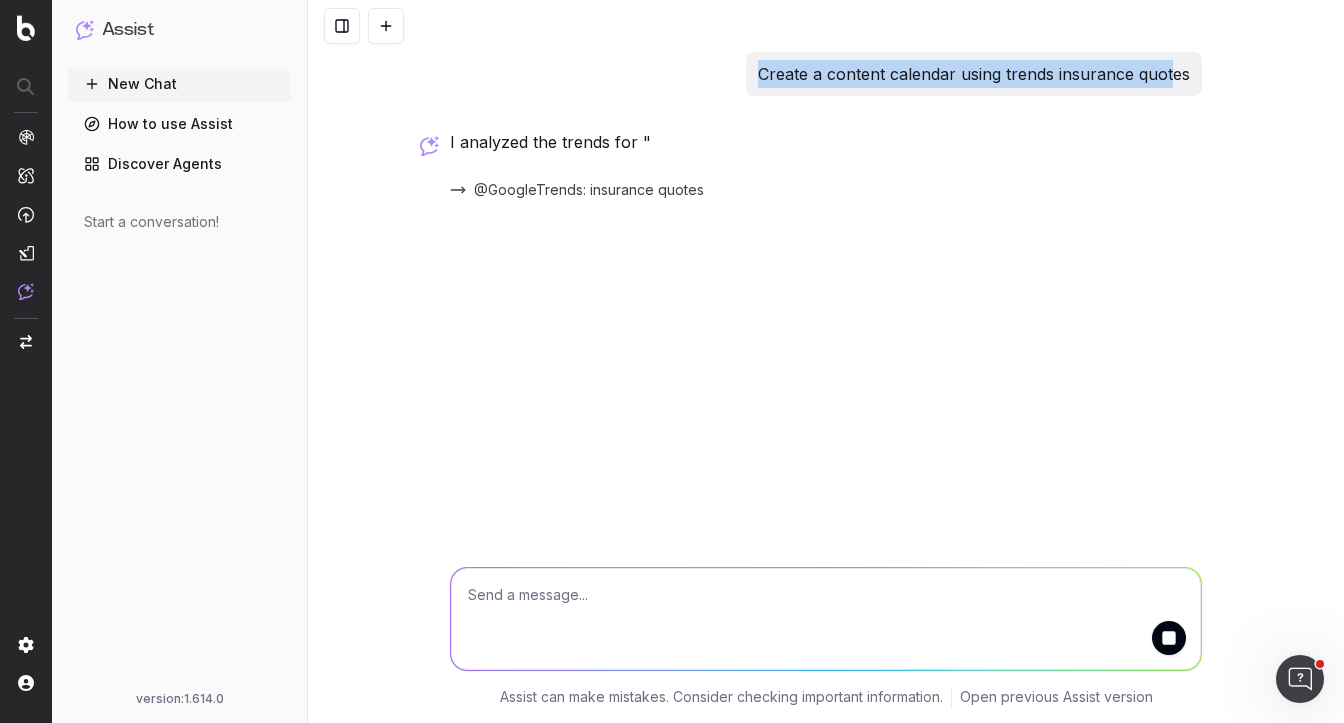 drag, startPoint x: 761, startPoint y: 71, endPoint x: 1171, endPoint y: 58, distance: 410.20605 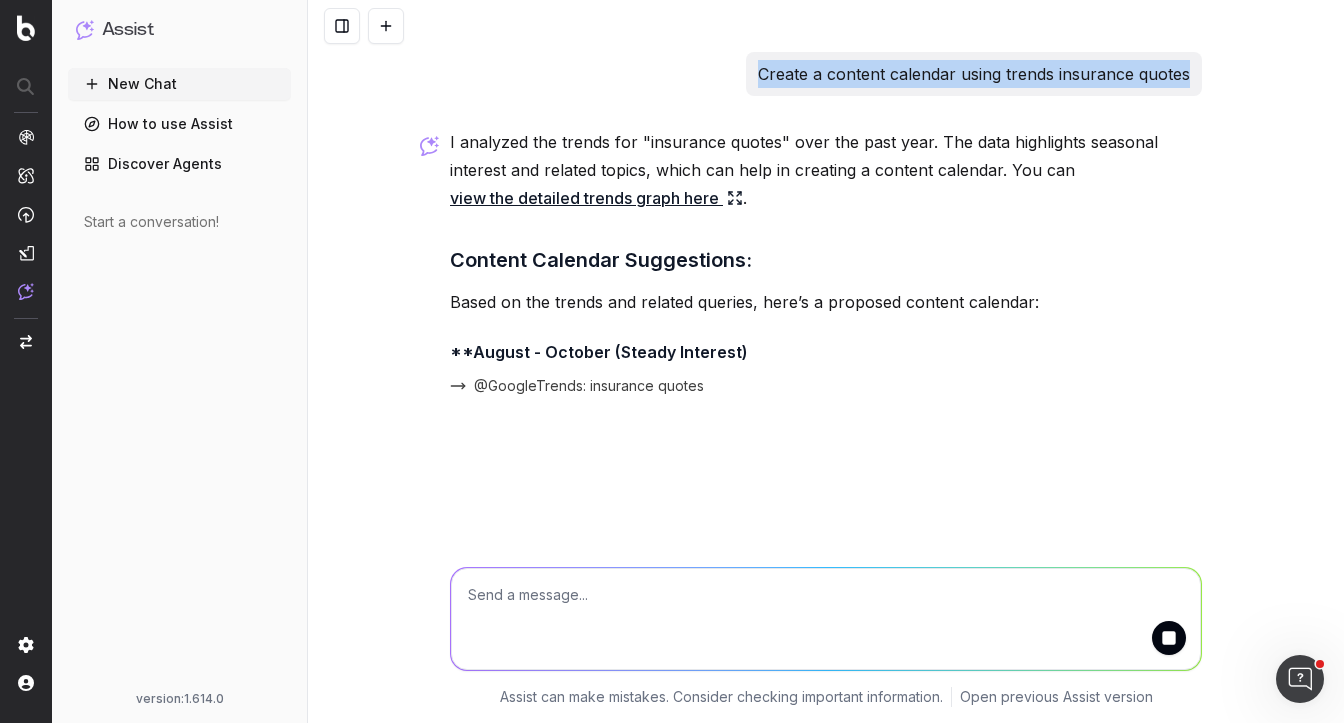 drag, startPoint x: 1195, startPoint y: 71, endPoint x: 738, endPoint y: 86, distance: 457.2461 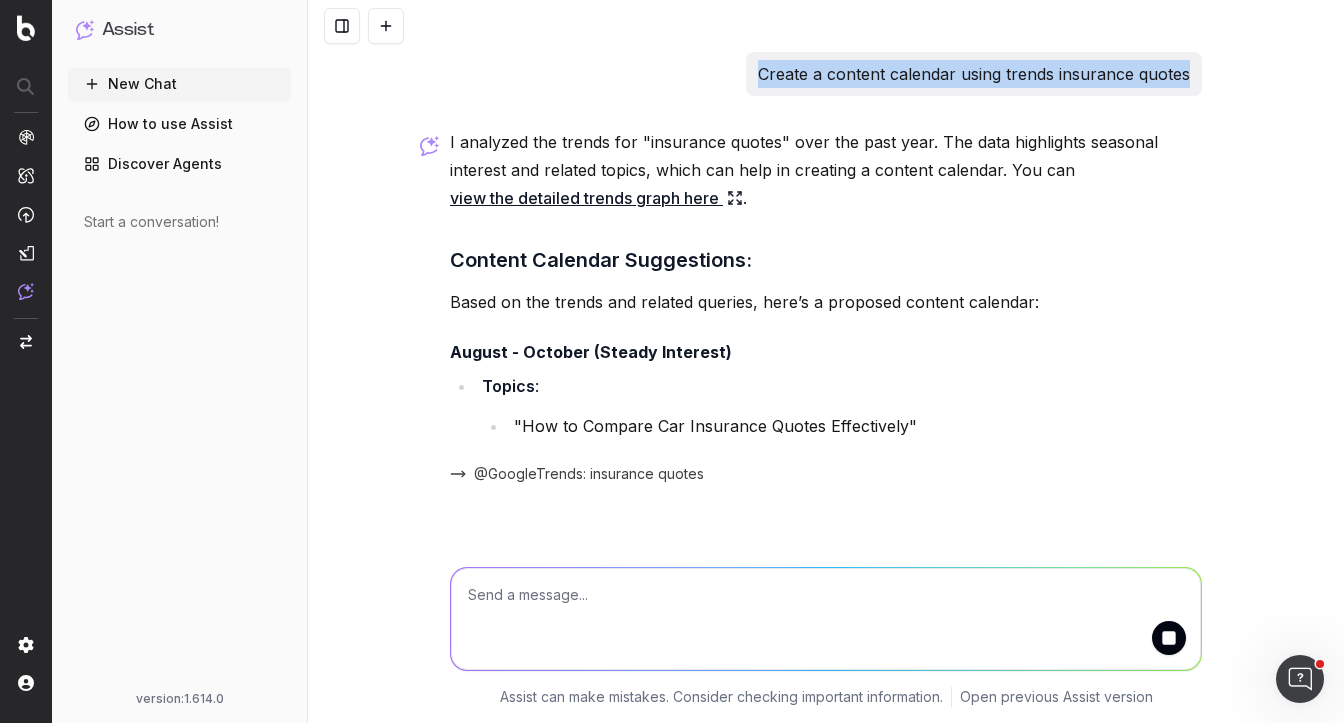 copy on "Create a content calendar using trends insurance quotes" 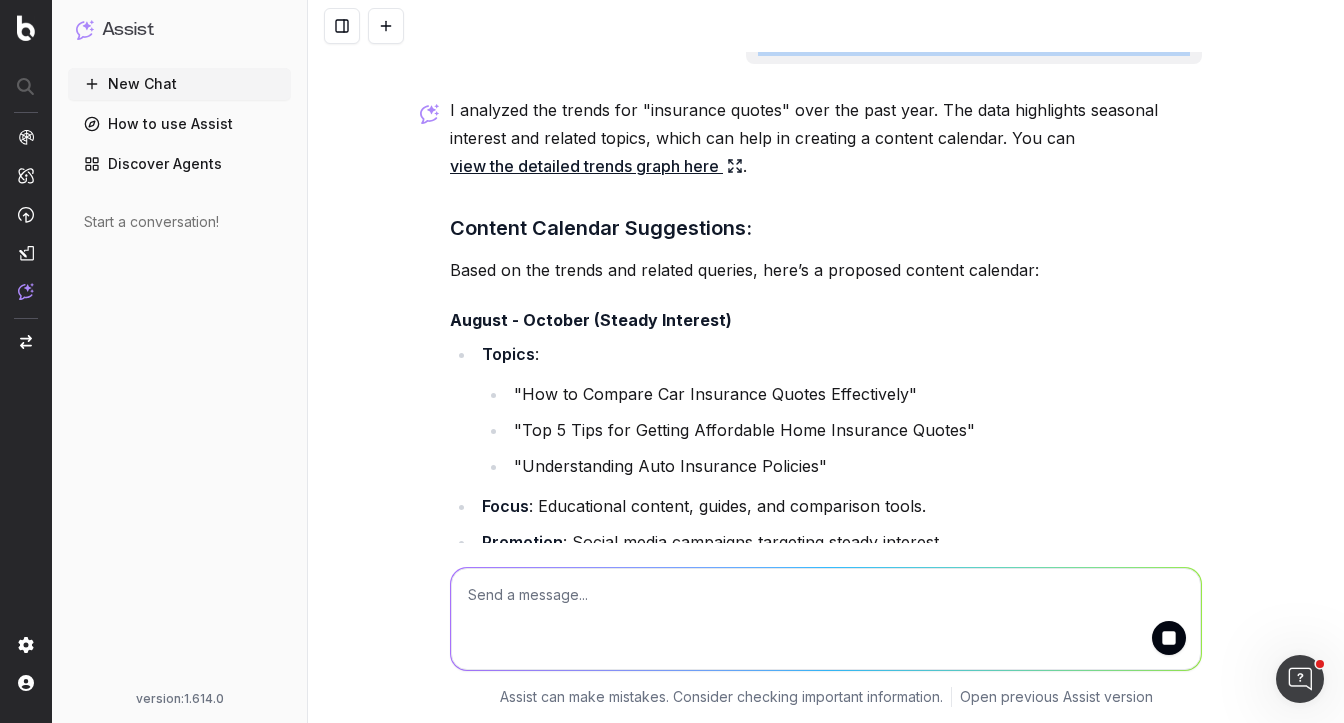 scroll, scrollTop: 0, scrollLeft: 0, axis: both 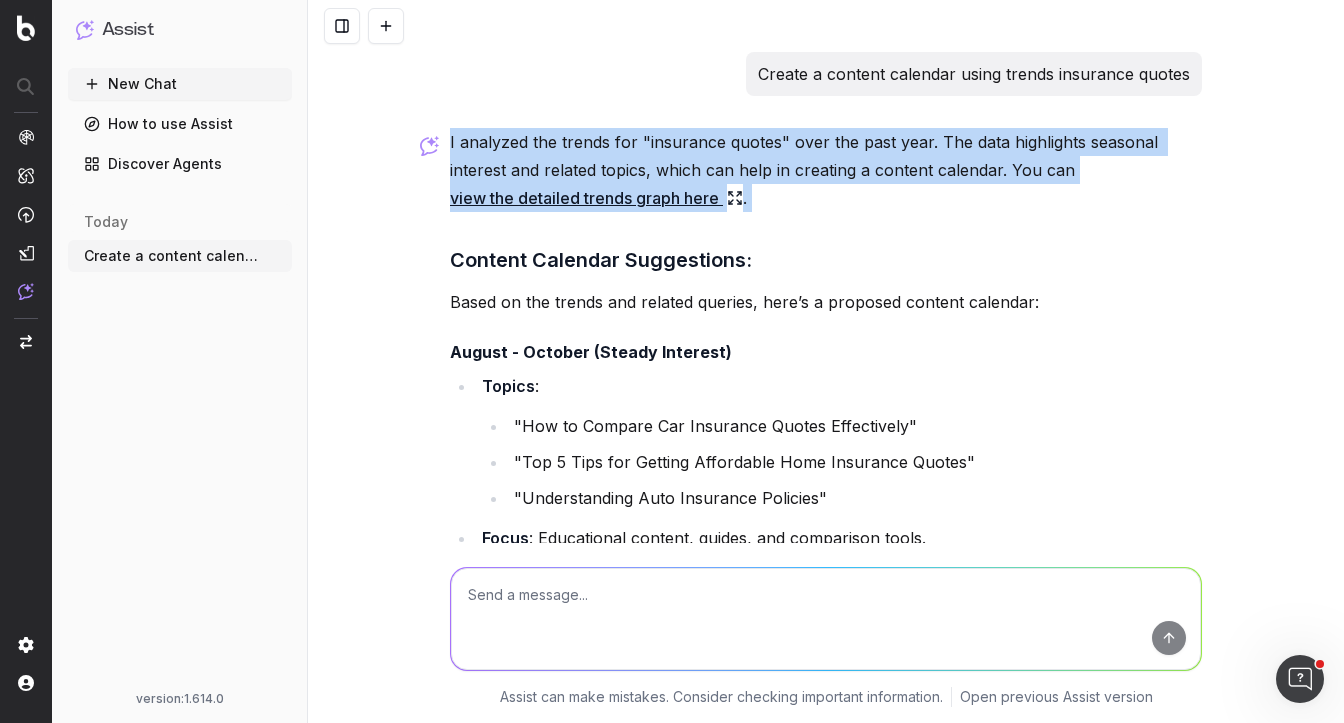 drag, startPoint x: 447, startPoint y: 139, endPoint x: 864, endPoint y: 215, distance: 423.86908 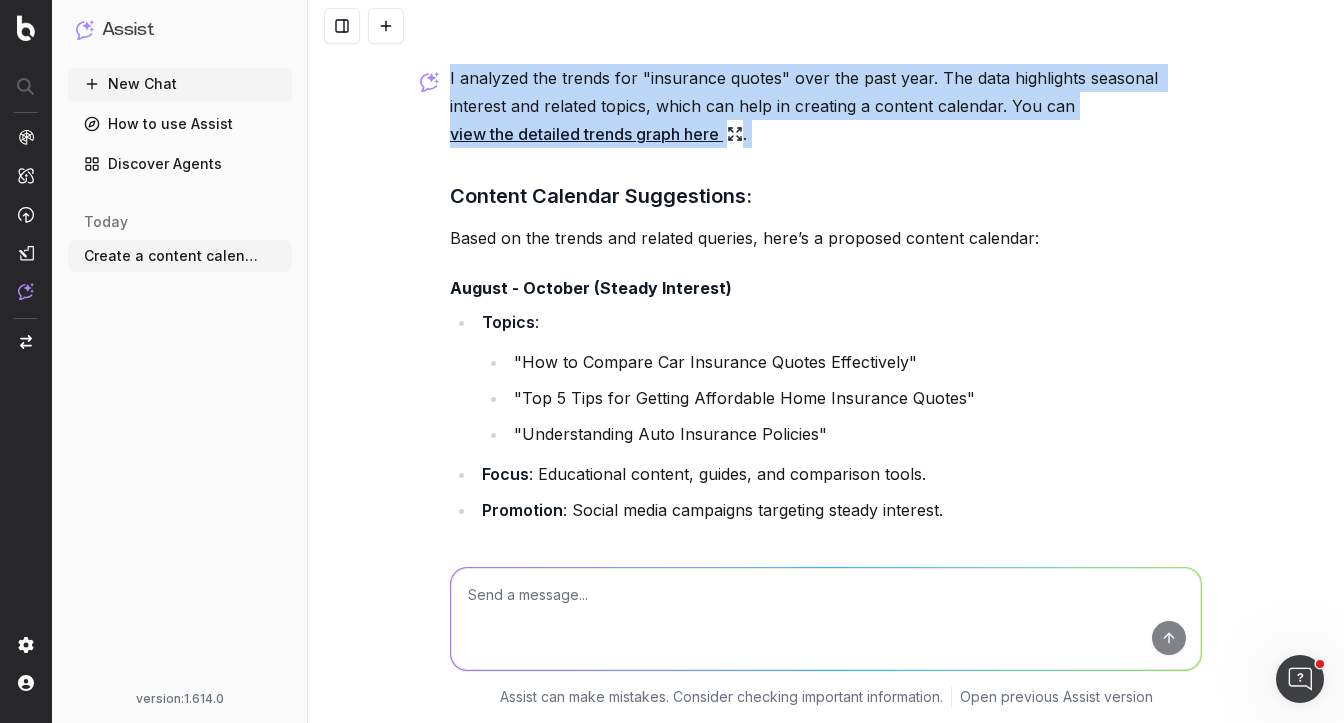 scroll, scrollTop: 99, scrollLeft: 0, axis: vertical 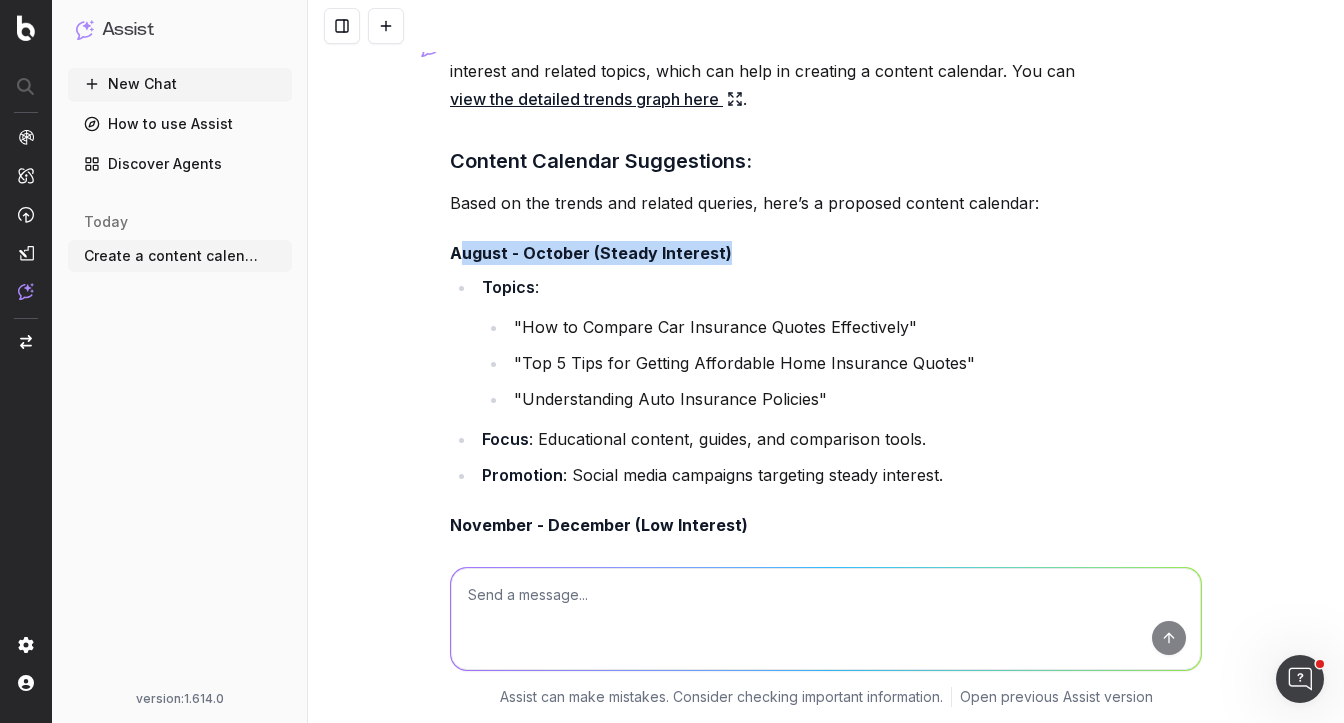 drag, startPoint x: 461, startPoint y: 246, endPoint x: 790, endPoint y: 277, distance: 330.45724 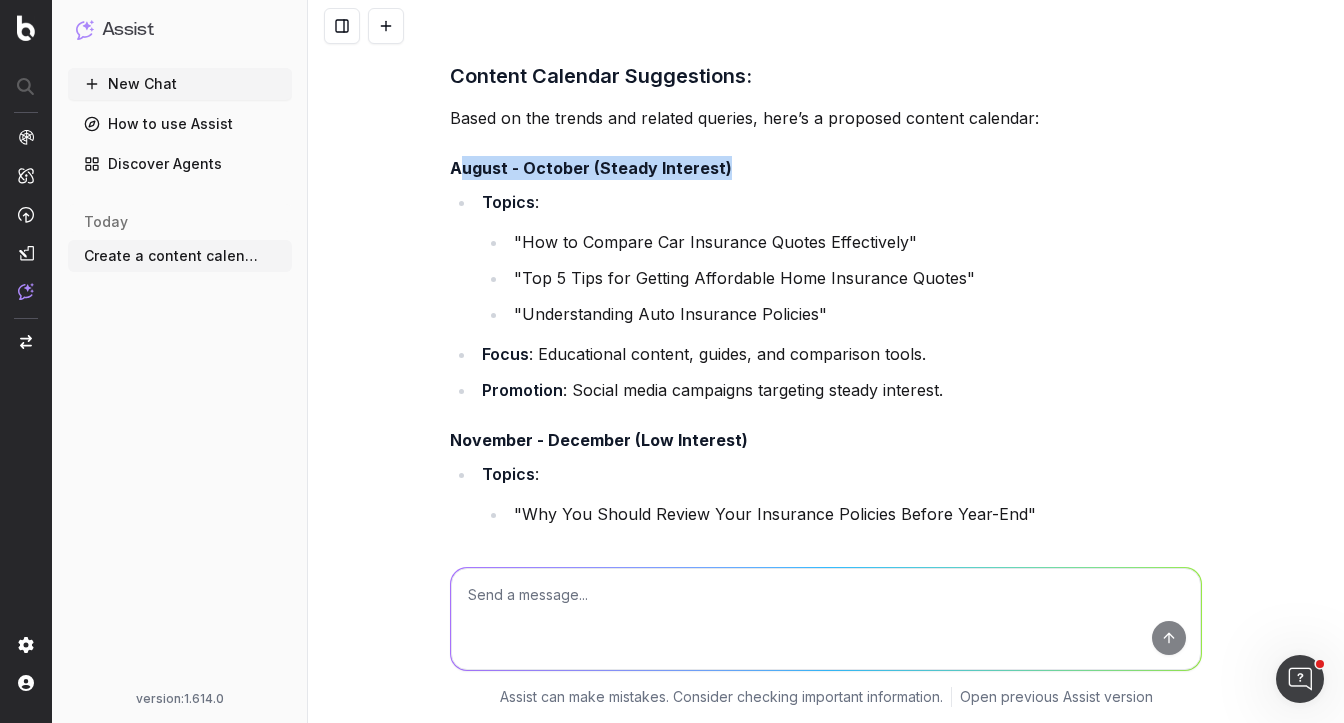 scroll, scrollTop: 181, scrollLeft: 0, axis: vertical 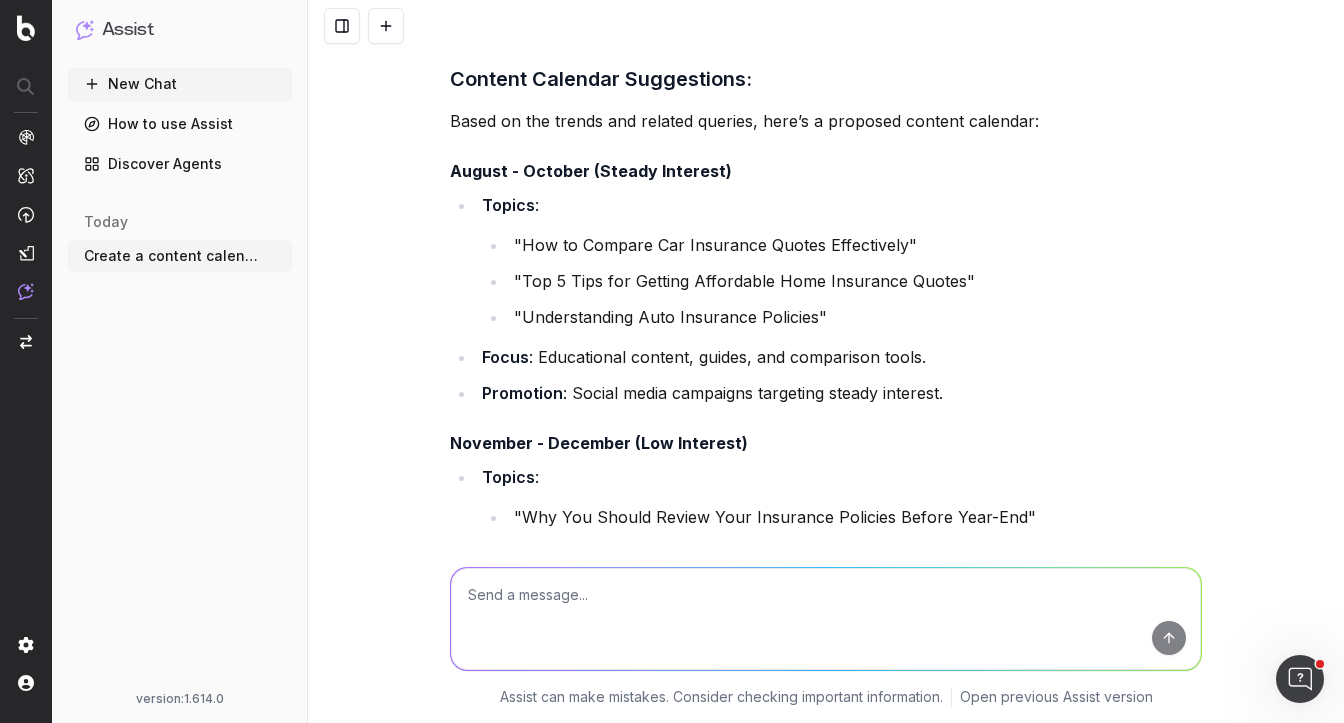 click on "I analyzed the trends for "insurance quotes" over the past year. The data highlights seasonal interest and related topics, which can help in creating a content calendar. You can  view the detailed trends graph here   . Content Calendar Suggestions: Based on the trends and related queries, here’s a proposed content calendar: August - October (Steady Interest) Topics : "How to Compare Car Insurance Quotes Effectively" "Top 5 Tips for Getting Affordable Home Insurance Quotes" "Understanding Auto Insurance Policies" Focus : Educational content, guides, and comparison tools. Promotion : Social media campaigns targeting steady interest. November - December (Low Interest) Topics : "Why You Should Review Your Insurance Policies Before Year-End" "Holiday Safety Tips and Insurance Coverage" "The Importance of Life Insurance for Your Family" Focus : End-of-year reviews and holiday-related insurance needs. Promotion : Email newsletters and holiday-themed promotions. January - February (High Interest Spike) Topics : : :" at bounding box center (826, 839) 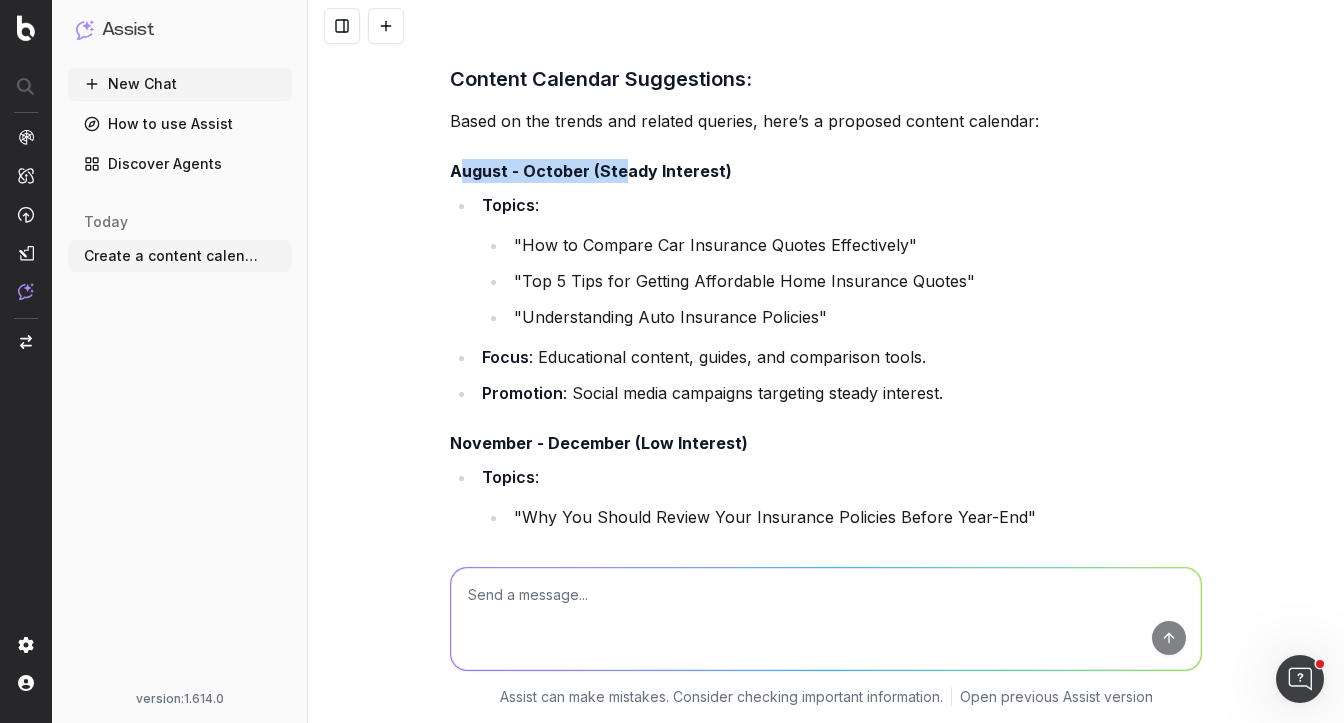 drag, startPoint x: 456, startPoint y: 162, endPoint x: 620, endPoint y: 161, distance: 164.00305 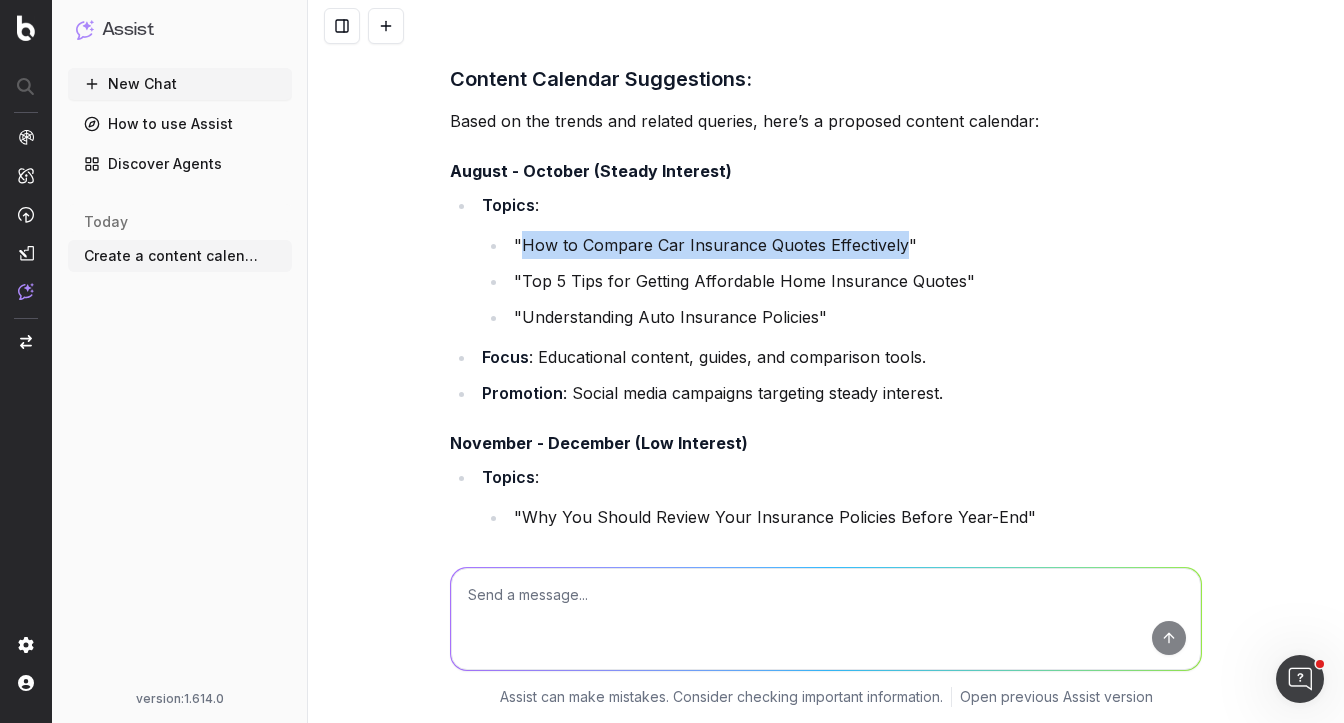 drag, startPoint x: 521, startPoint y: 249, endPoint x: 901, endPoint y: 243, distance: 380.04736 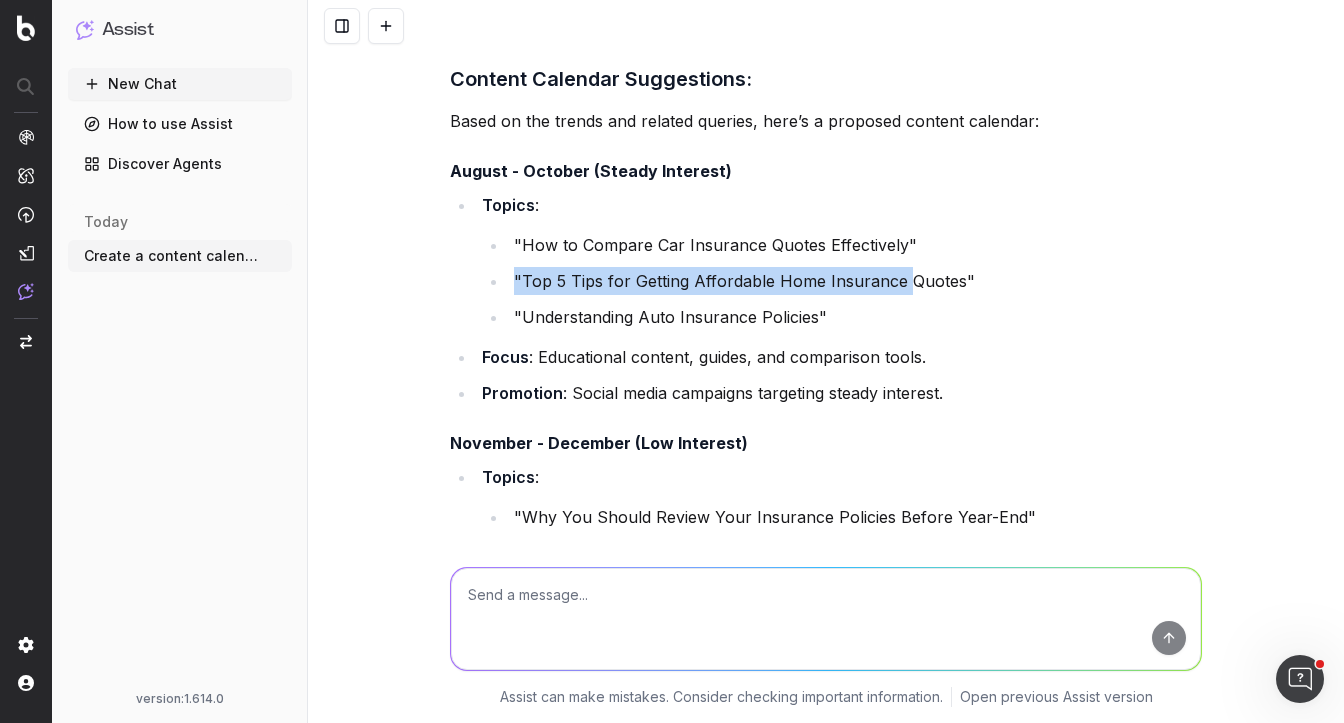 drag, startPoint x: 517, startPoint y: 277, endPoint x: 902, endPoint y: 273, distance: 385.02078 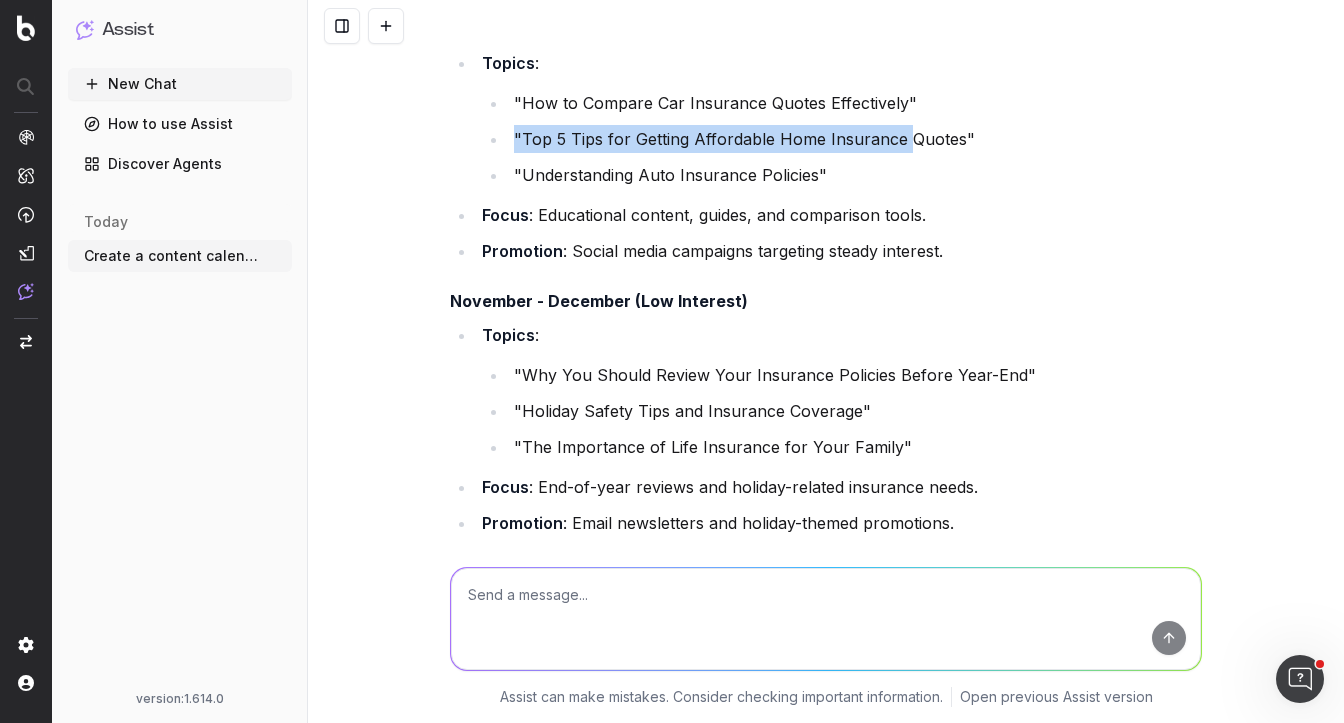 scroll, scrollTop: 340, scrollLeft: 0, axis: vertical 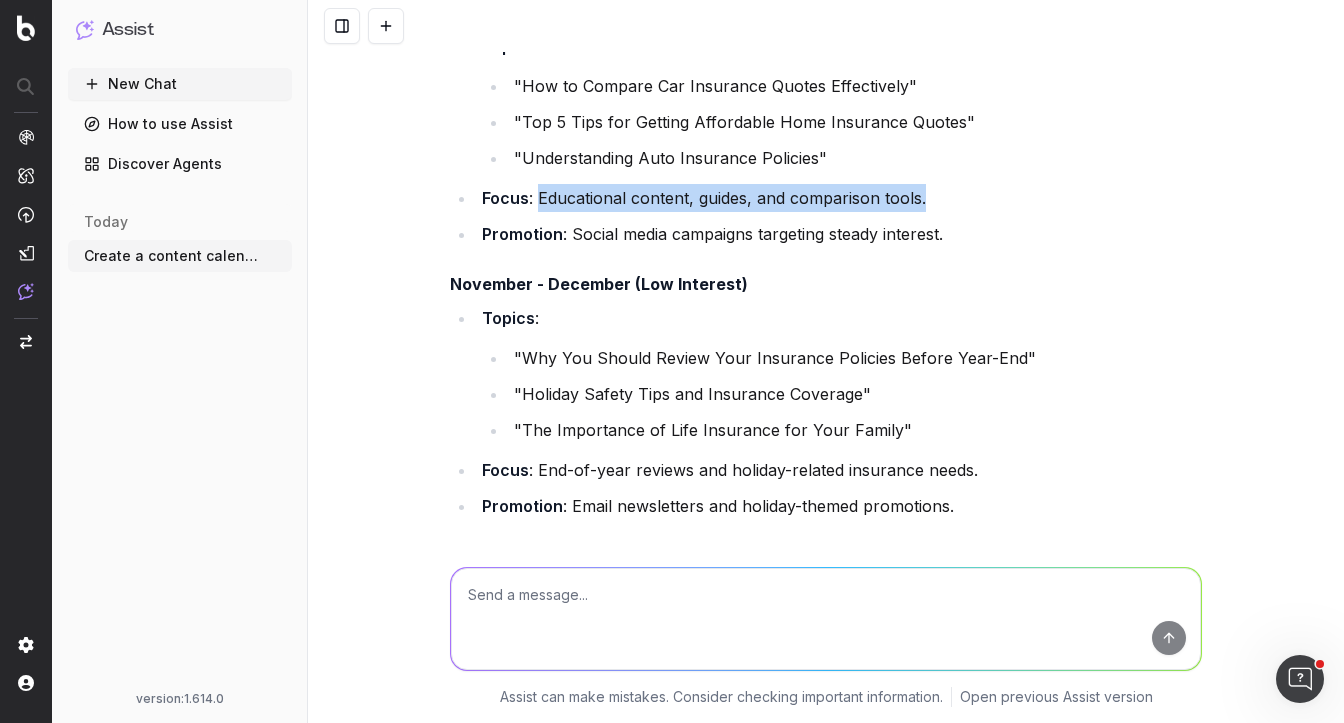 drag, startPoint x: 541, startPoint y: 198, endPoint x: 927, endPoint y: 192, distance: 386.04663 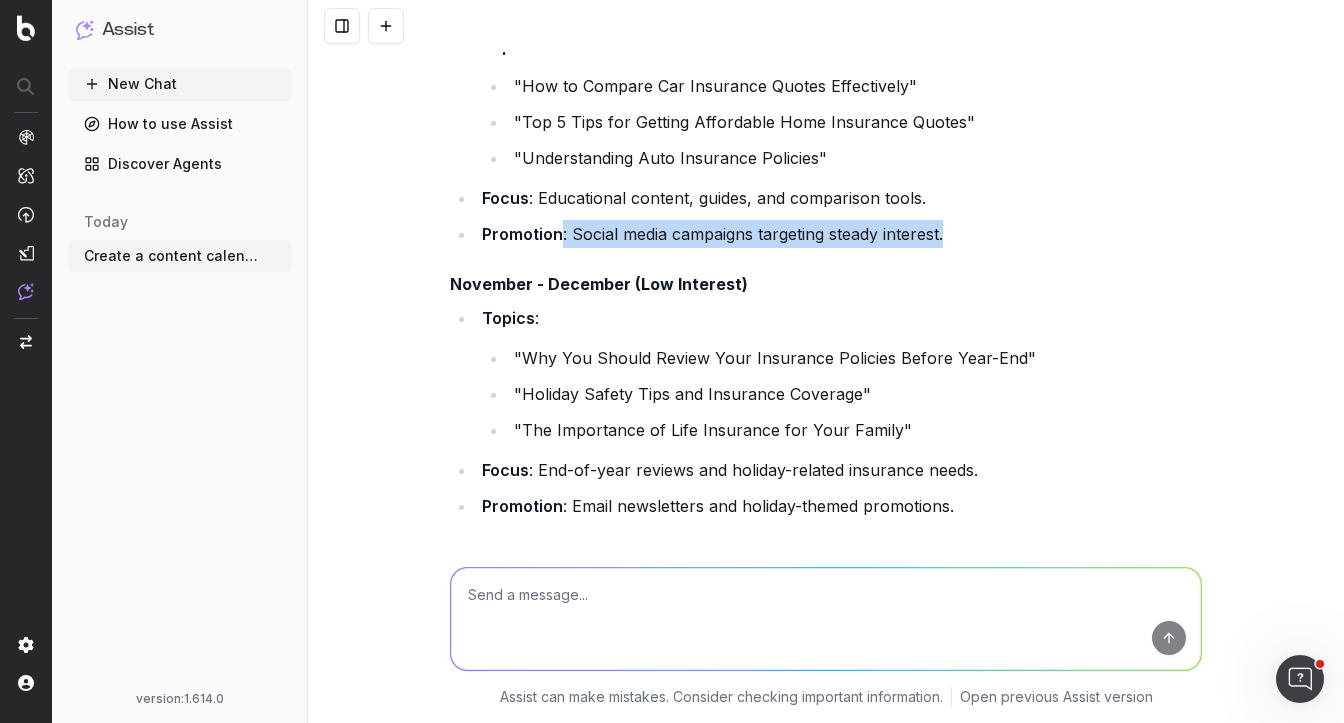 drag, startPoint x: 561, startPoint y: 230, endPoint x: 957, endPoint y: 236, distance: 396.04544 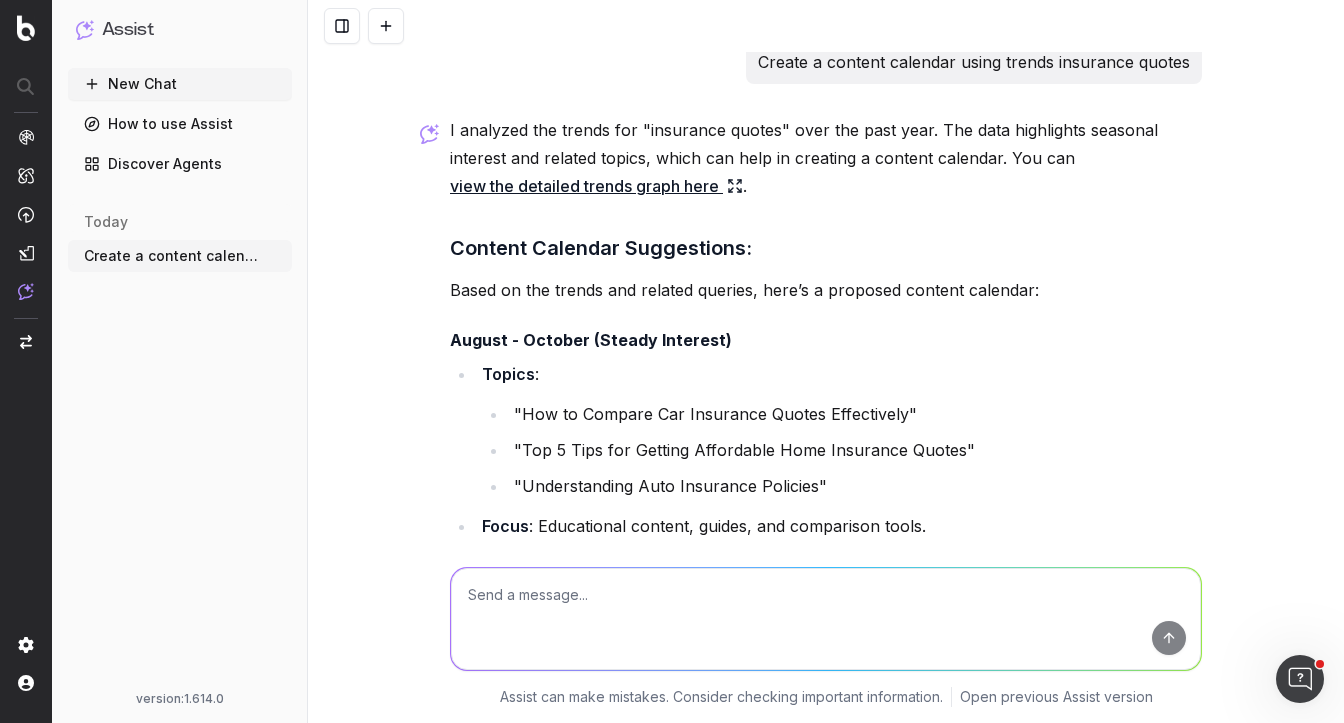 scroll, scrollTop: 0, scrollLeft: 0, axis: both 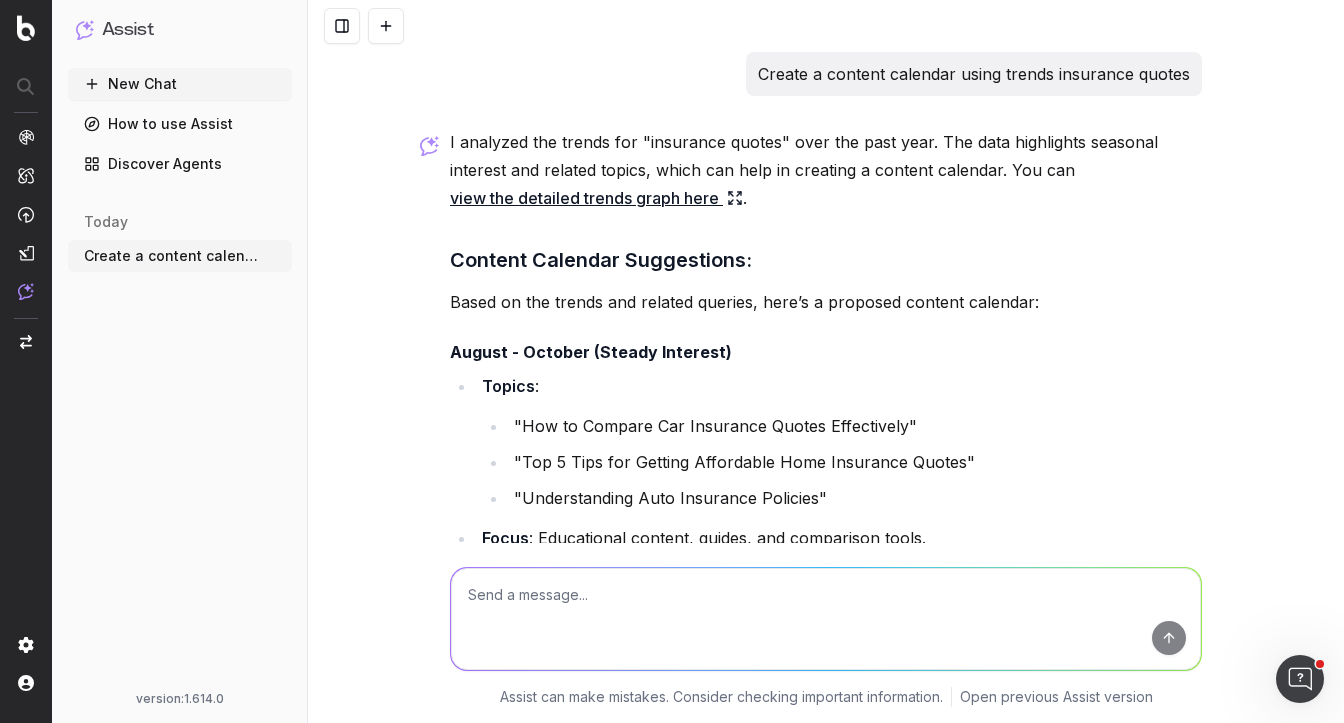 click on "How to use Assist" at bounding box center (180, 124) 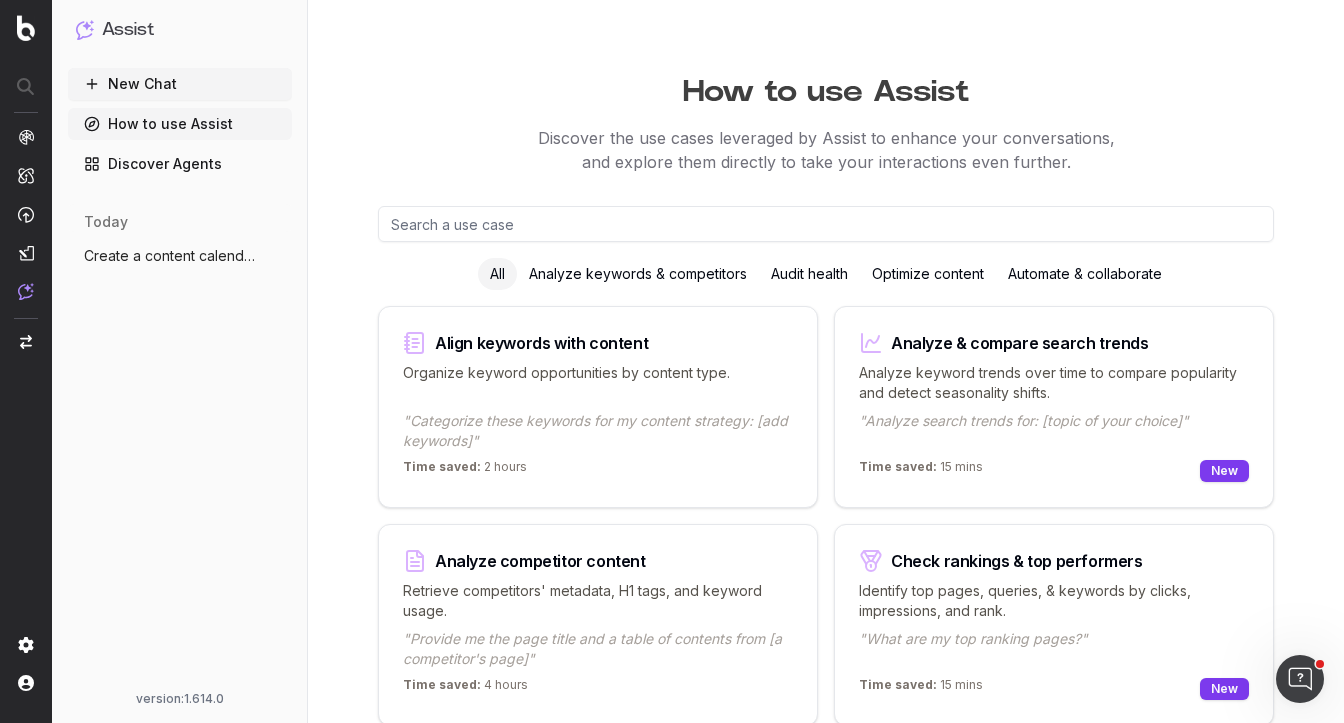 click on "Optimize content" at bounding box center (928, 274) 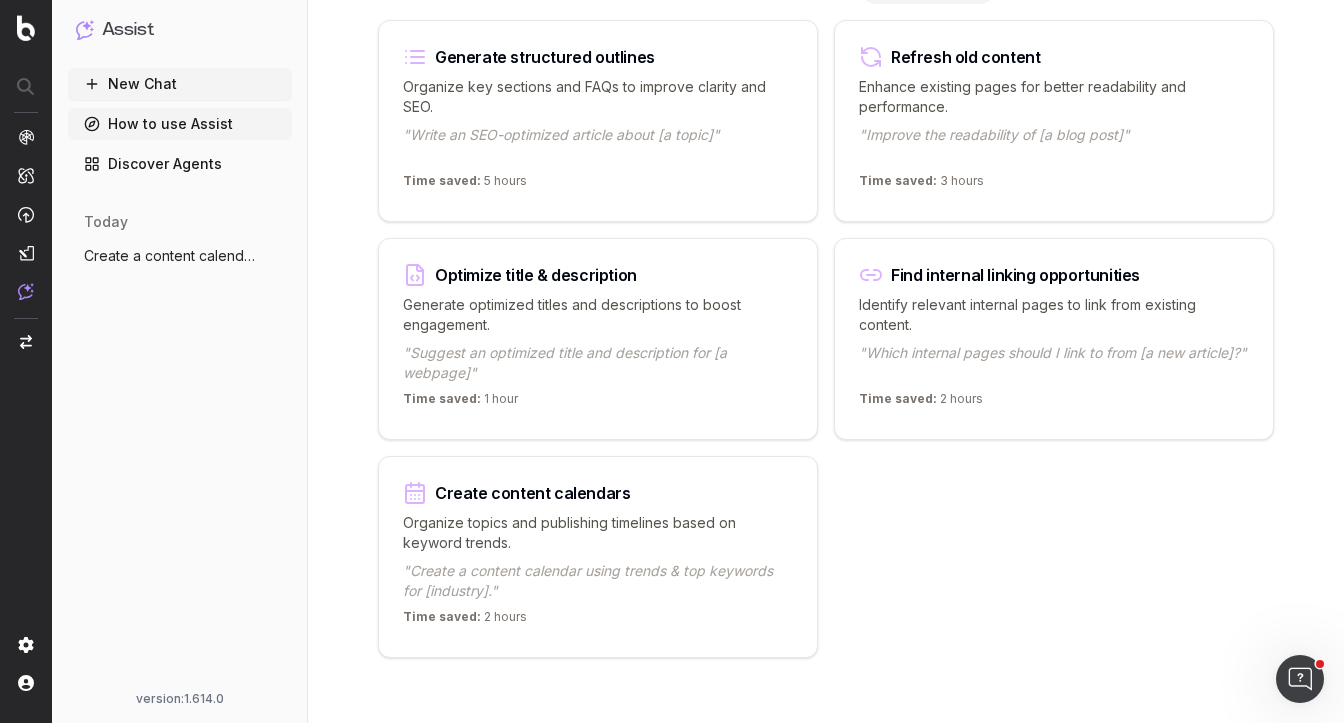 scroll, scrollTop: 291, scrollLeft: 0, axis: vertical 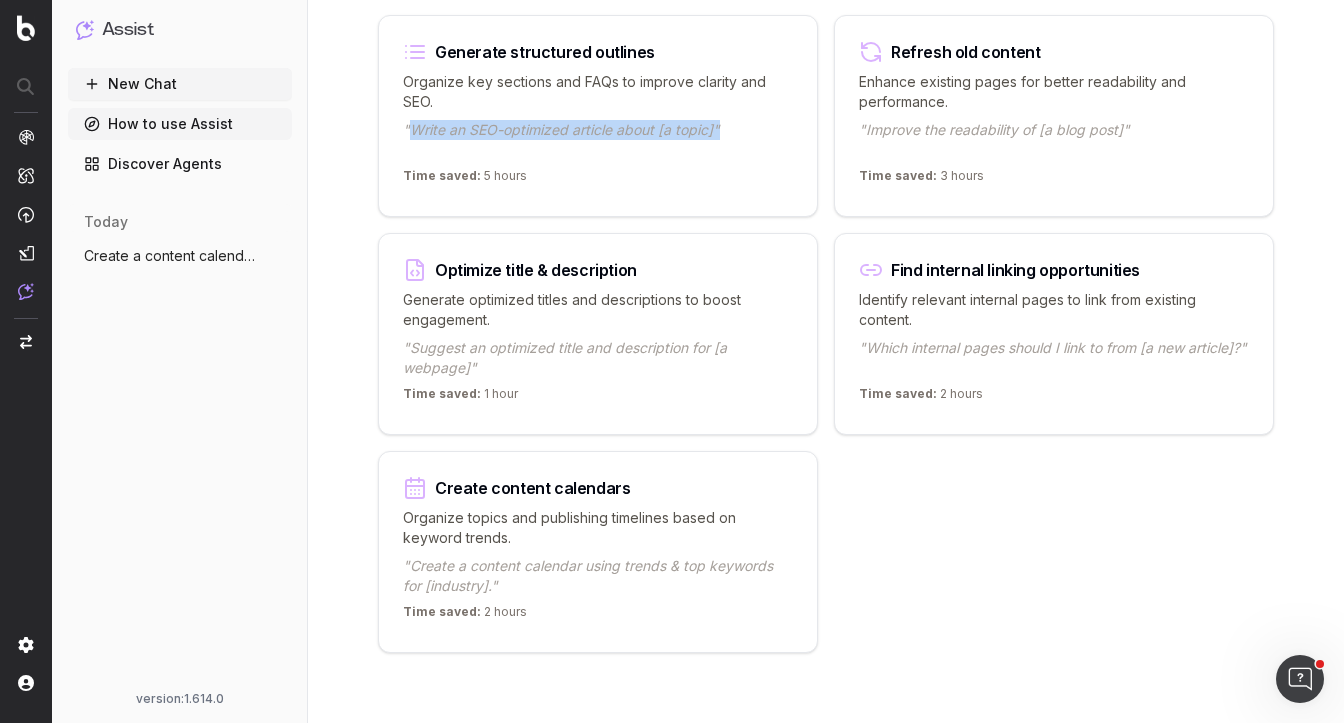drag, startPoint x: 411, startPoint y: 128, endPoint x: 714, endPoint y: 146, distance: 303.53418 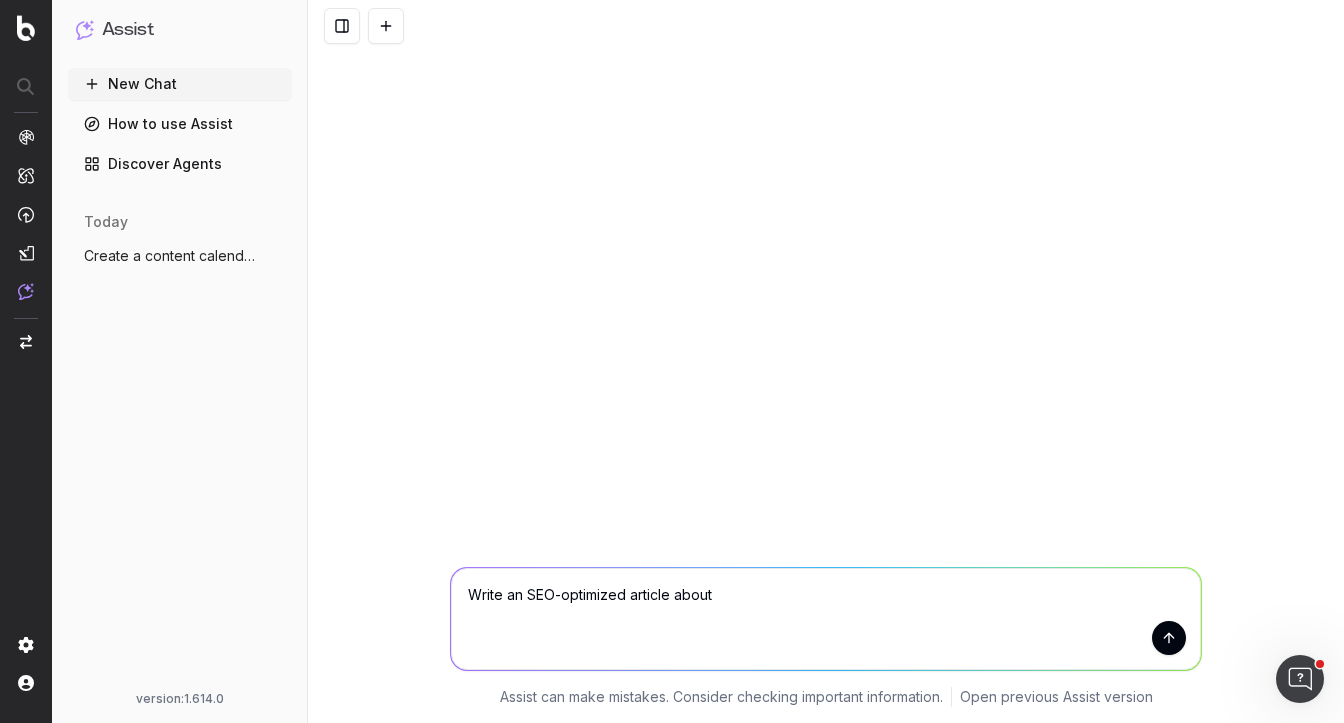 scroll, scrollTop: 0, scrollLeft: 0, axis: both 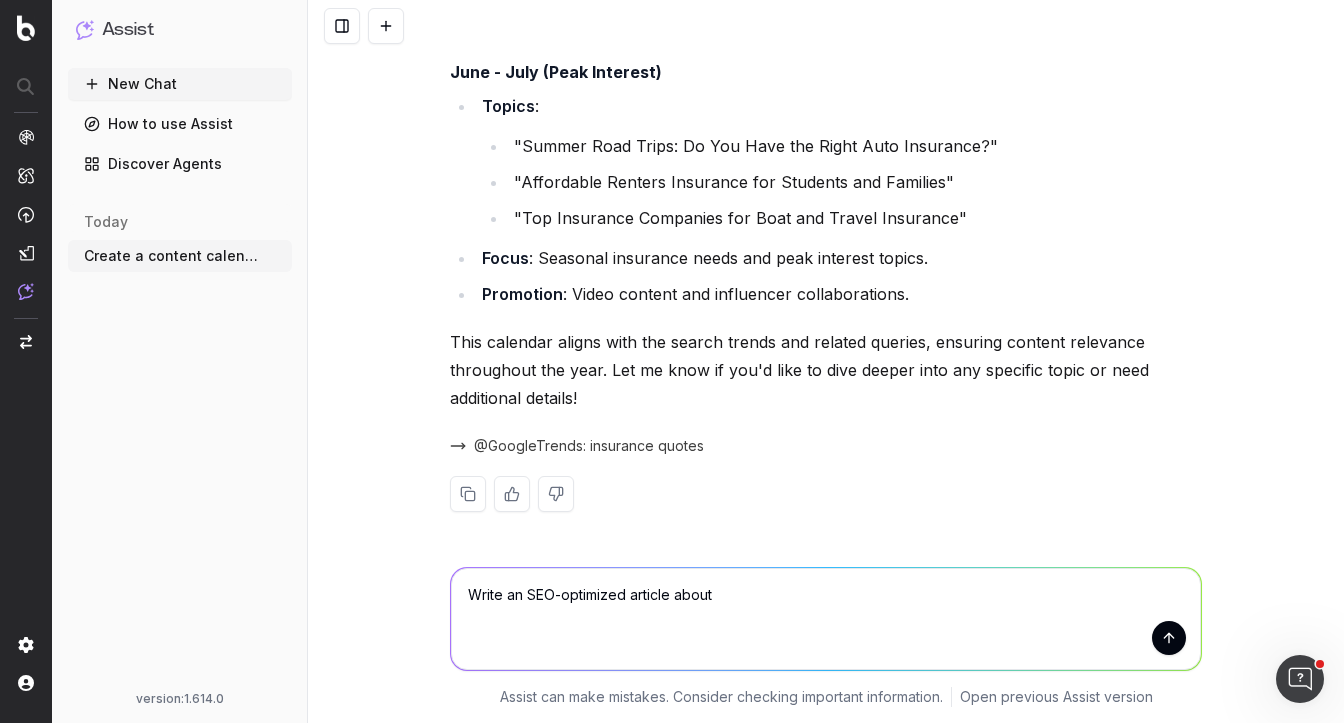 click on "Write an SEO-optimized article about" at bounding box center [826, 619] 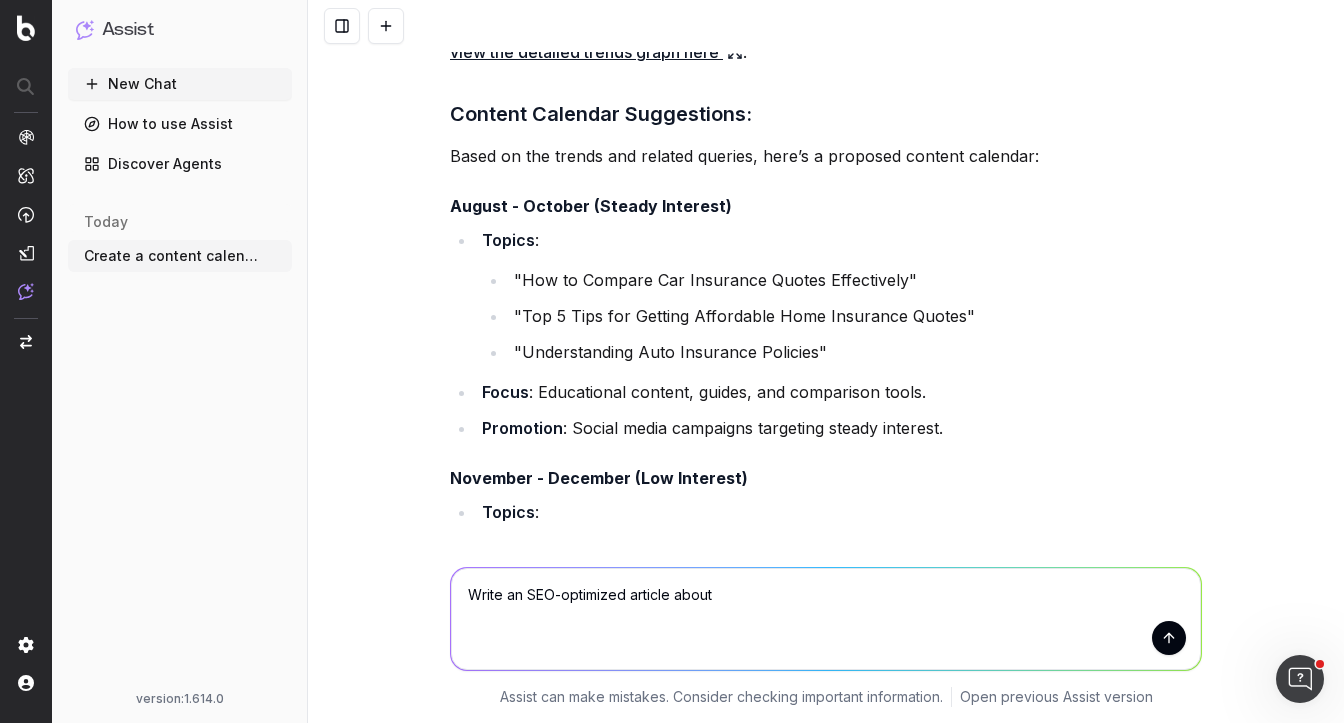 scroll, scrollTop: 0, scrollLeft: 0, axis: both 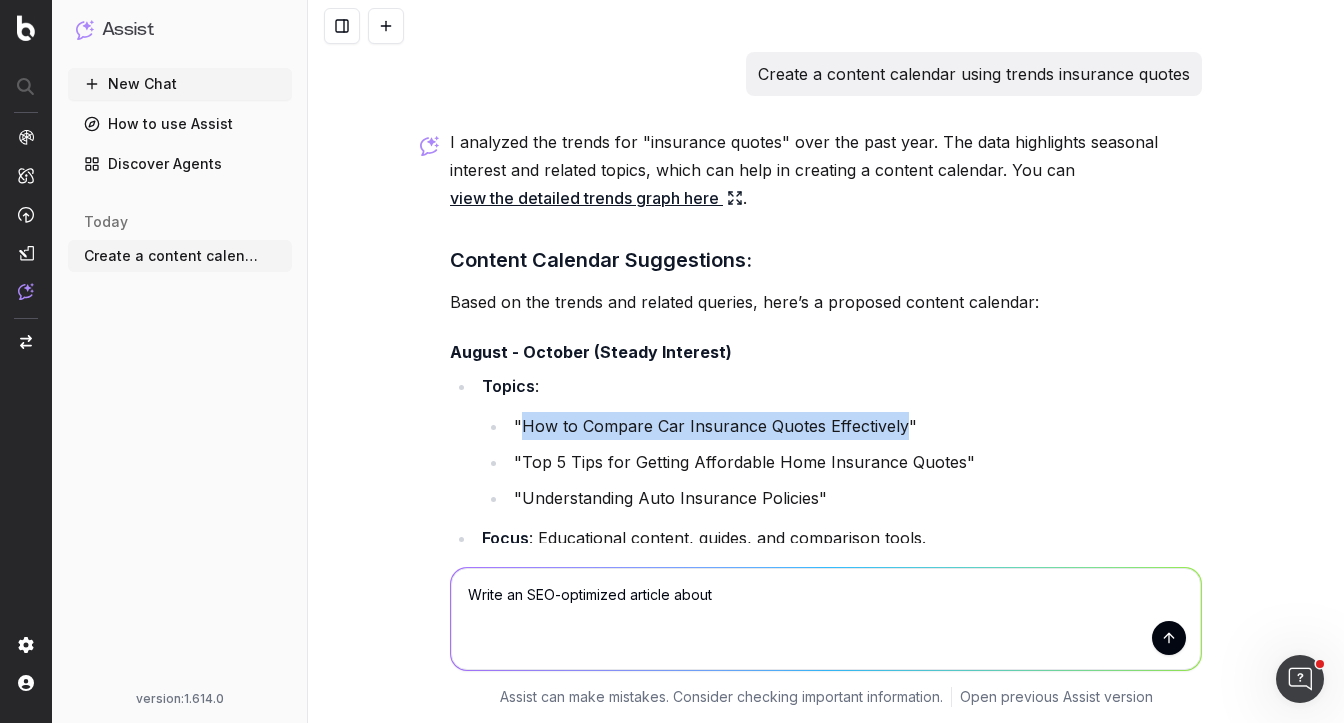 drag, startPoint x: 522, startPoint y: 427, endPoint x: 897, endPoint y: 428, distance: 375.00134 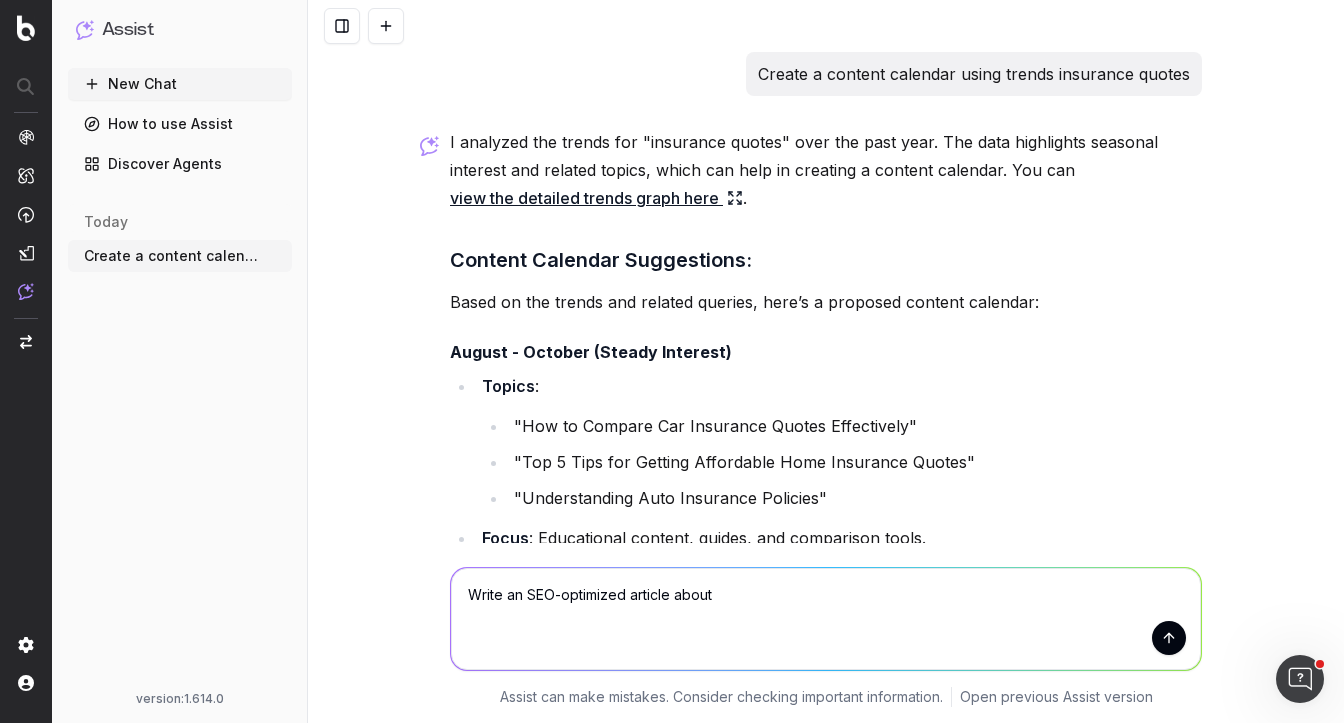 click on "Write an SEO-optimized article about" at bounding box center [826, 619] 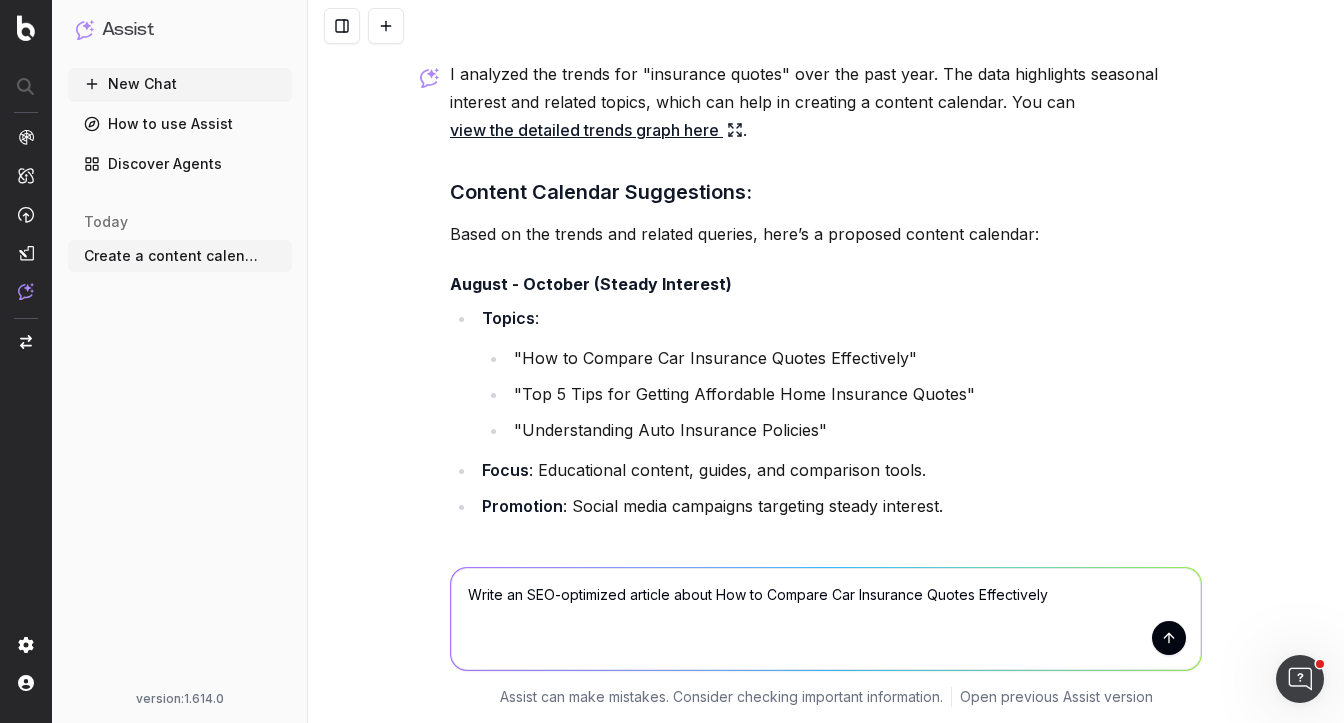 scroll, scrollTop: 85, scrollLeft: 0, axis: vertical 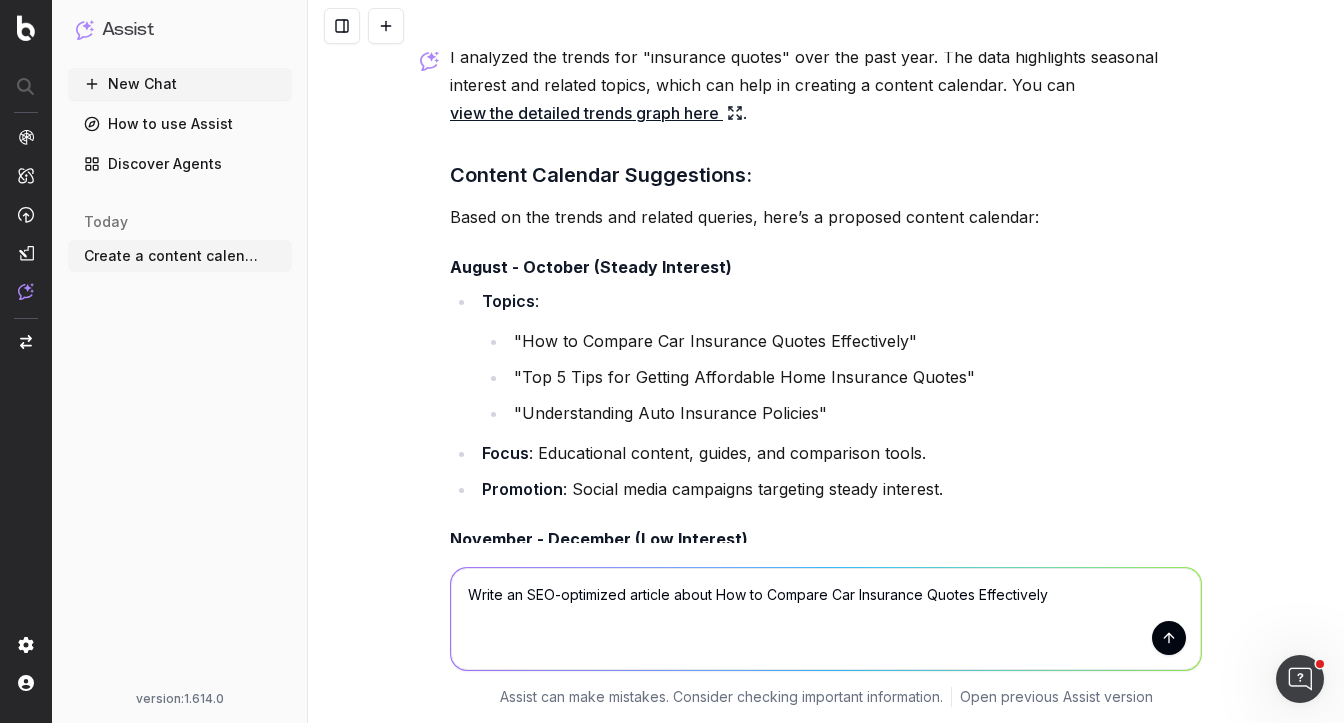 type on "Write an SEO-optimized article about How to Compare Car Insurance Quotes Effectively" 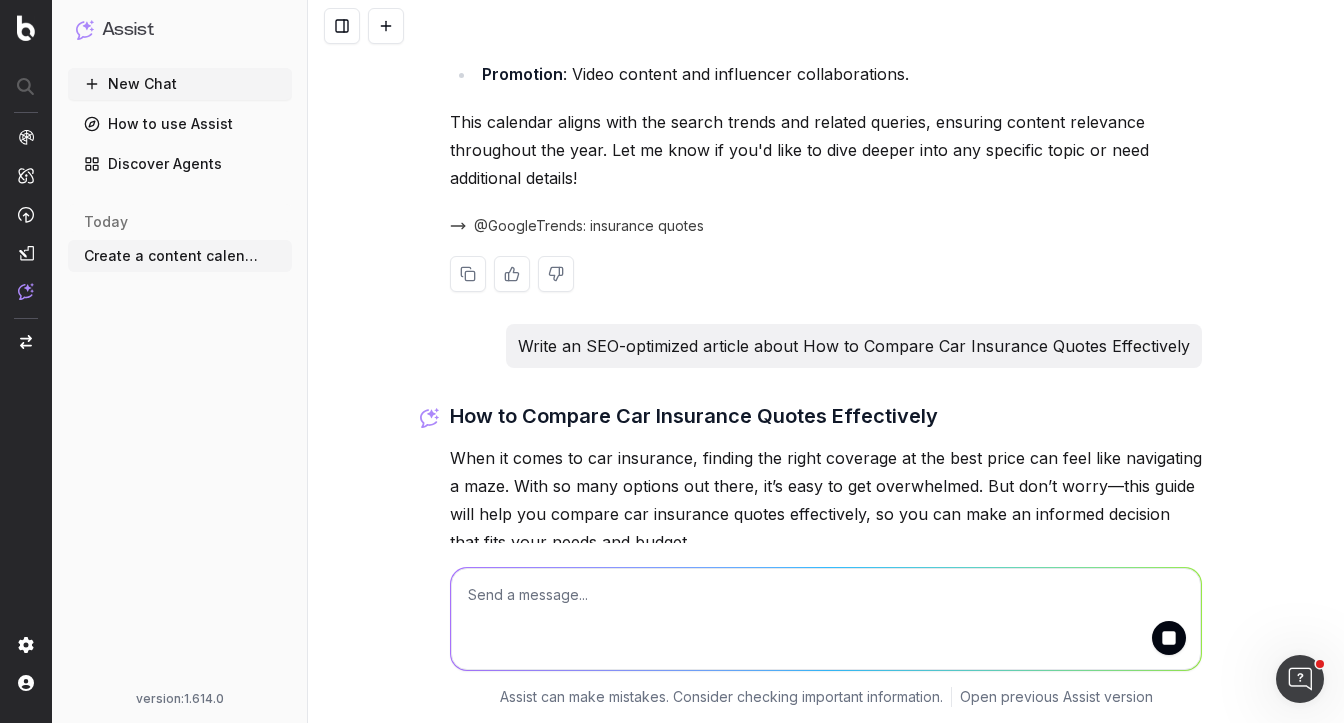 scroll, scrollTop: 1608, scrollLeft: 0, axis: vertical 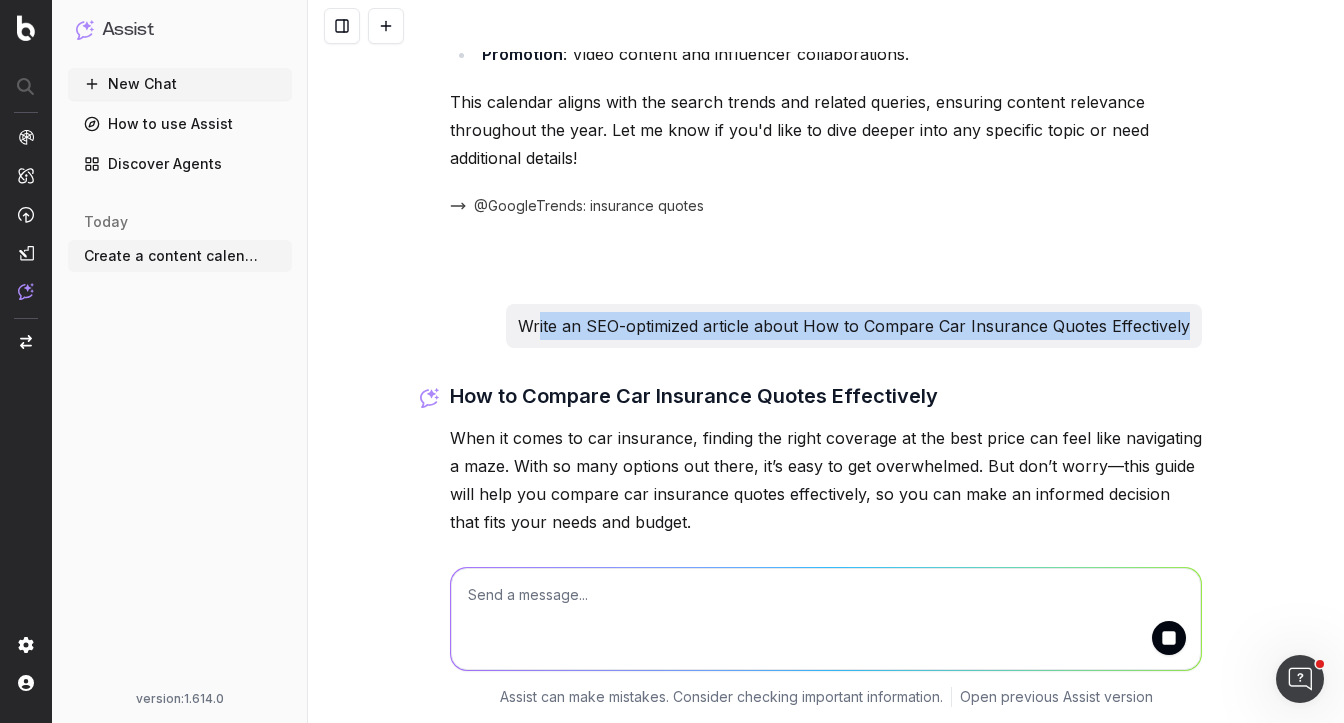 drag, startPoint x: 1191, startPoint y: 330, endPoint x: 546, endPoint y: 319, distance: 645.0938 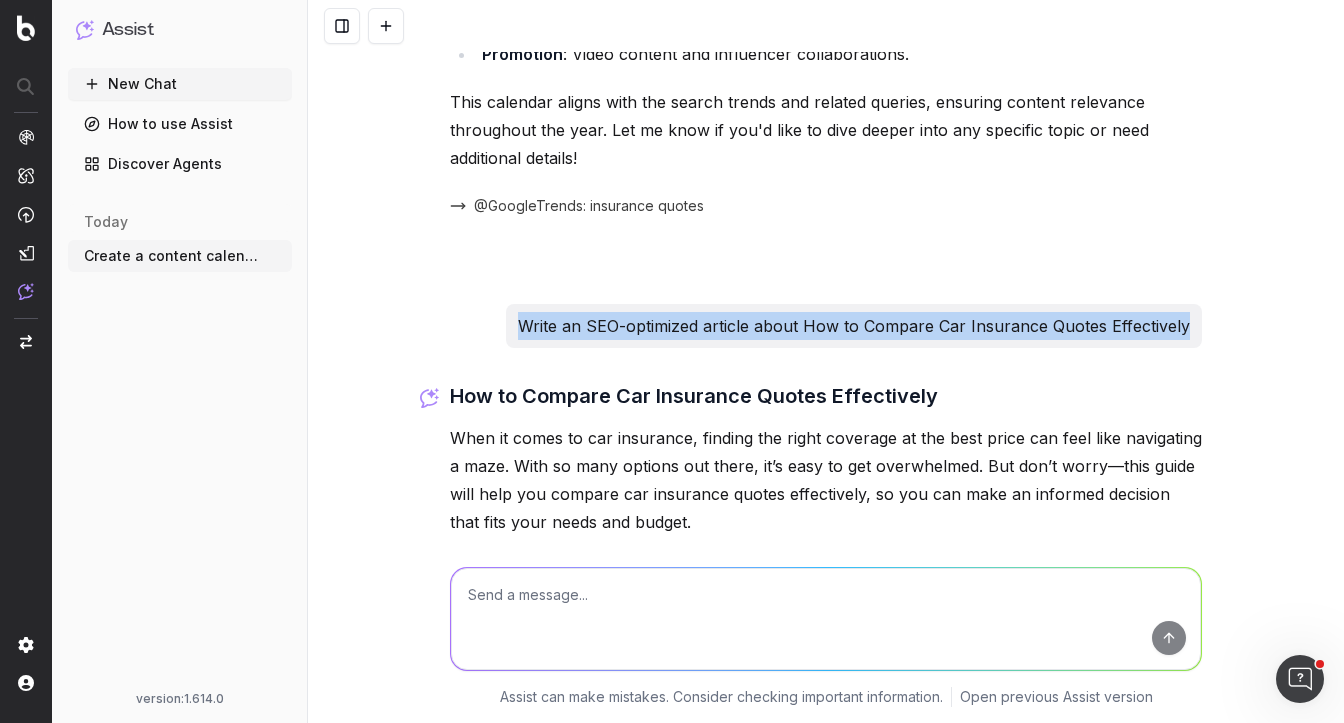 copy on "Write an SEO-optimized article about How to Compare Car Insurance Quotes Effectively" 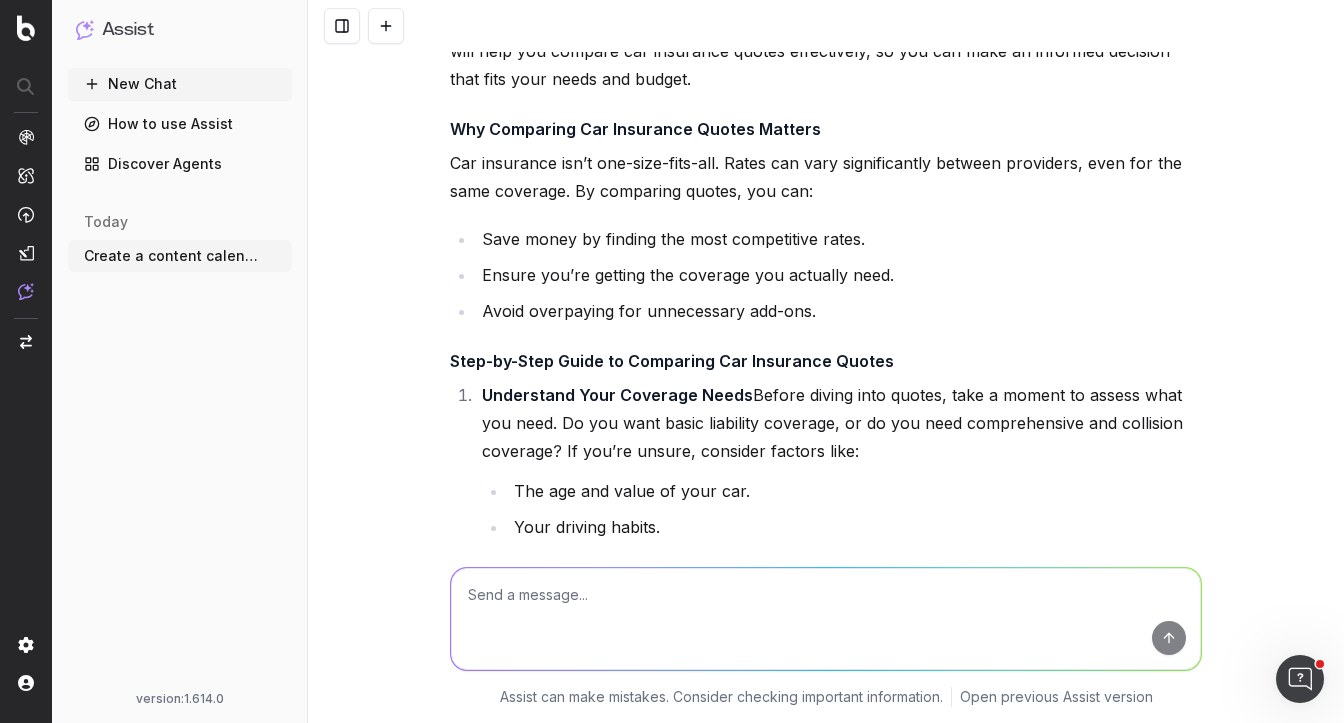 scroll, scrollTop: 2053, scrollLeft: 0, axis: vertical 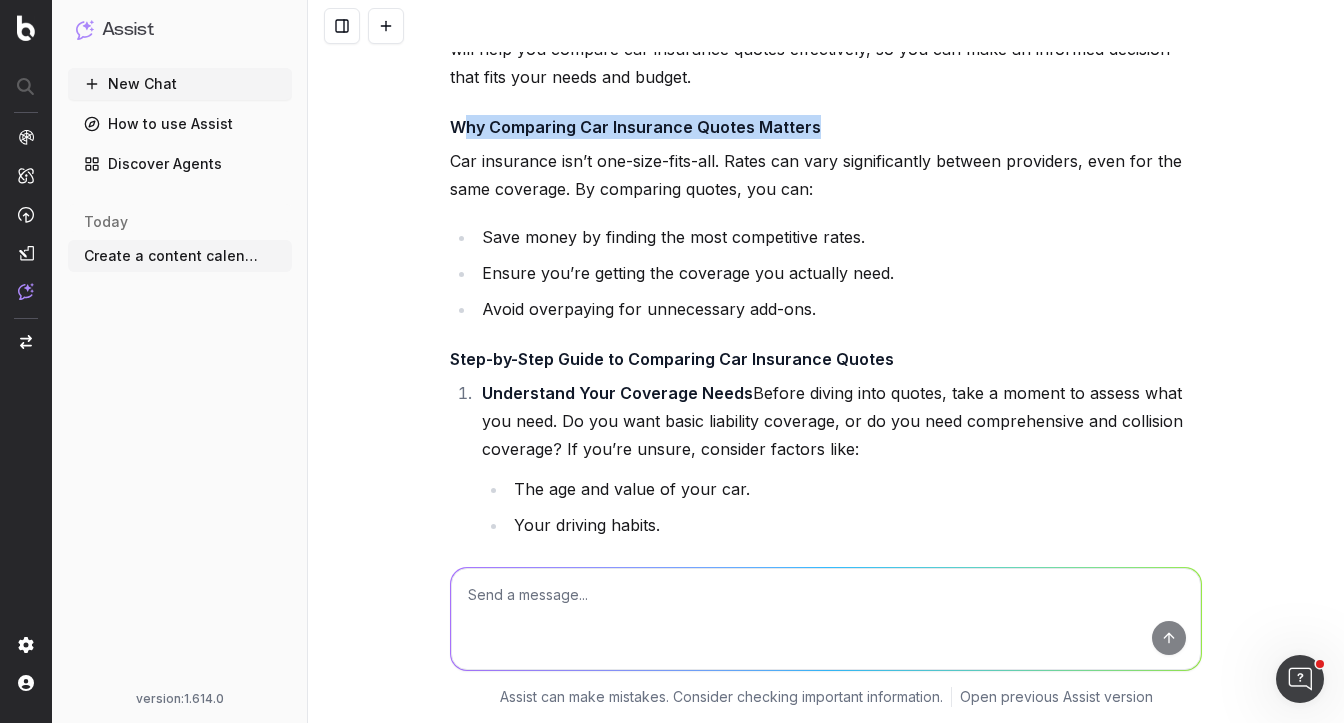 drag, startPoint x: 460, startPoint y: 127, endPoint x: 817, endPoint y: 133, distance: 357.0504 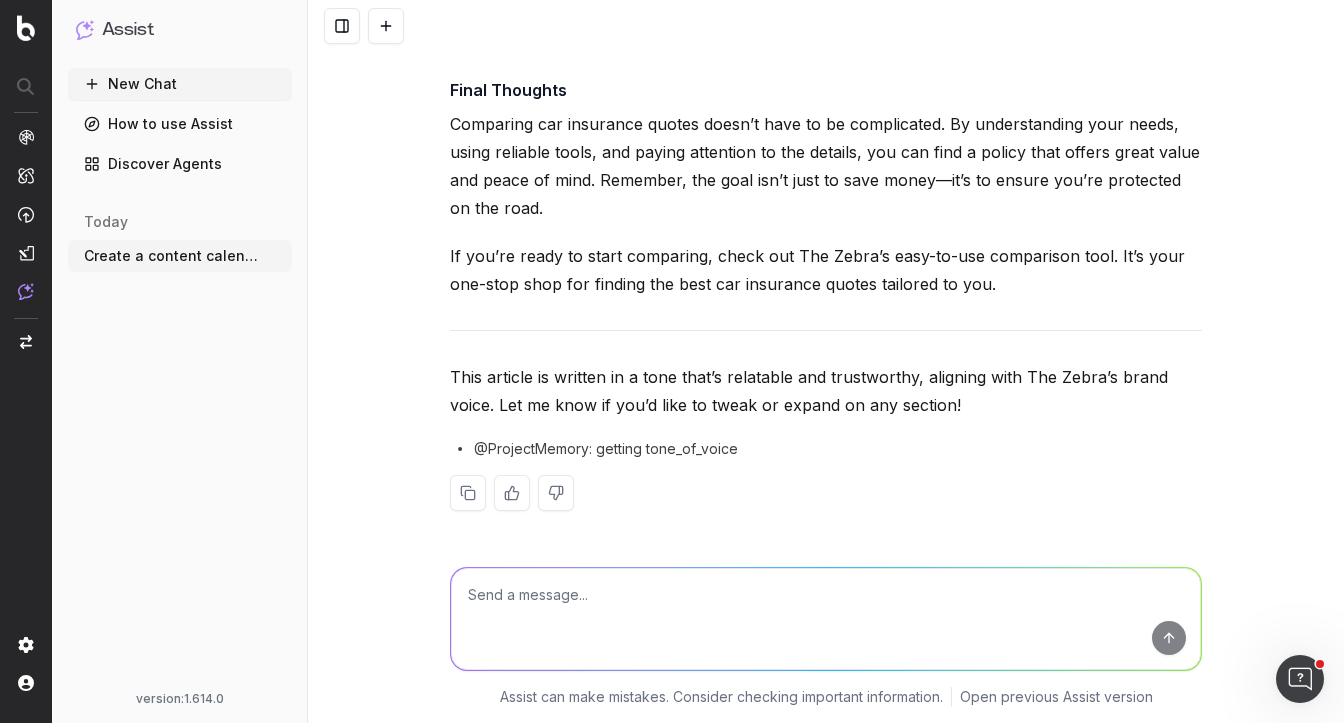 scroll, scrollTop: 3605, scrollLeft: 0, axis: vertical 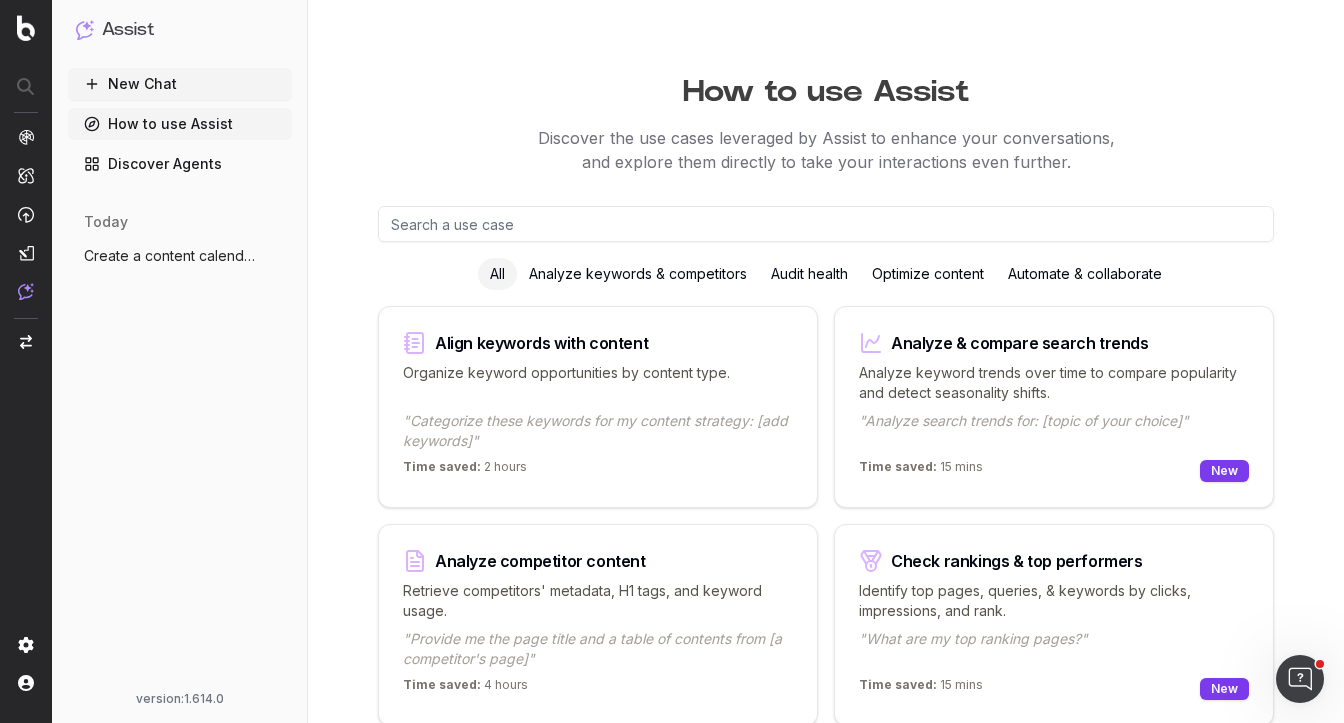 click on "Optimize content" at bounding box center [928, 274] 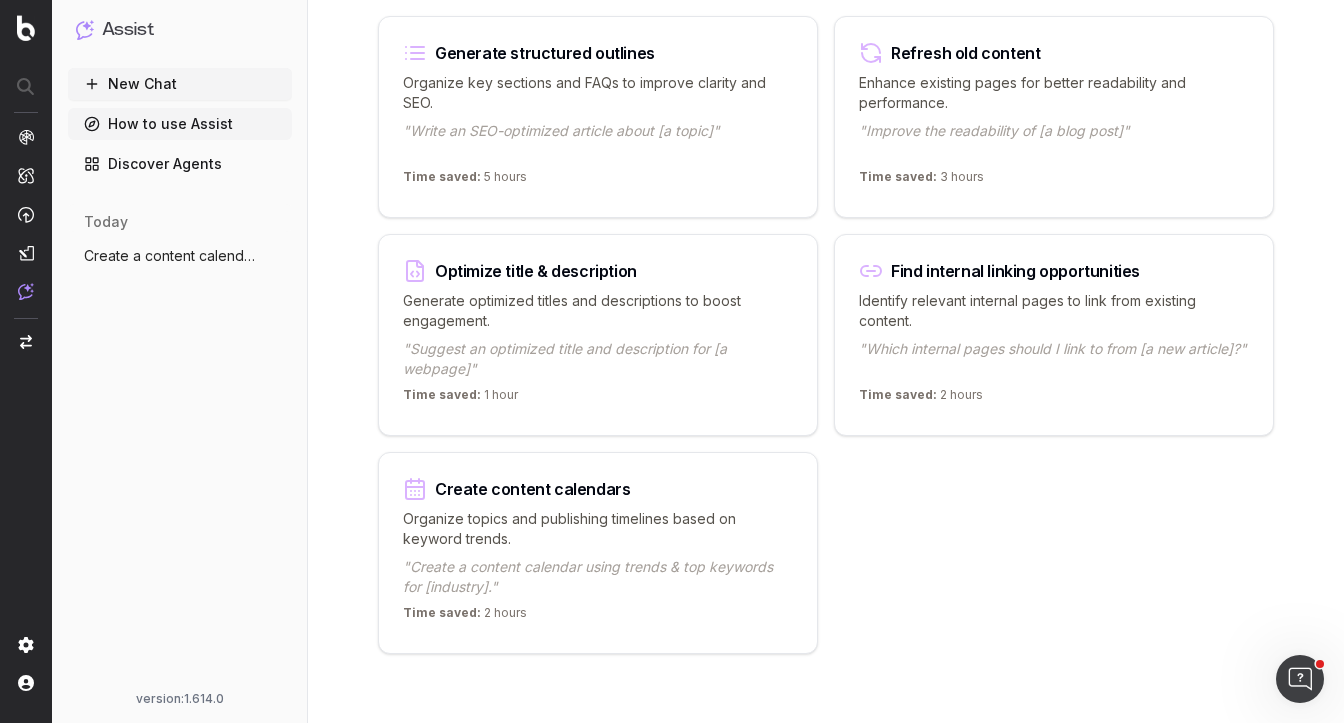 scroll, scrollTop: 299, scrollLeft: 0, axis: vertical 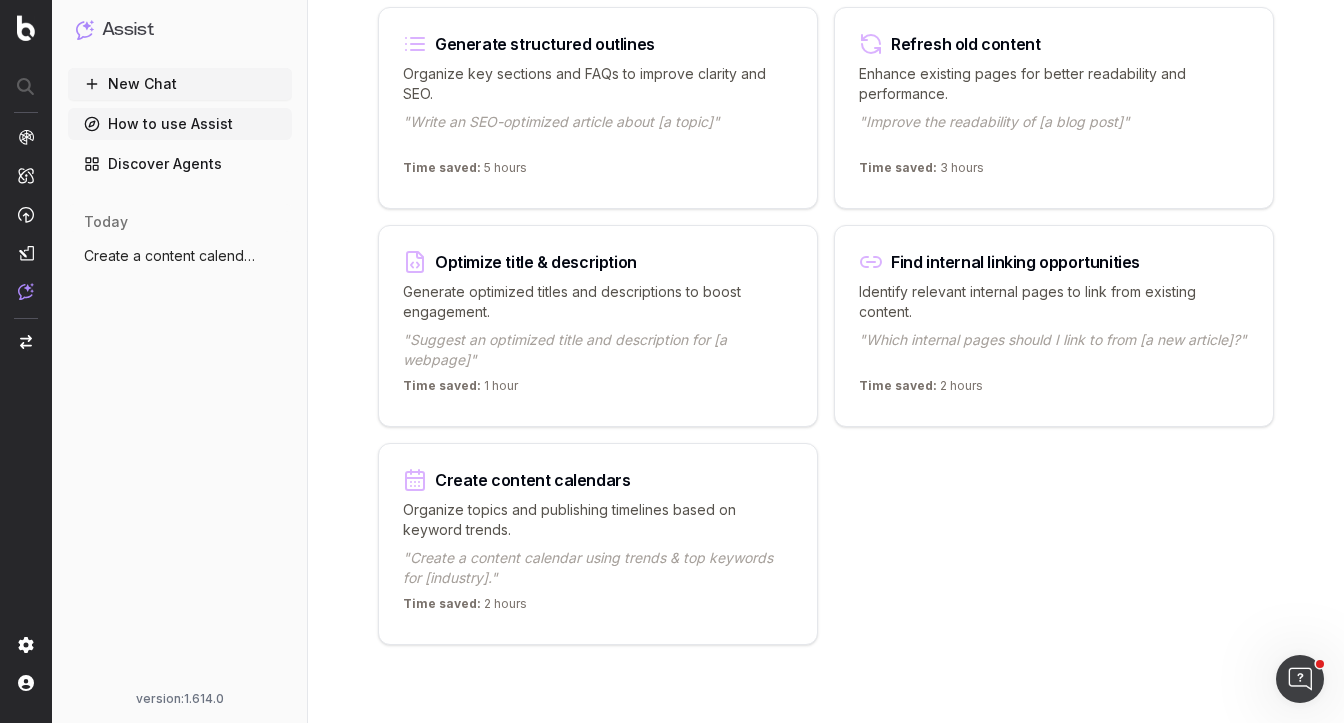 click on "Find internal linking opportunities" at bounding box center [1015, 262] 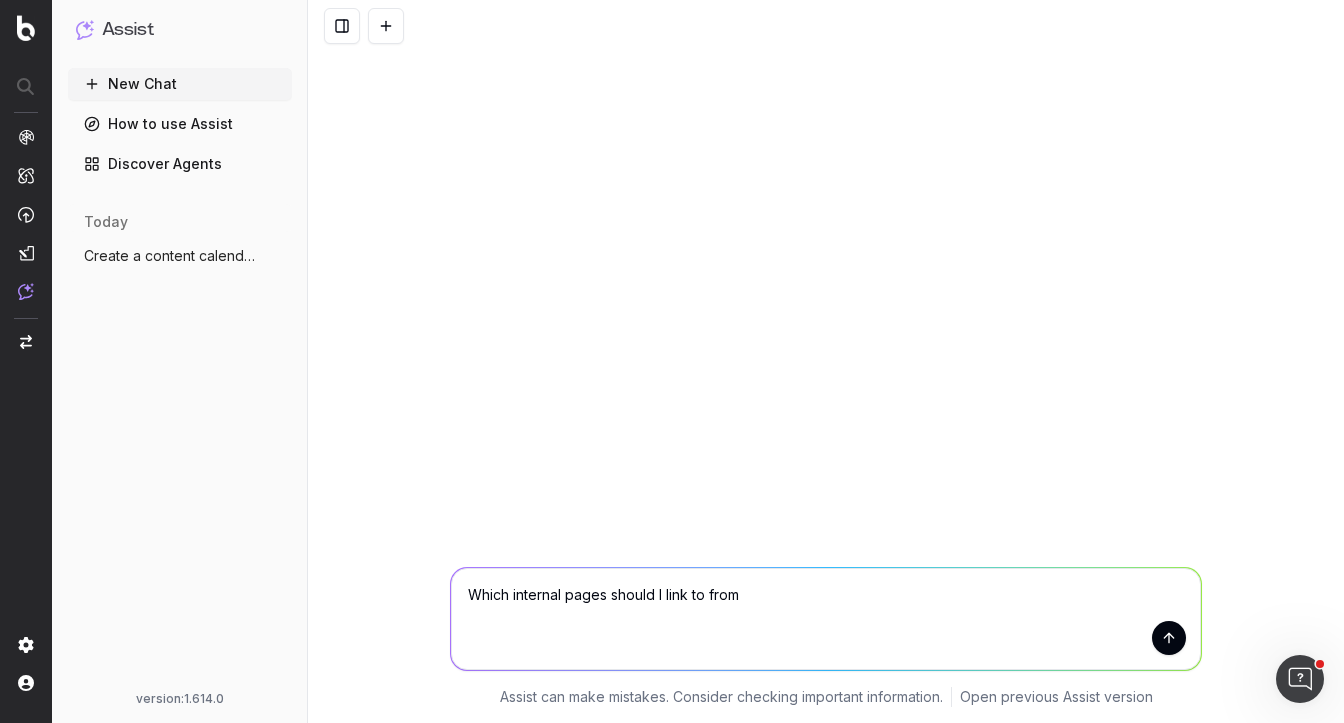 scroll, scrollTop: 0, scrollLeft: 0, axis: both 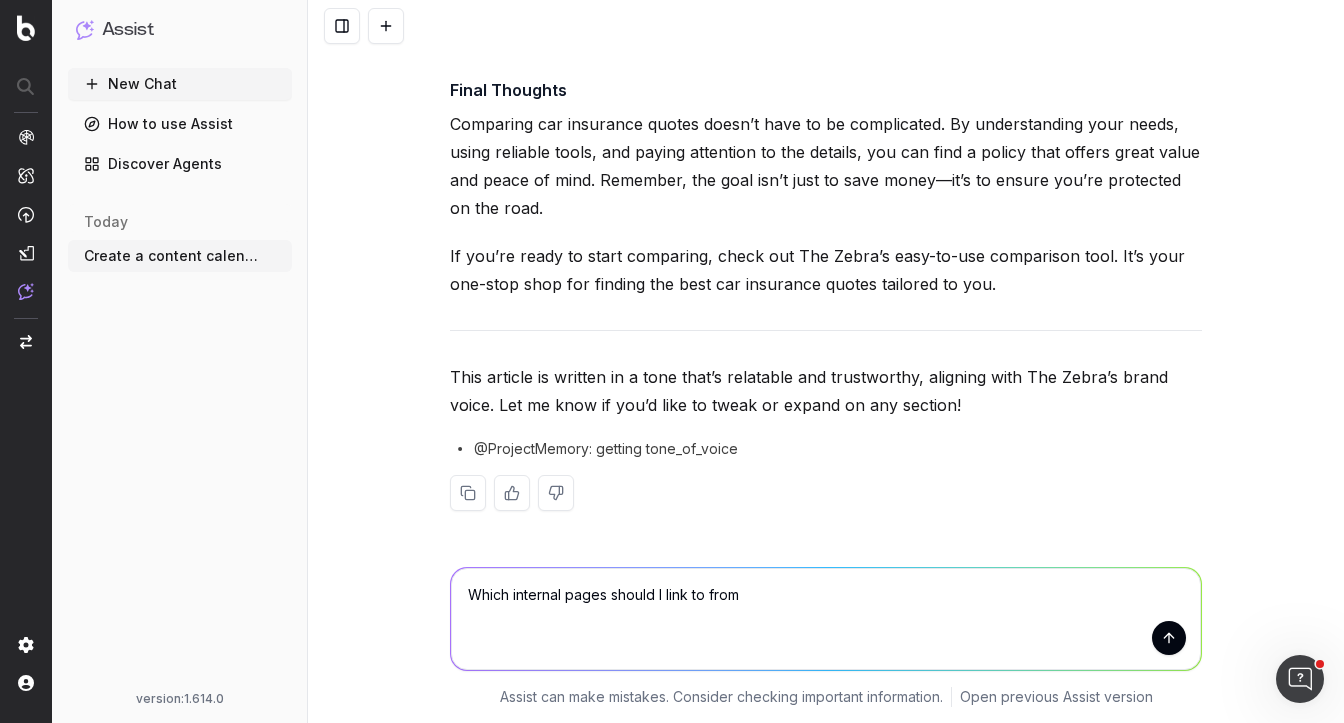 click on "Which internal pages should I link to from" at bounding box center [826, 619] 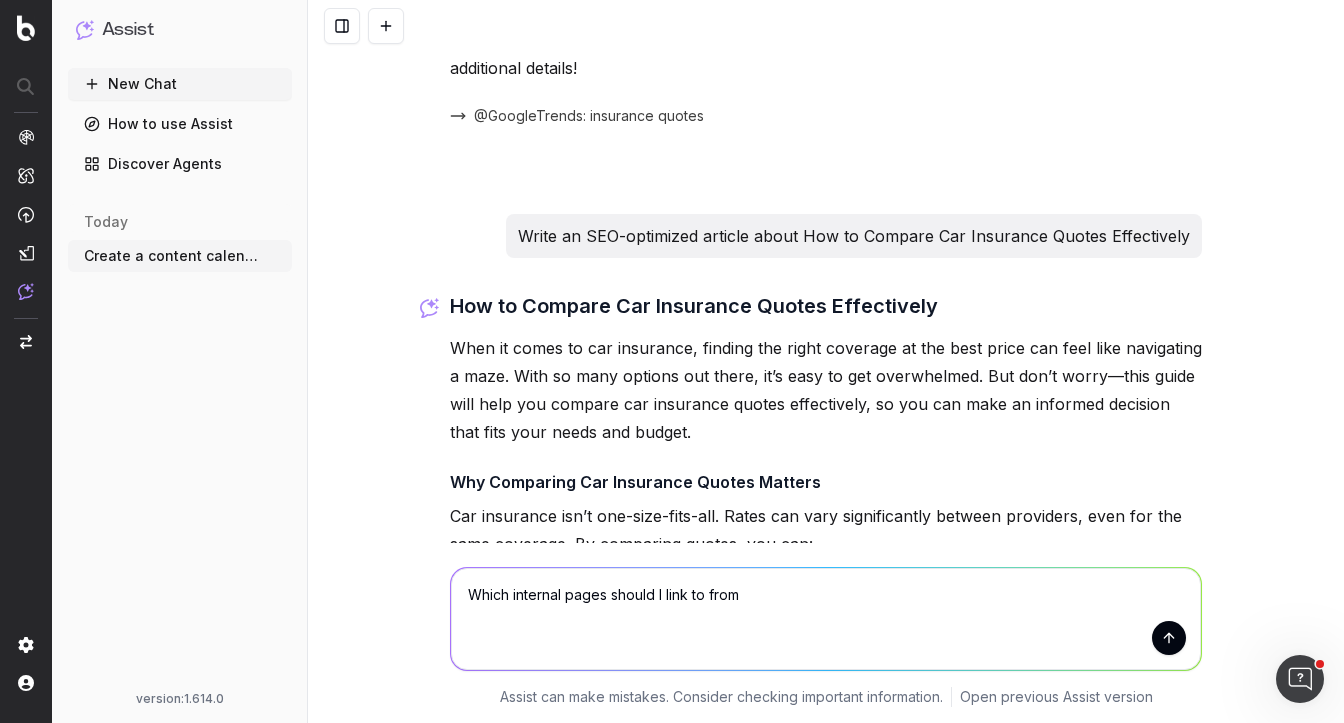 scroll, scrollTop: 1689, scrollLeft: 0, axis: vertical 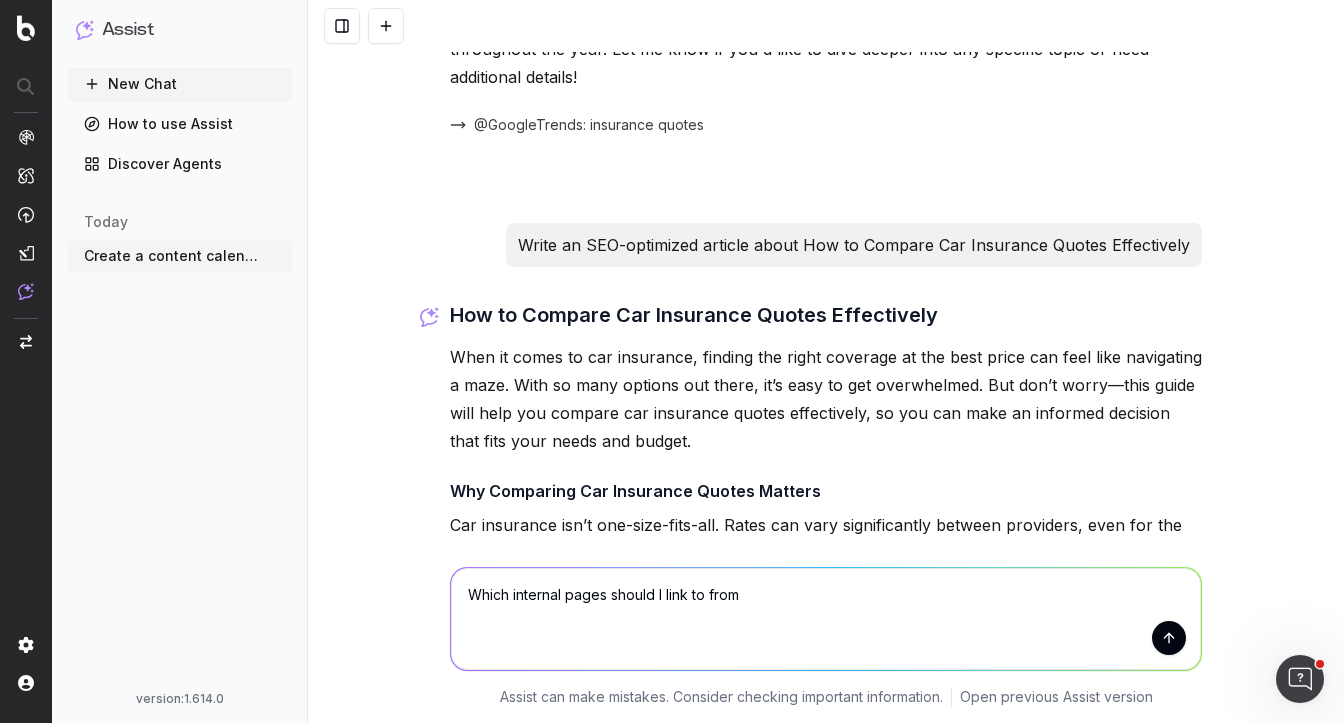 click on "How to Compare Car Insurance Quotes Effectively" at bounding box center (826, 315) 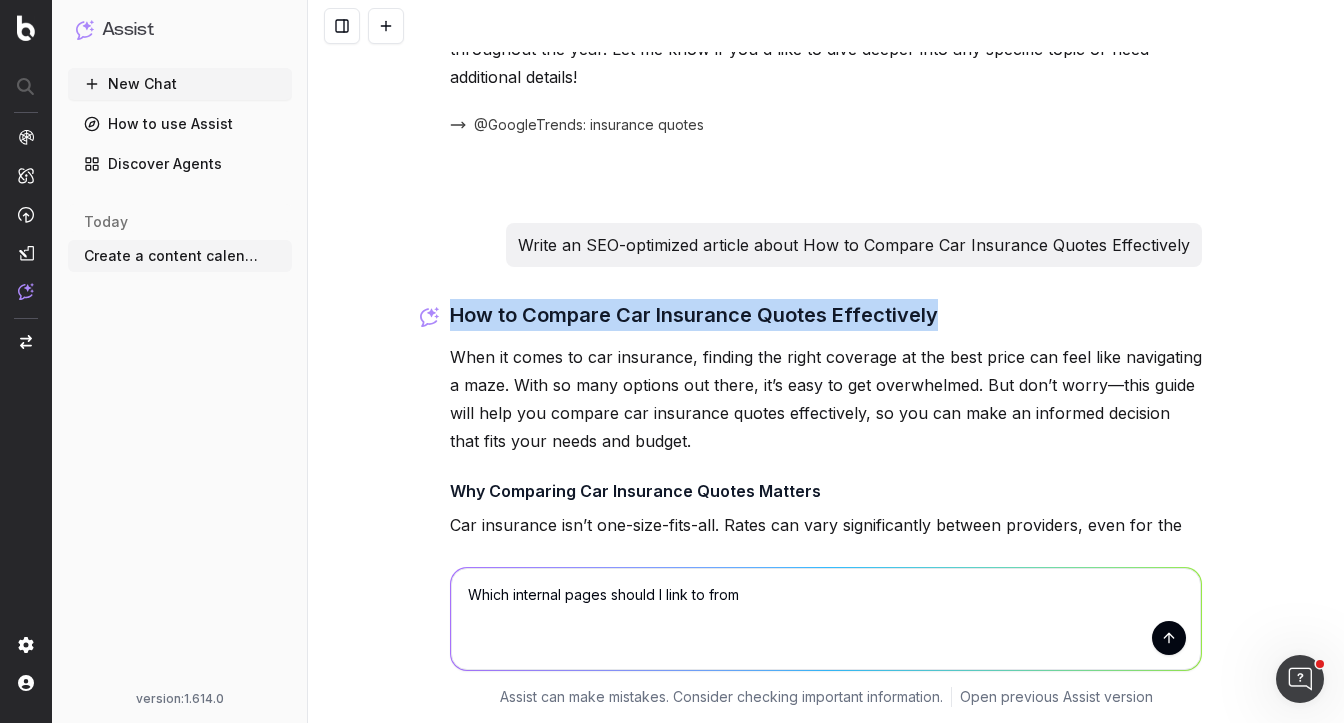 drag, startPoint x: 452, startPoint y: 313, endPoint x: 932, endPoint y: 314, distance: 480.00104 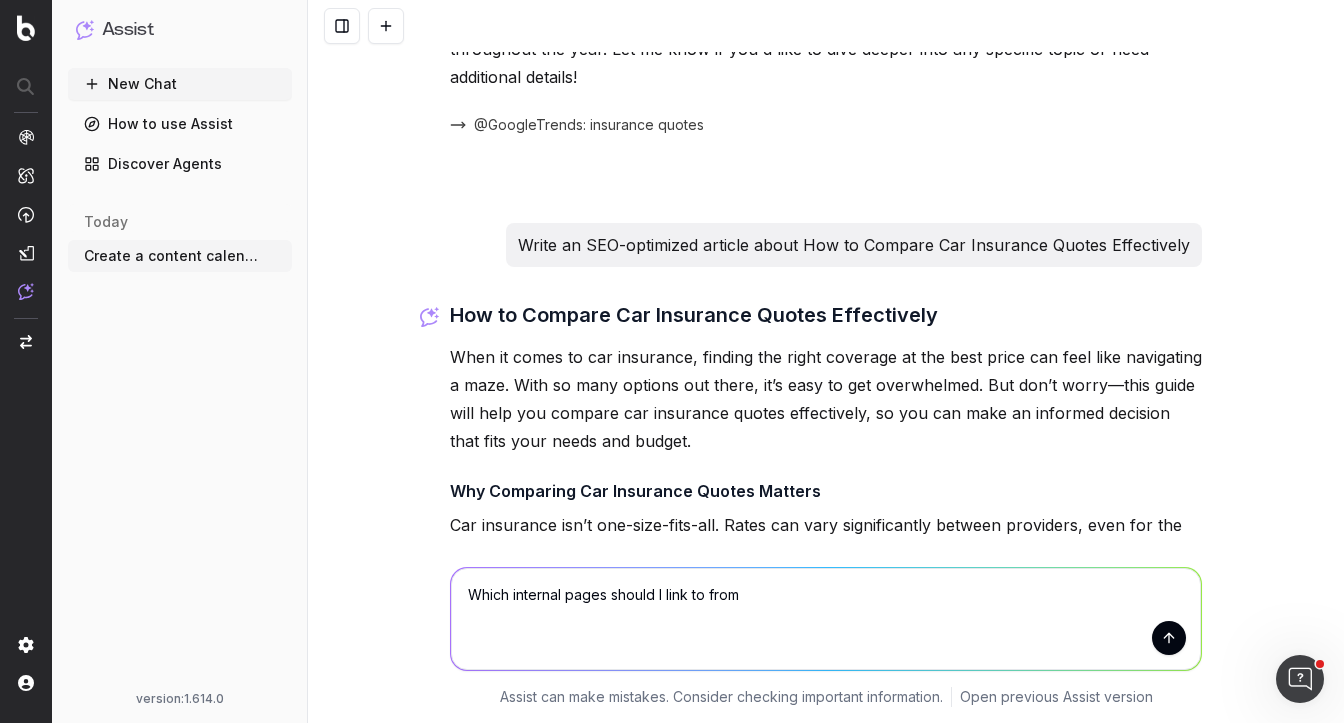 click on "Which internal pages should I link to from" at bounding box center (826, 619) 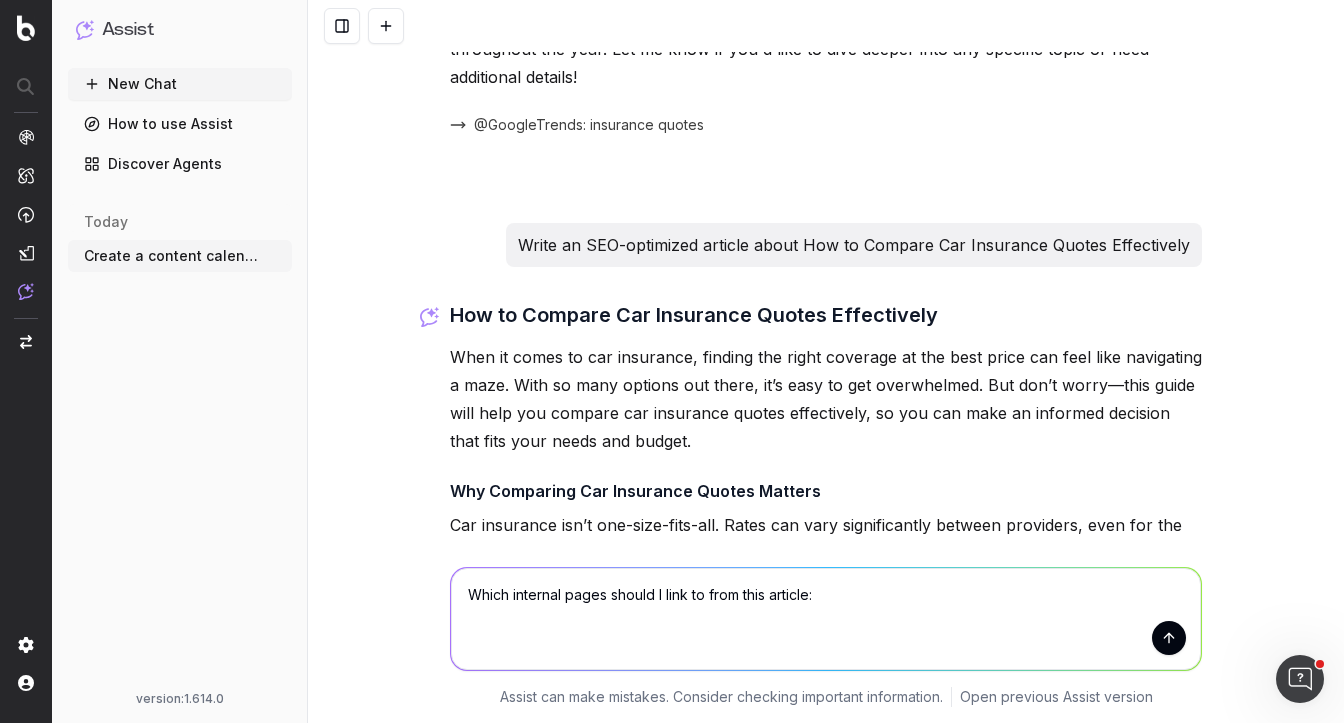 paste on "How to Compare Car Insurance Quotes Effectively" 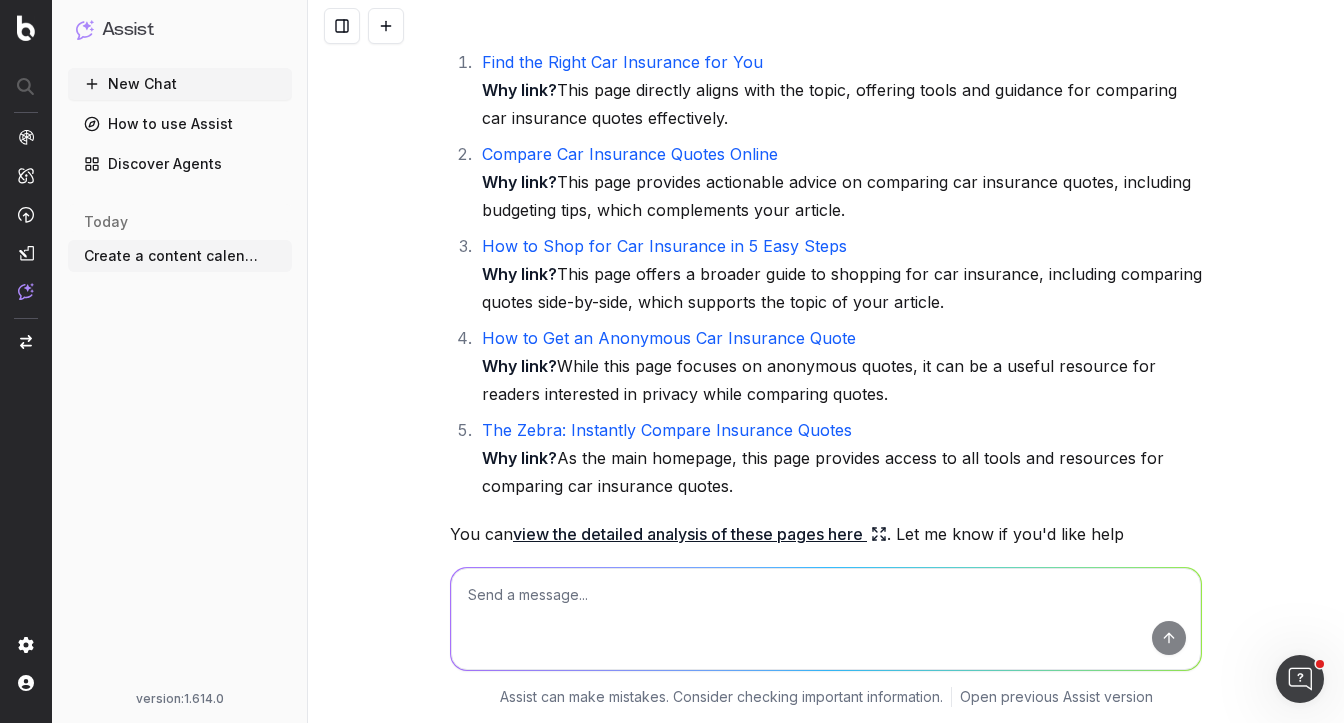 scroll, scrollTop: 4170, scrollLeft: 0, axis: vertical 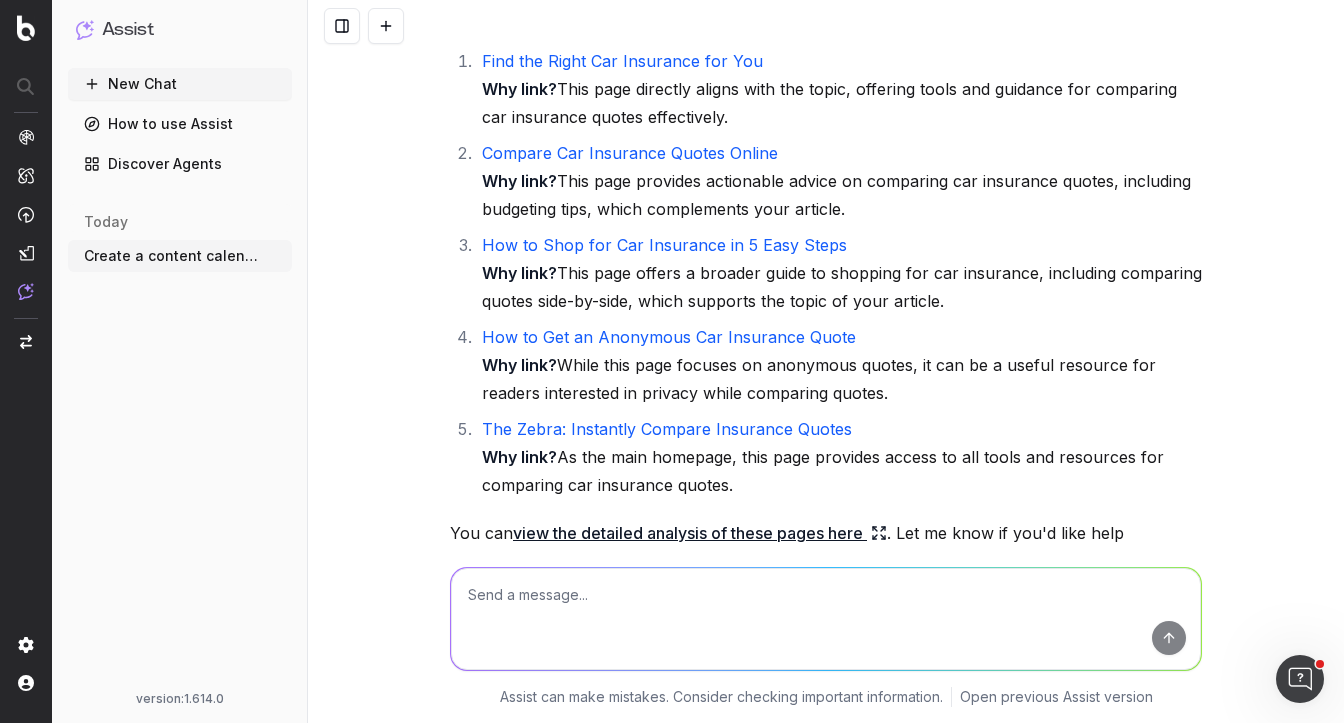 type 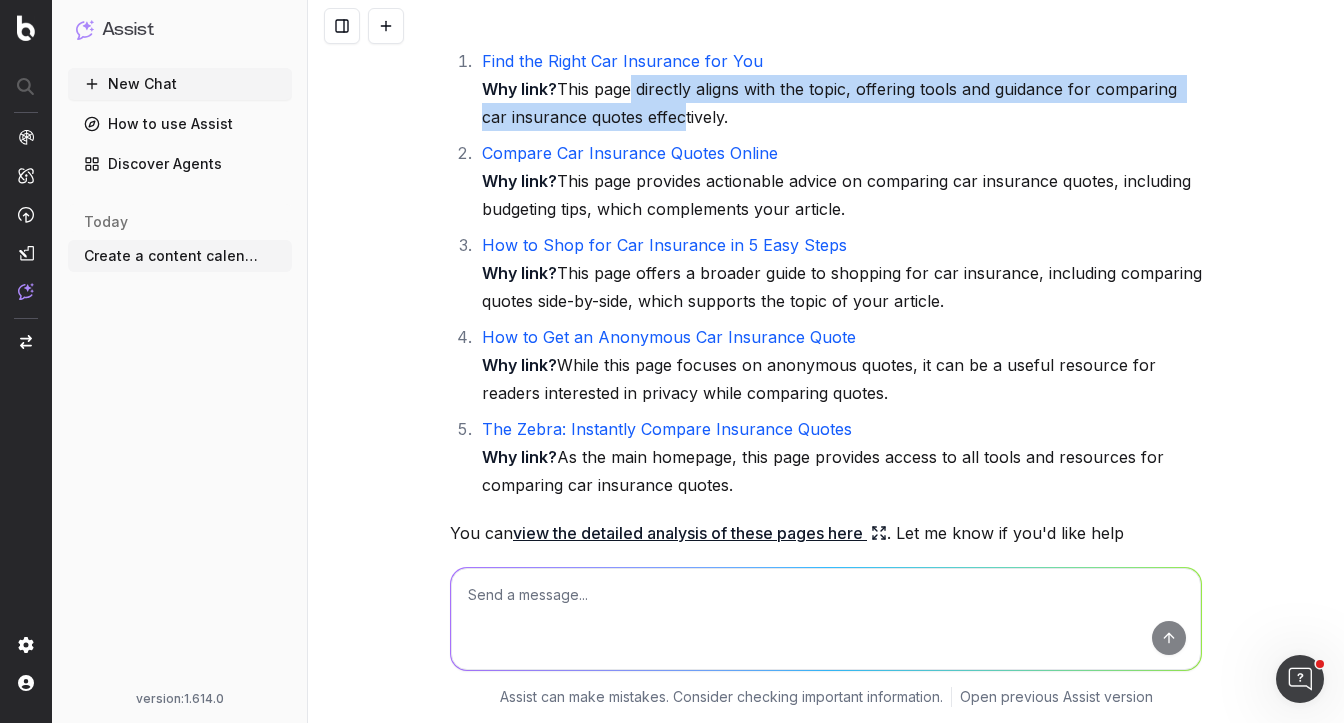 drag, startPoint x: 626, startPoint y: 203, endPoint x: 661, endPoint y: 242, distance: 52.40229 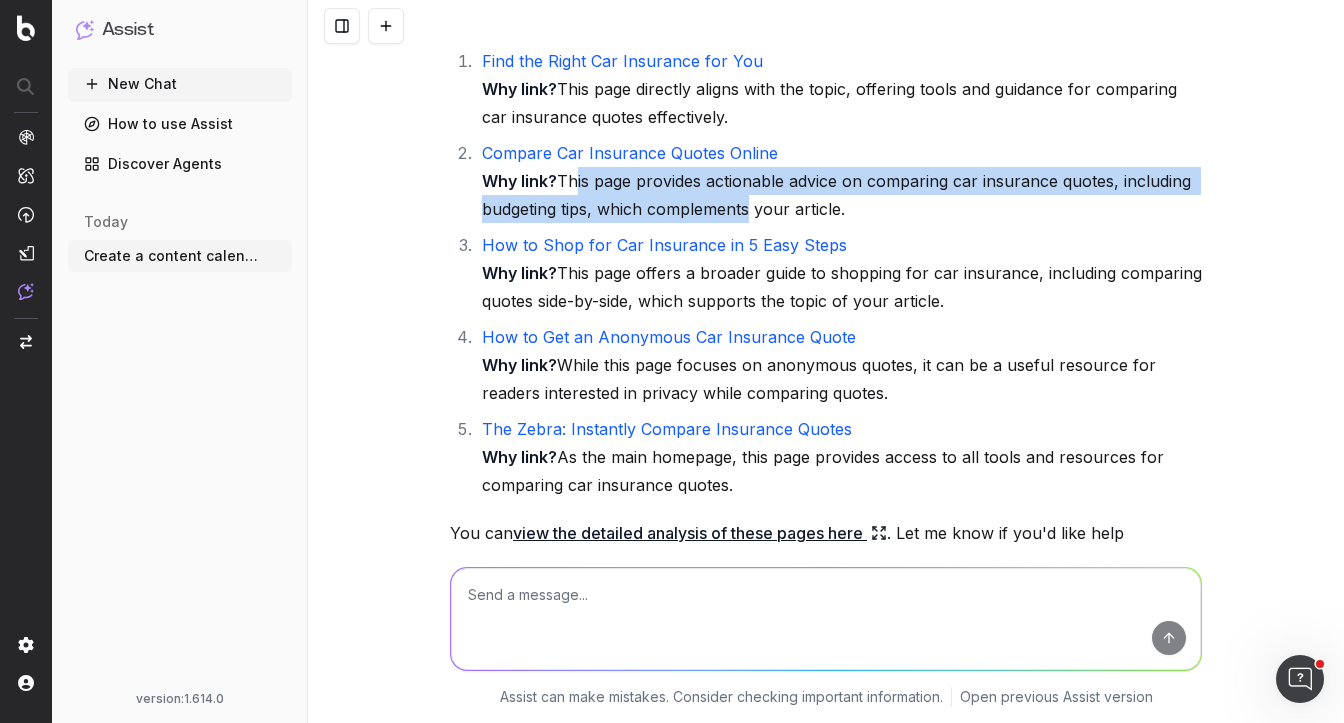 drag, startPoint x: 570, startPoint y: 293, endPoint x: 744, endPoint y: 322, distance: 176.40012 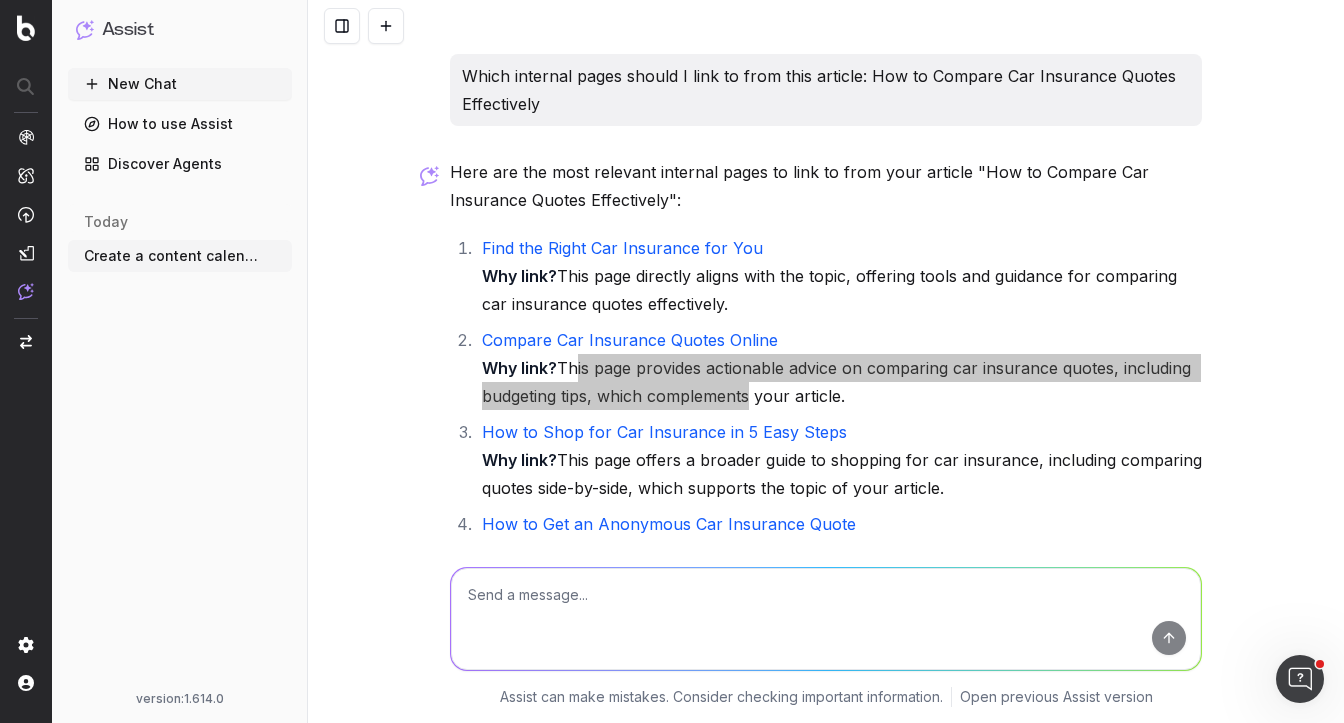 scroll, scrollTop: 3981, scrollLeft: 0, axis: vertical 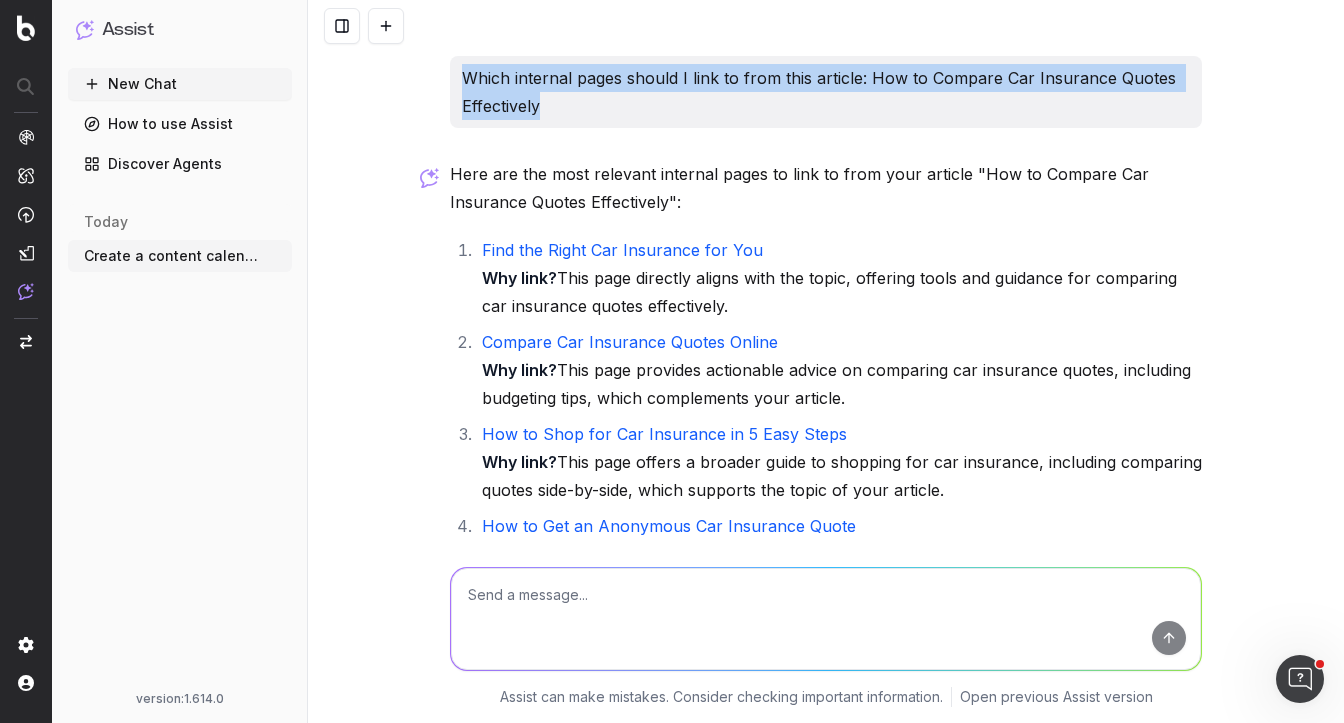 drag, startPoint x: 568, startPoint y: 214, endPoint x: 441, endPoint y: 168, distance: 135.07405 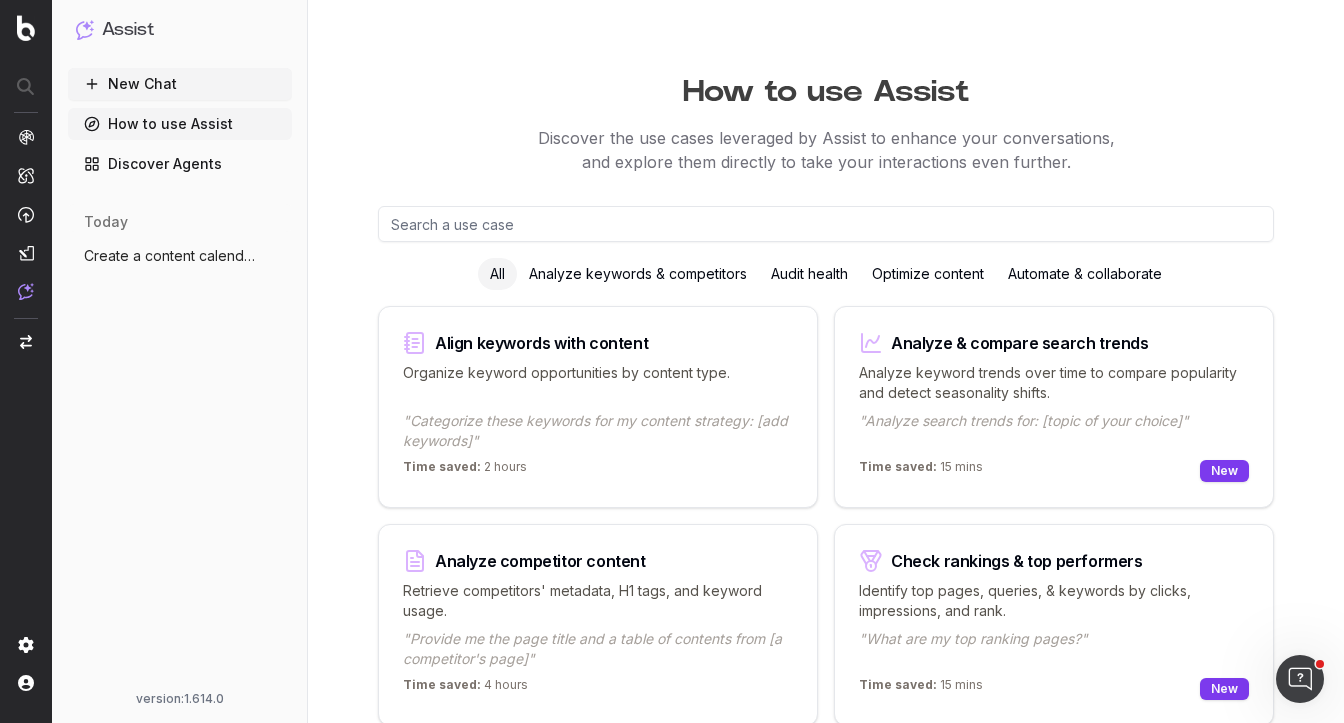 click on "Discover Agents" at bounding box center (180, 164) 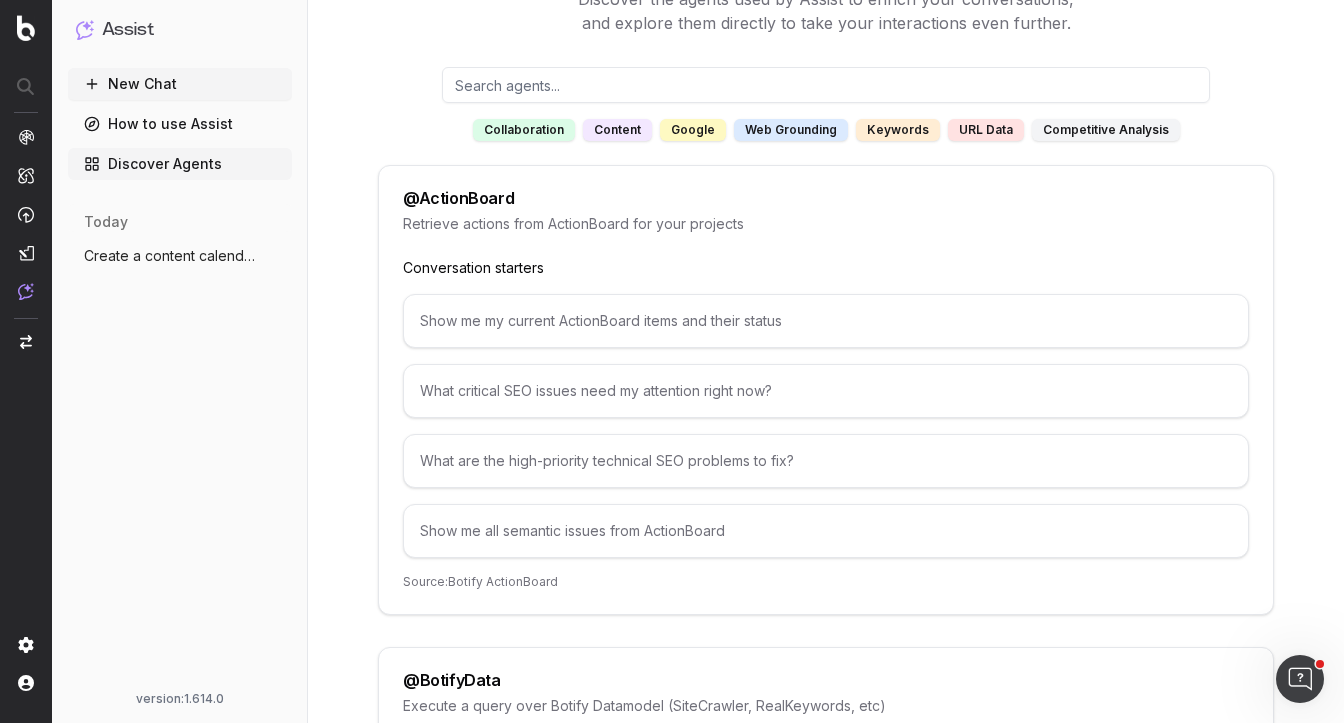 scroll, scrollTop: 0, scrollLeft: 0, axis: both 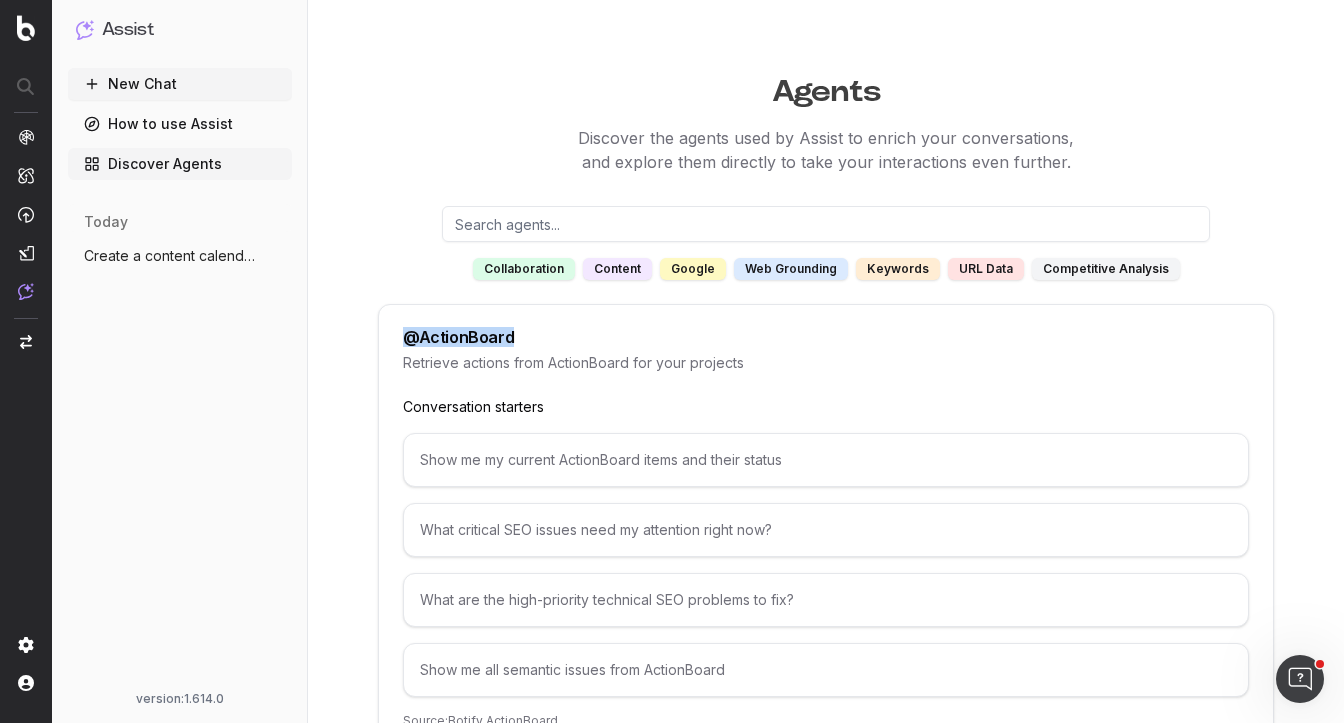 drag, startPoint x: 401, startPoint y: 339, endPoint x: 543, endPoint y: 336, distance: 142.0317 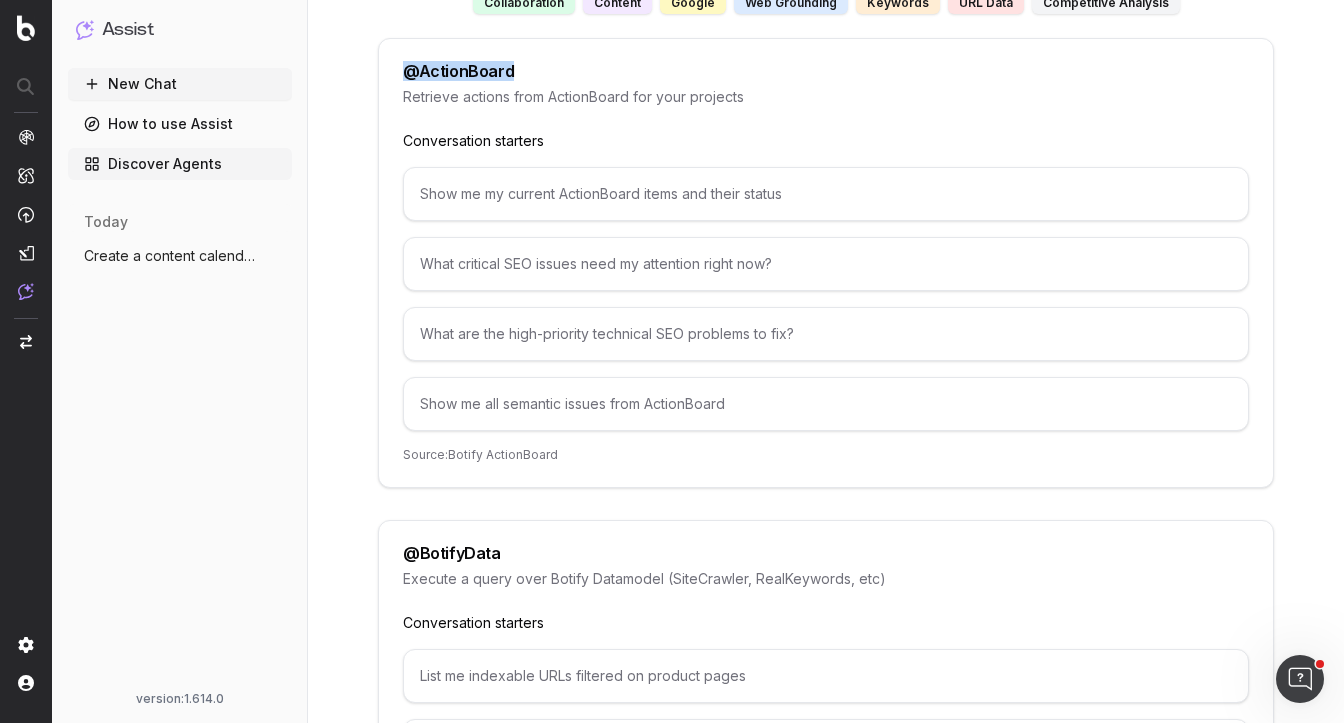 scroll, scrollTop: 273, scrollLeft: 0, axis: vertical 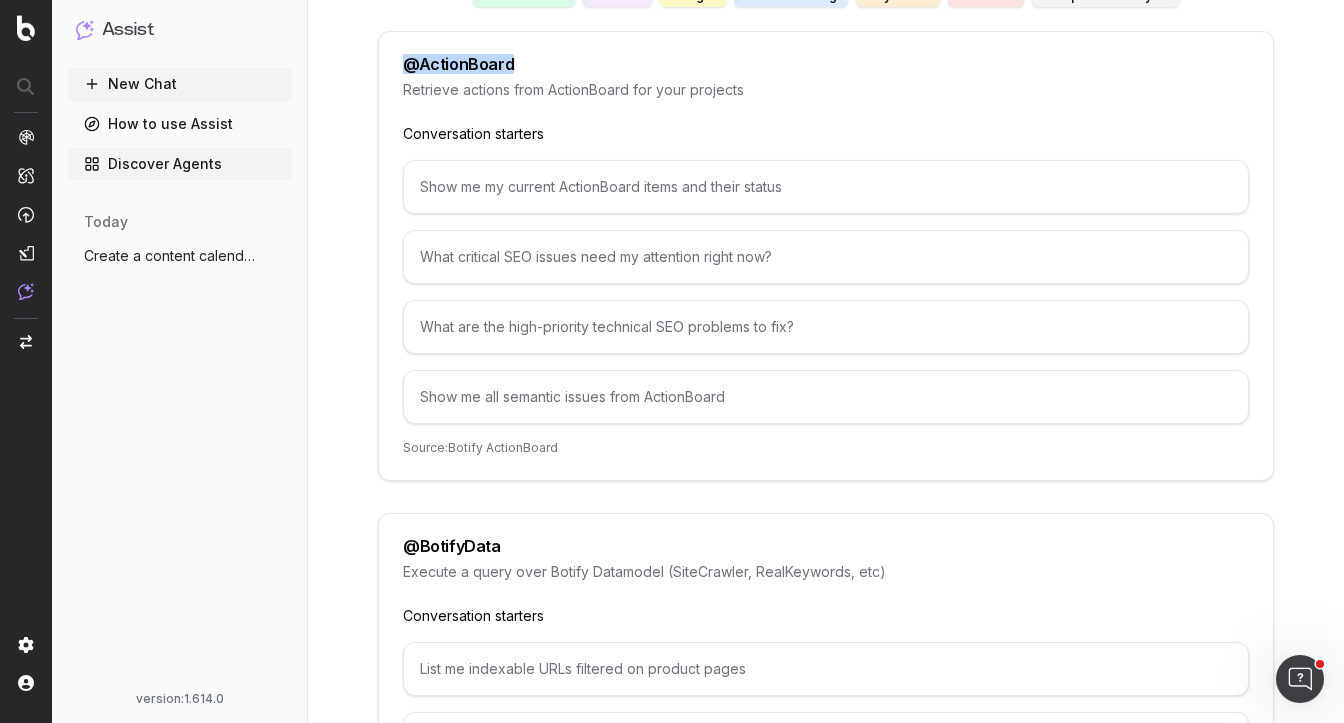 click on "Create a content calendar using trends i" at bounding box center [172, 256] 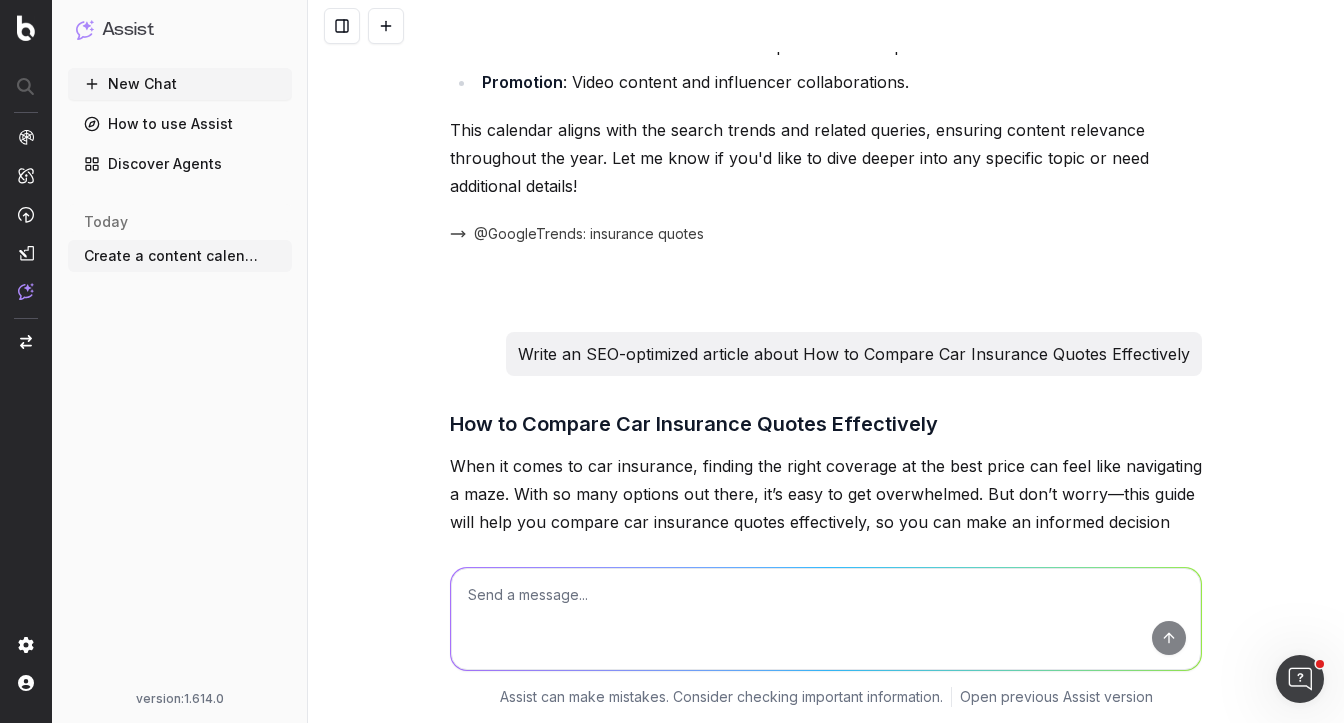 scroll, scrollTop: 1579, scrollLeft: 0, axis: vertical 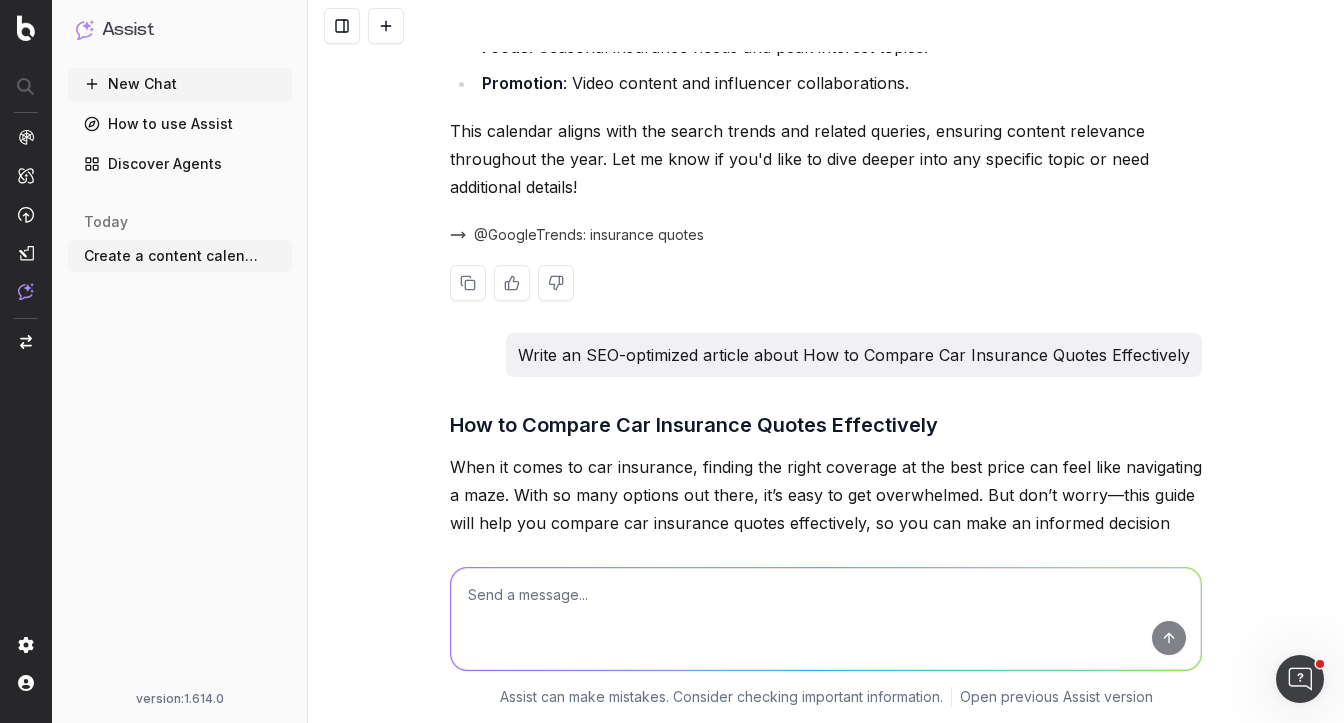 click at bounding box center (720, 235) 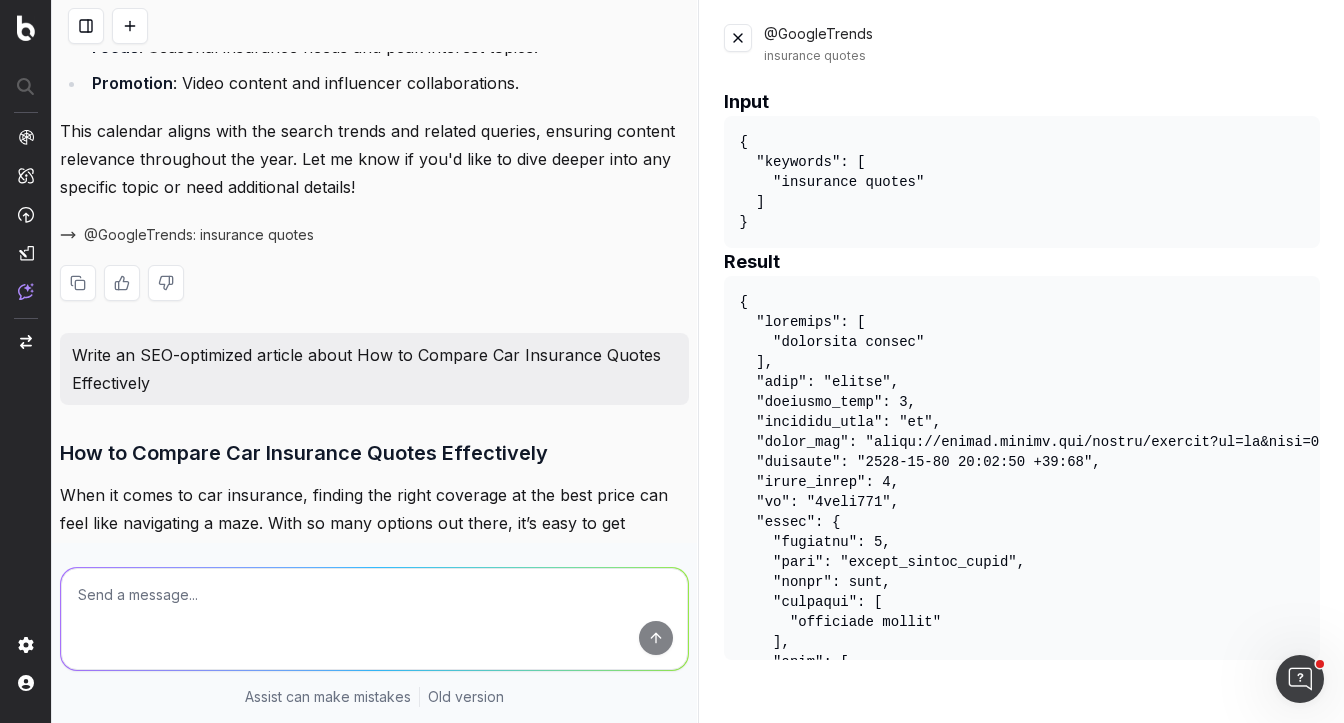 scroll, scrollTop: 1579, scrollLeft: 0, axis: vertical 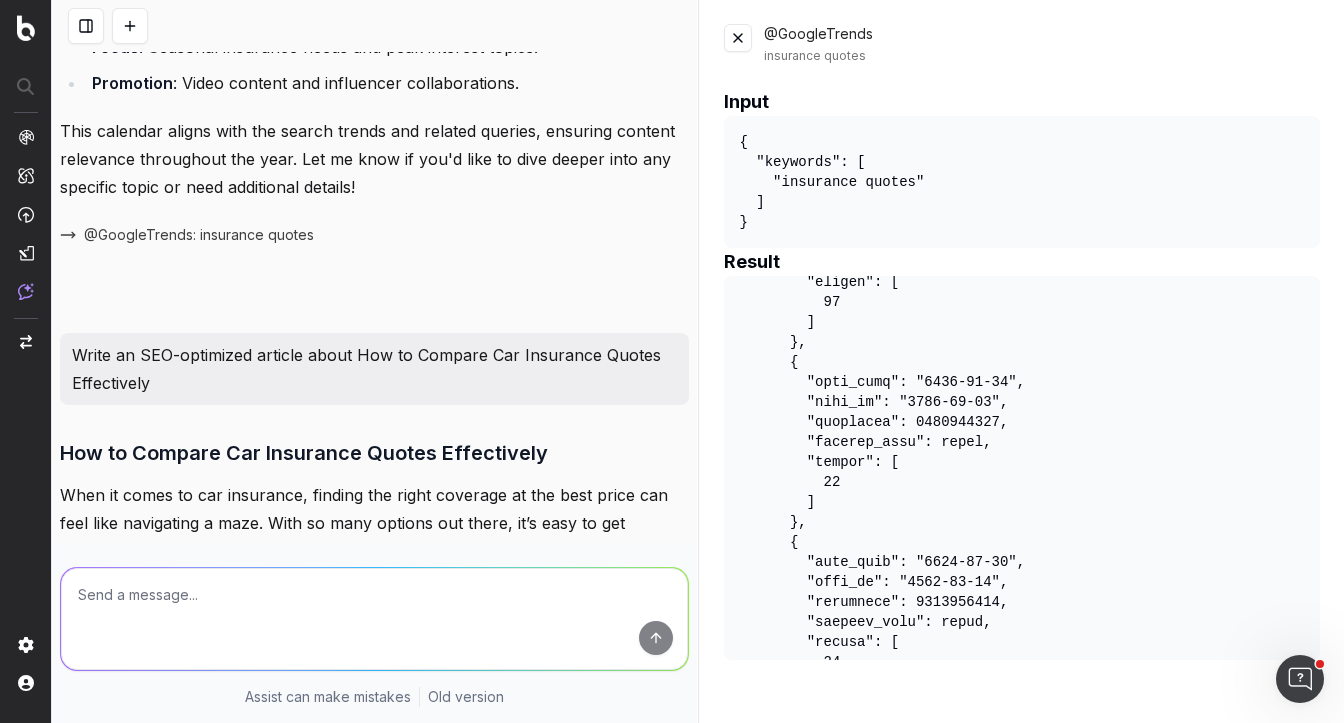 click at bounding box center (738, 38) 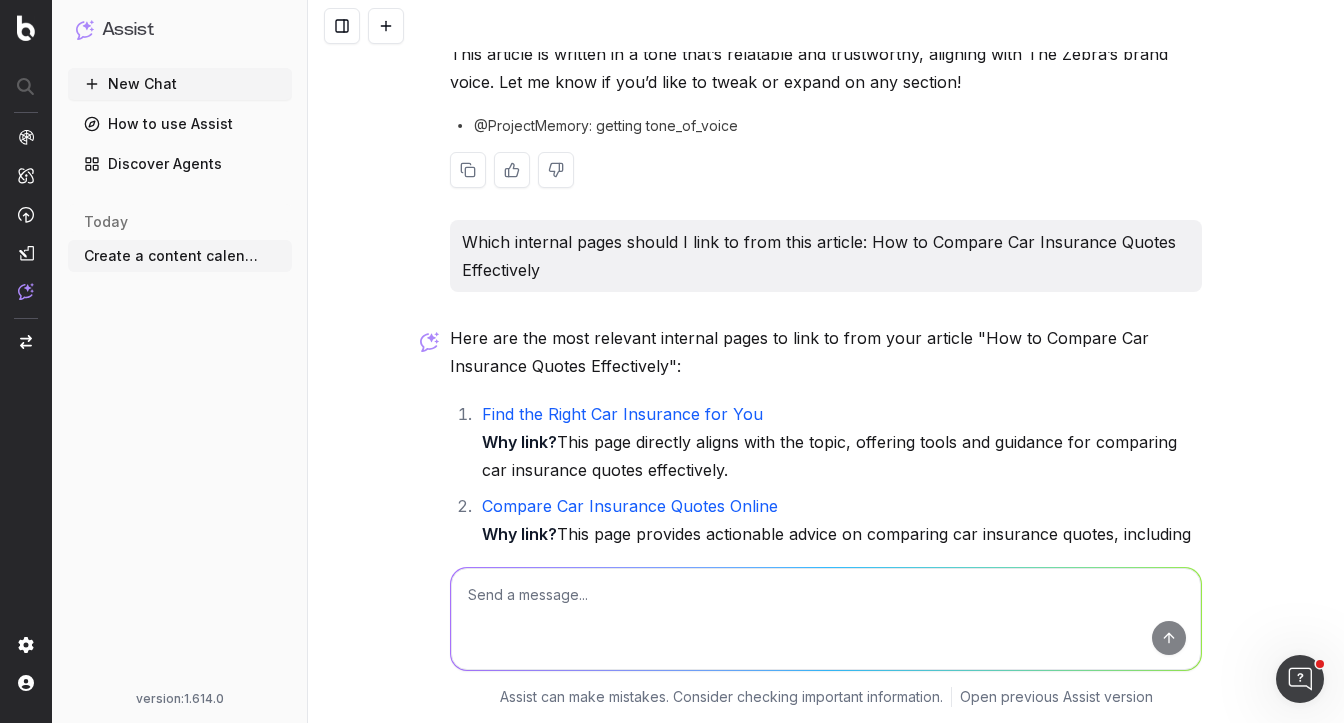 scroll, scrollTop: 3879, scrollLeft: 0, axis: vertical 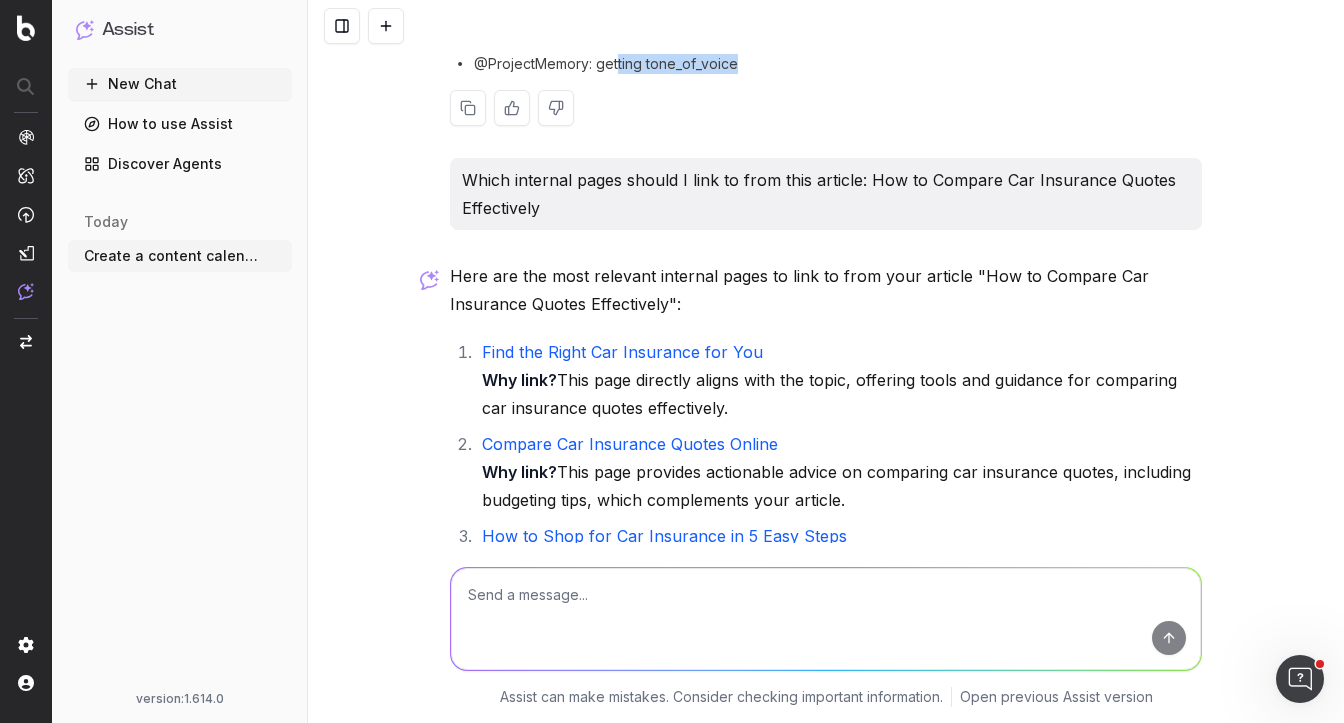drag, startPoint x: 619, startPoint y: 173, endPoint x: 788, endPoint y: 177, distance: 169.04733 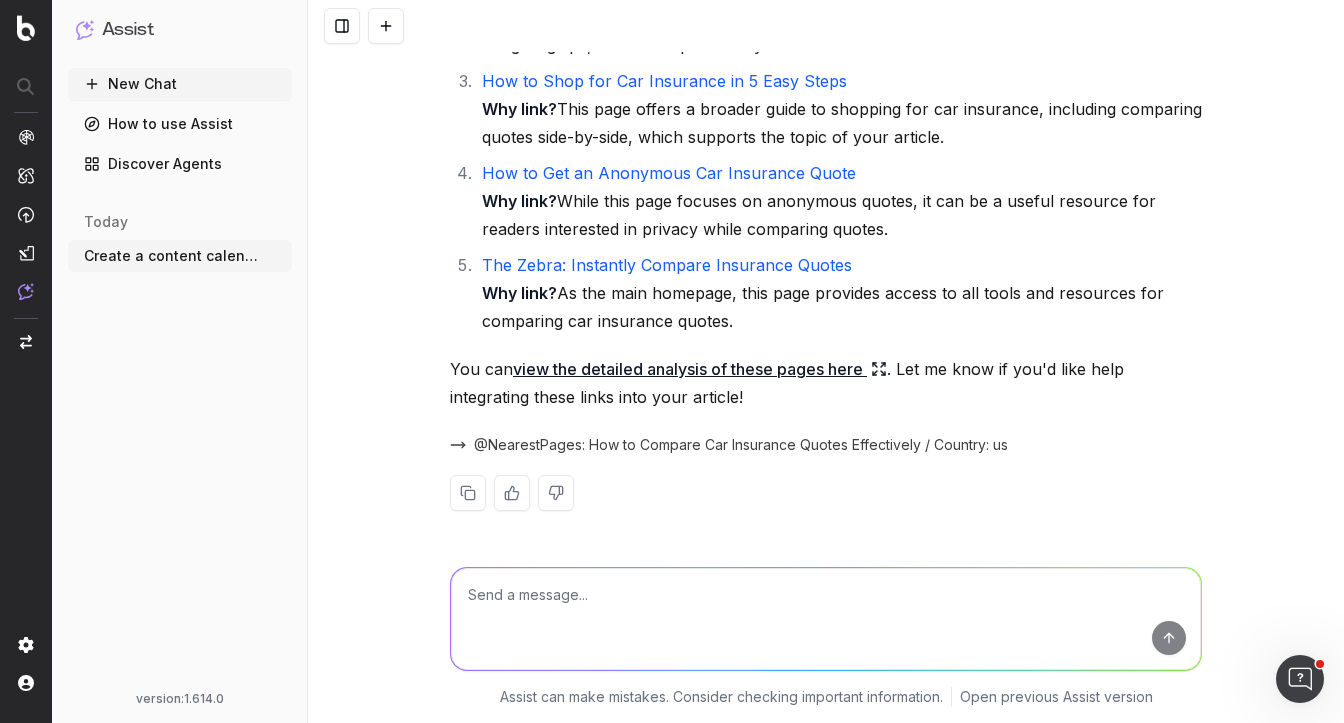 scroll, scrollTop: 4445, scrollLeft: 0, axis: vertical 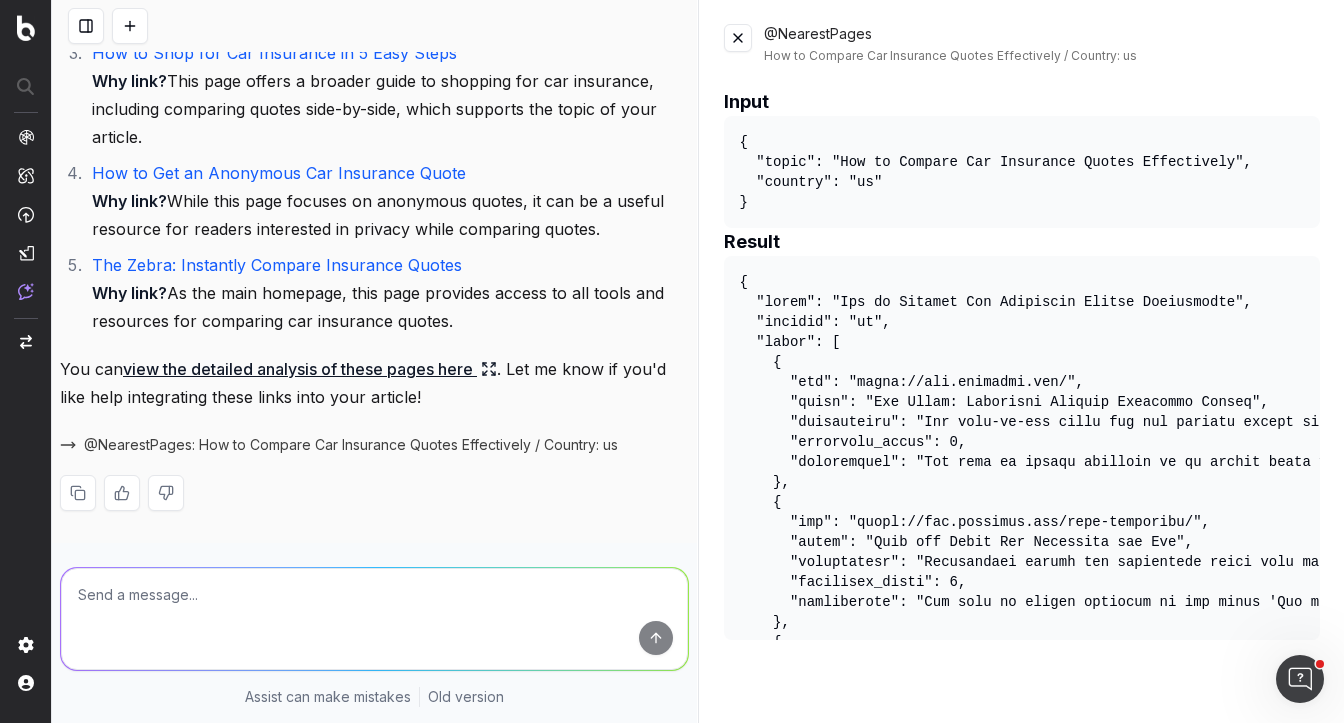 click at bounding box center (738, 38) 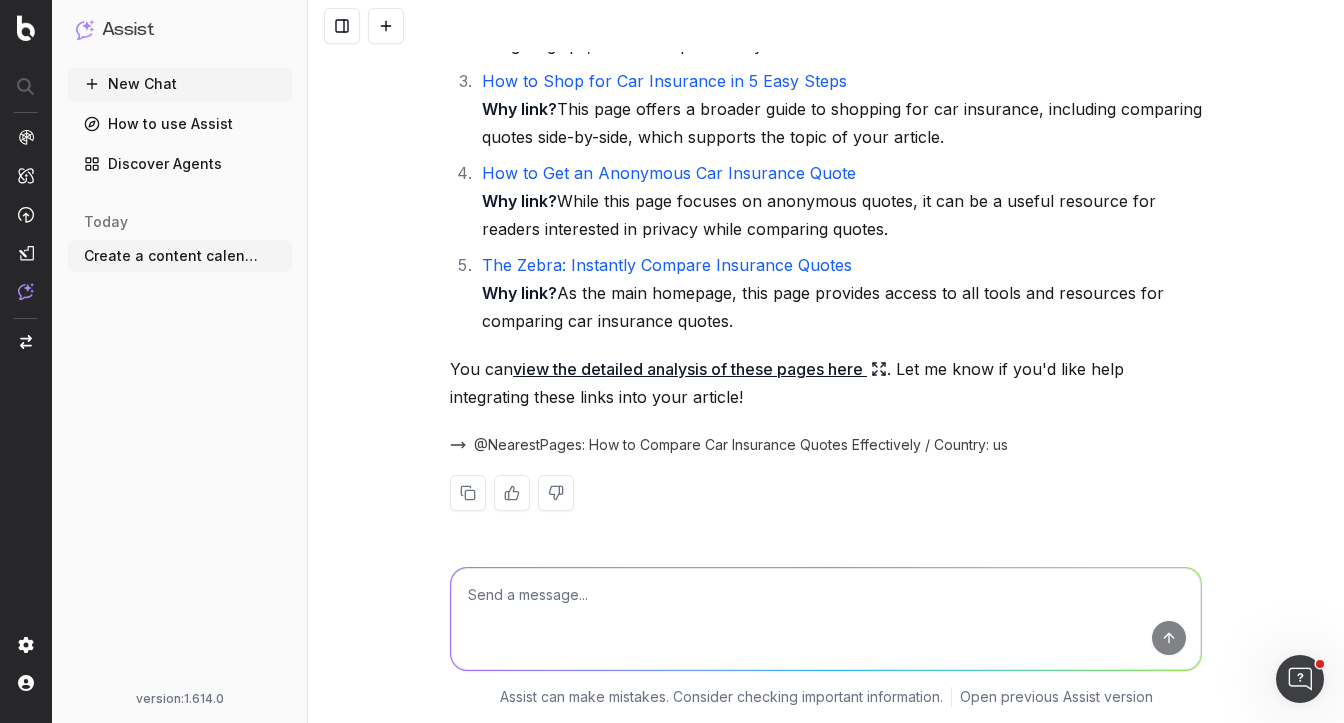 click on "Discover Agents" at bounding box center (180, 164) 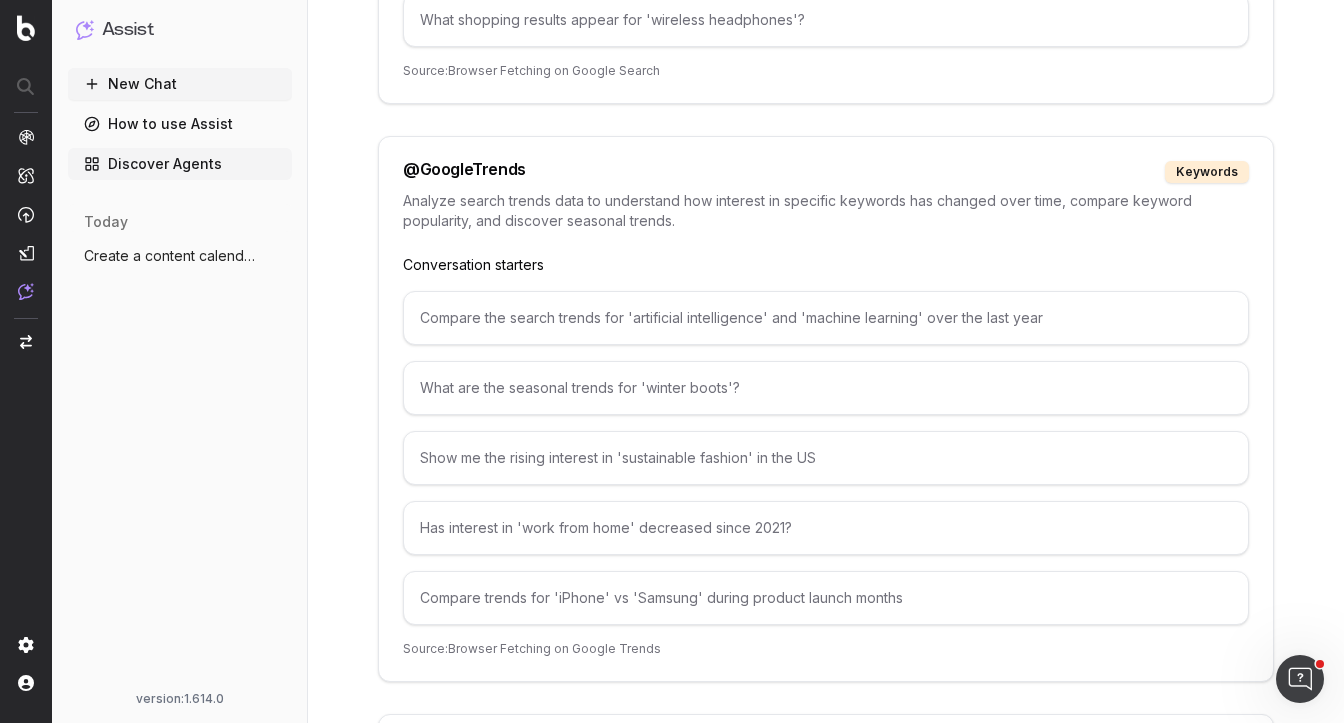 scroll, scrollTop: 3270, scrollLeft: 0, axis: vertical 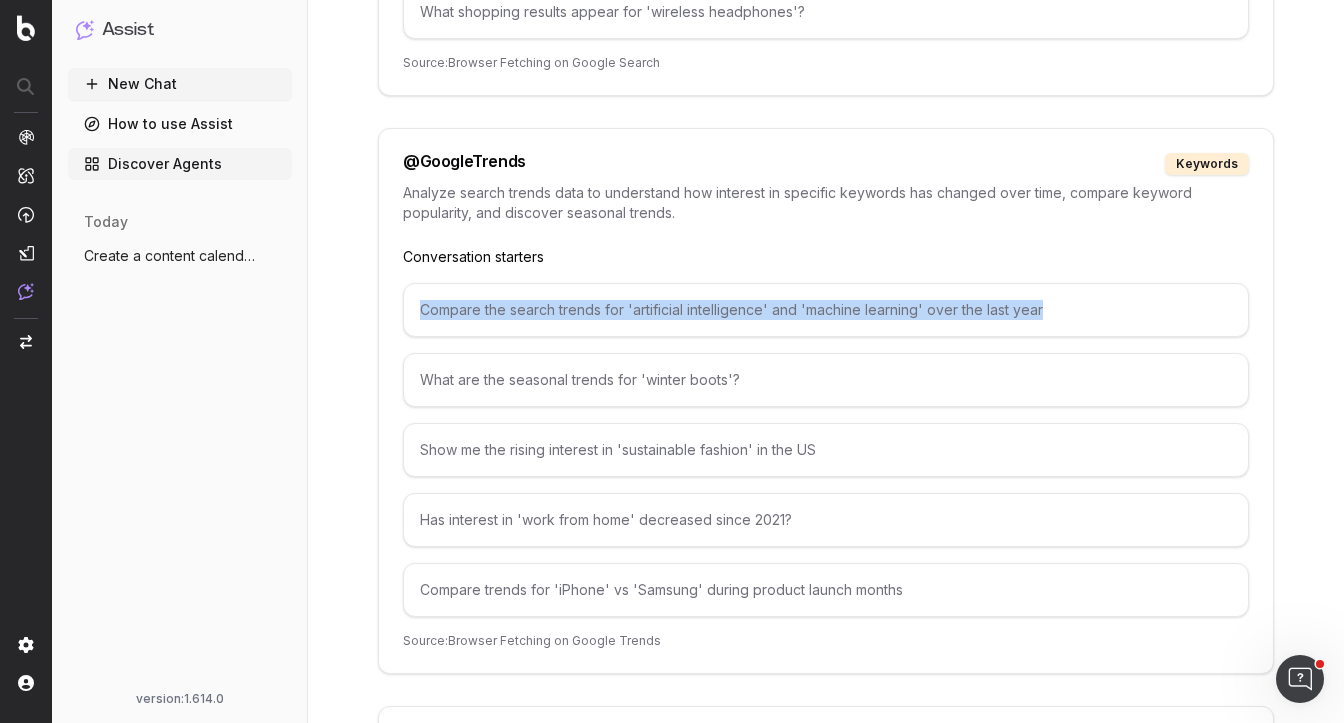 drag, startPoint x: 1040, startPoint y: 293, endPoint x: 416, endPoint y: 294, distance: 624.0008 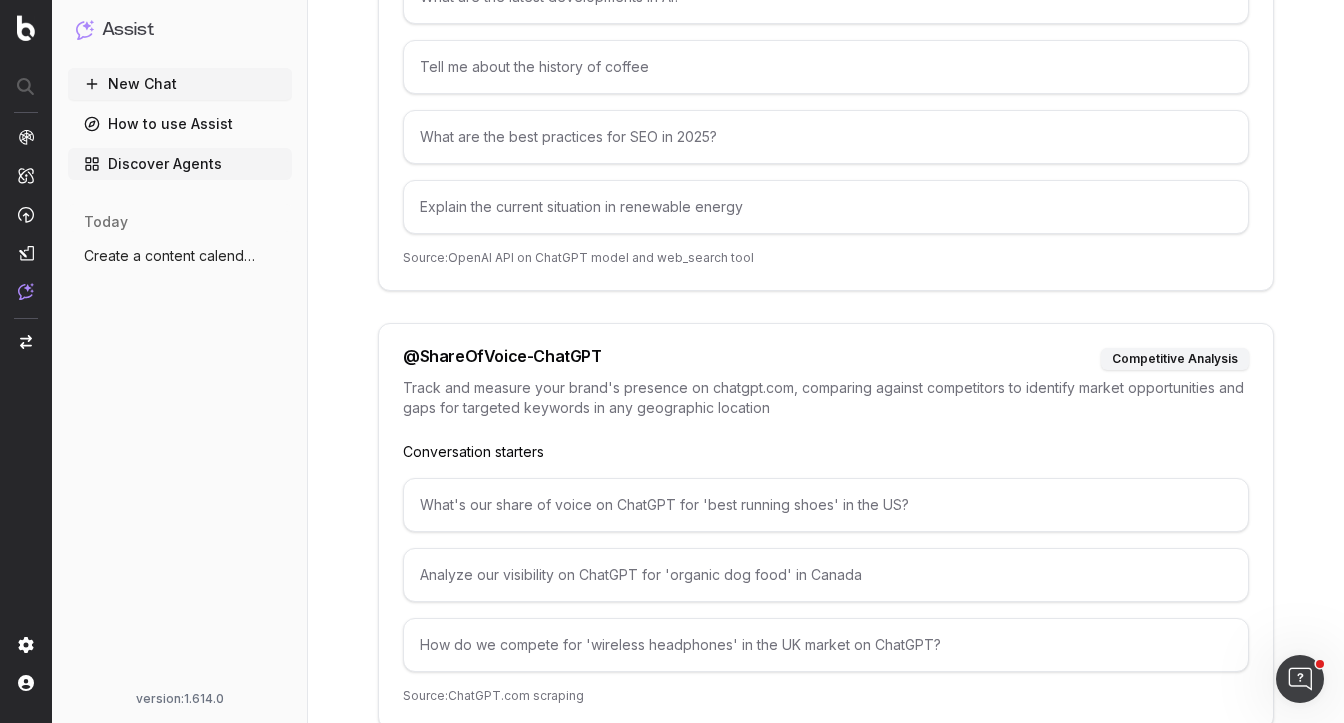 scroll, scrollTop: 8769, scrollLeft: 0, axis: vertical 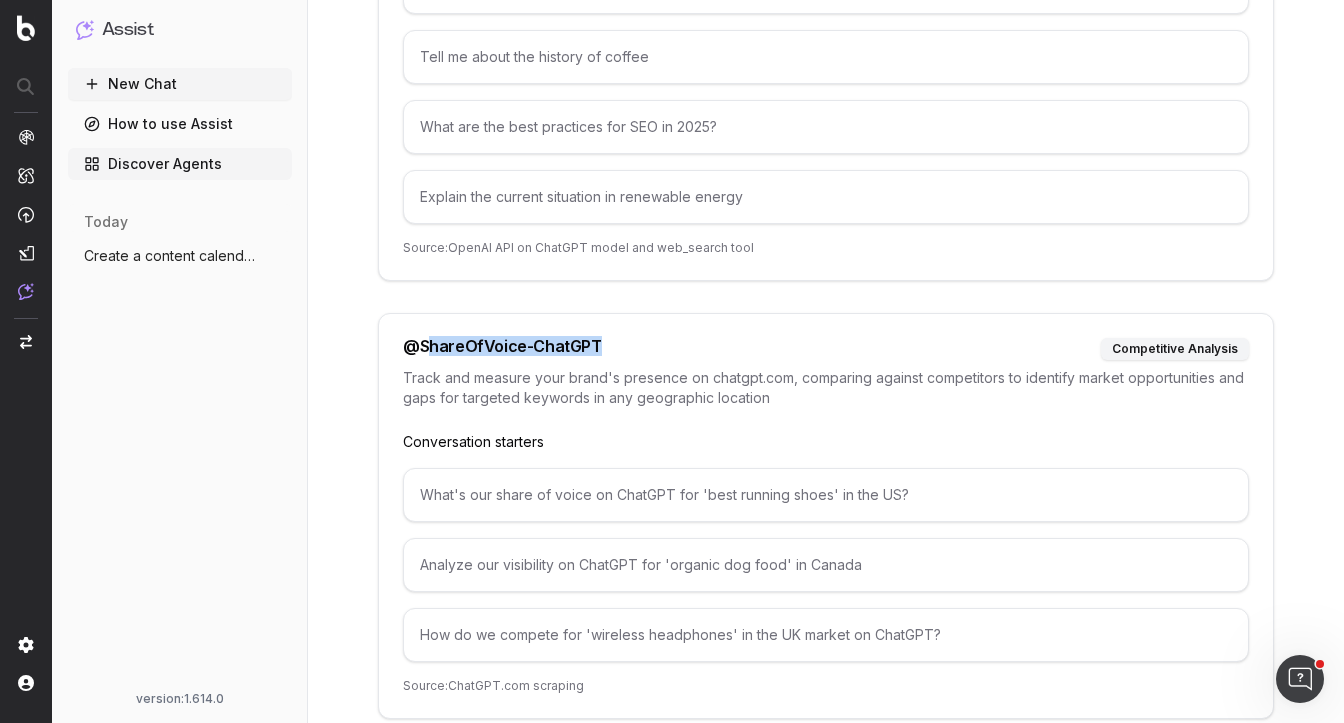 drag, startPoint x: 435, startPoint y: 300, endPoint x: 620, endPoint y: 306, distance: 185.09727 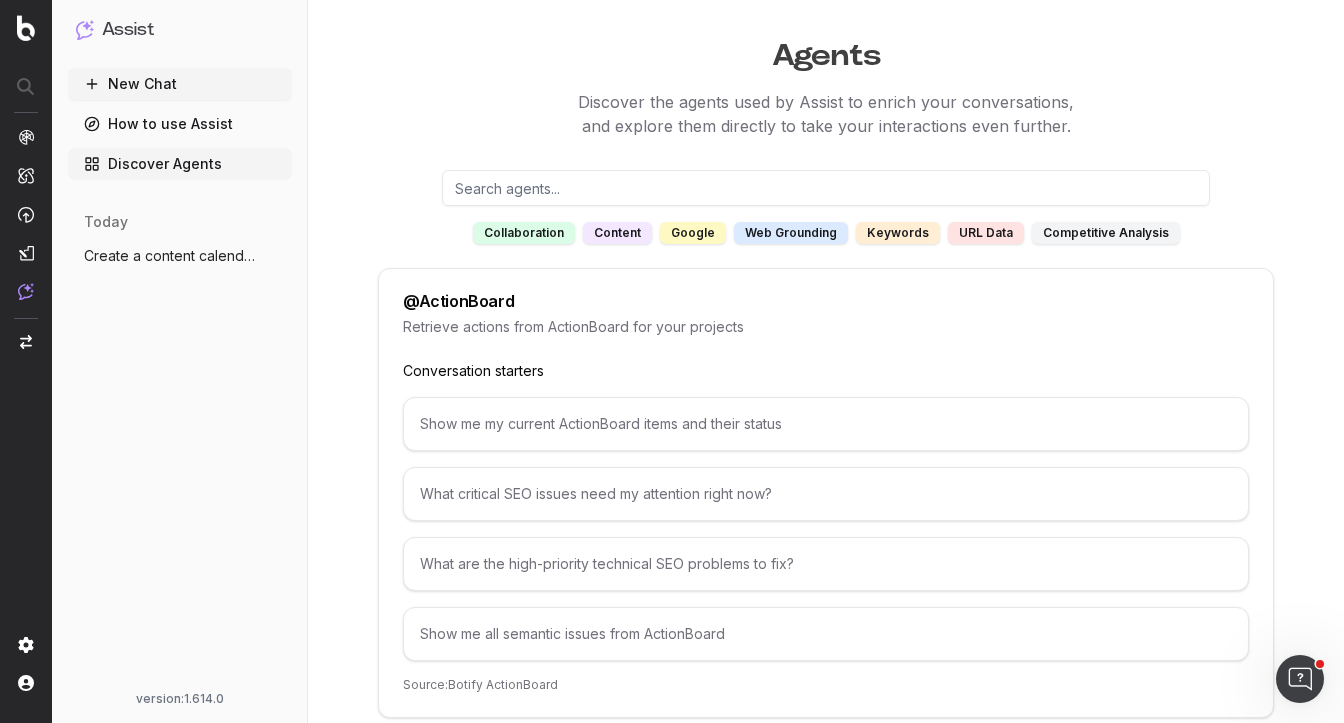 scroll, scrollTop: 0, scrollLeft: 0, axis: both 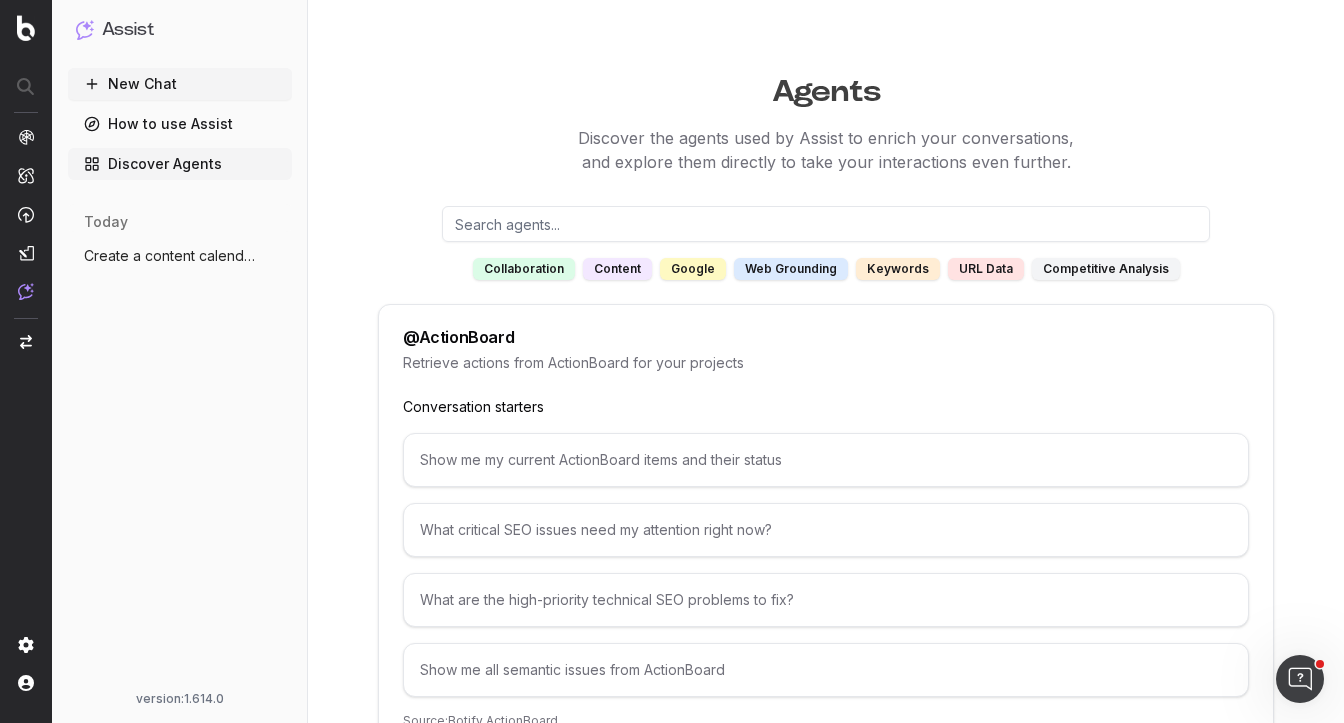 click on "How to use Assist" at bounding box center (180, 124) 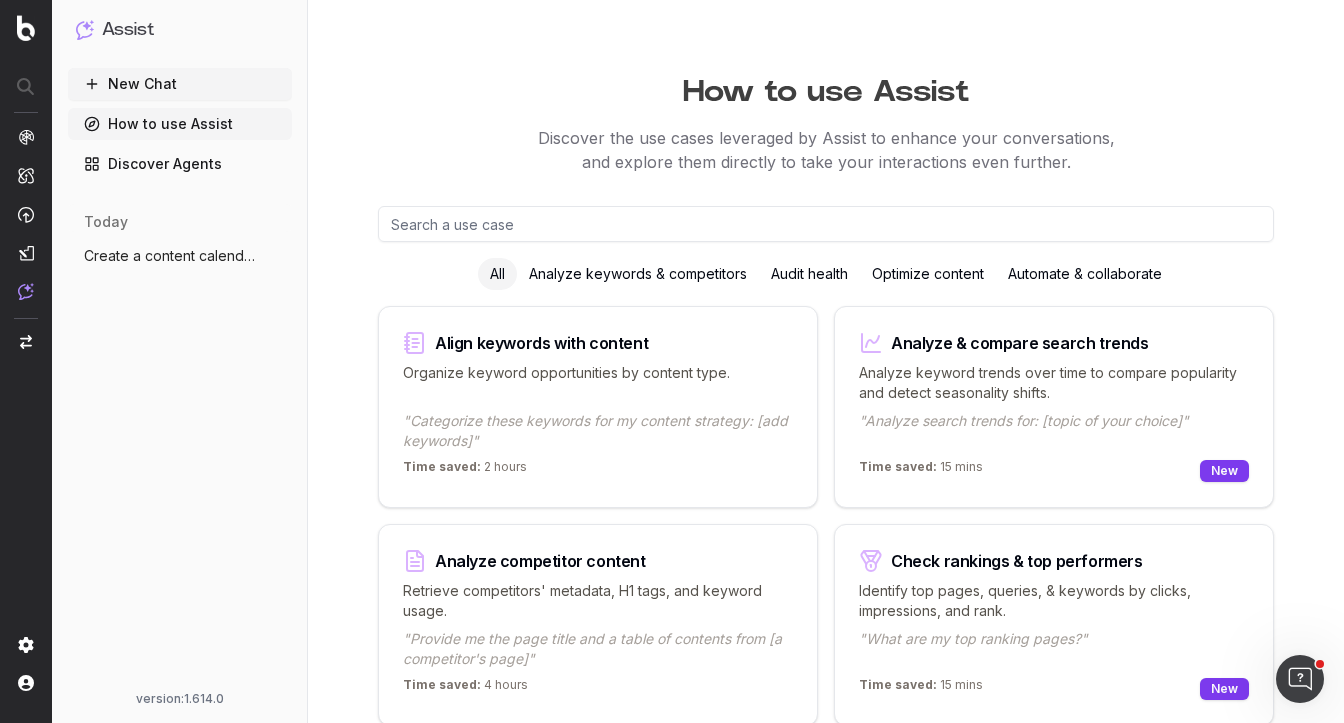click on "Analyze keywords & competitors" at bounding box center (638, 274) 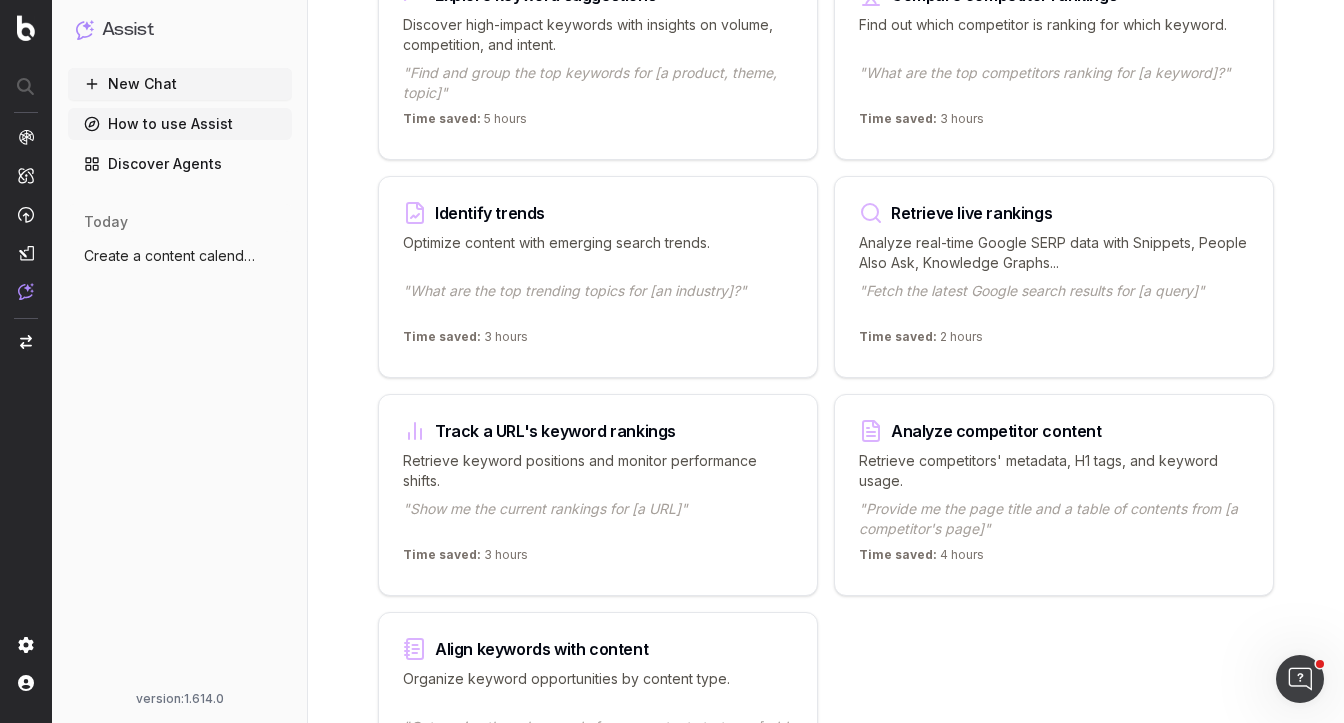 scroll, scrollTop: 328, scrollLeft: 0, axis: vertical 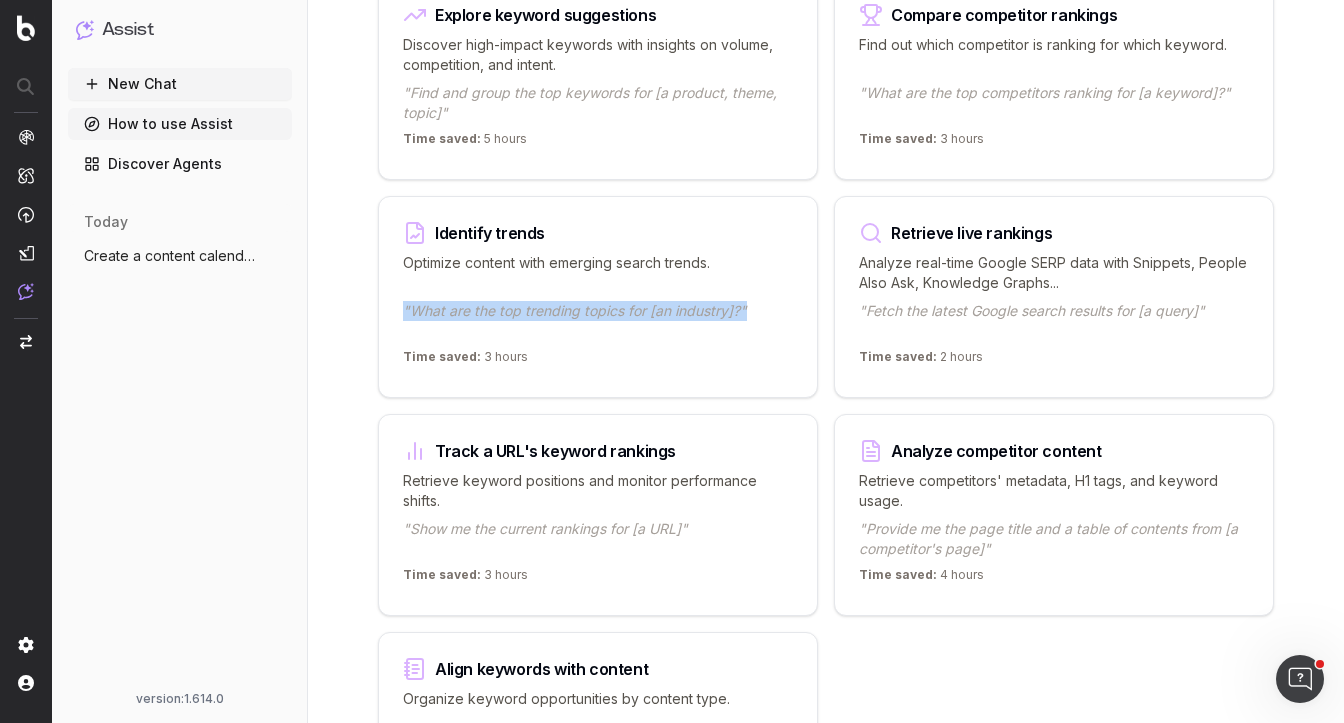 drag, startPoint x: 764, startPoint y: 304, endPoint x: 396, endPoint y: 311, distance: 368.06656 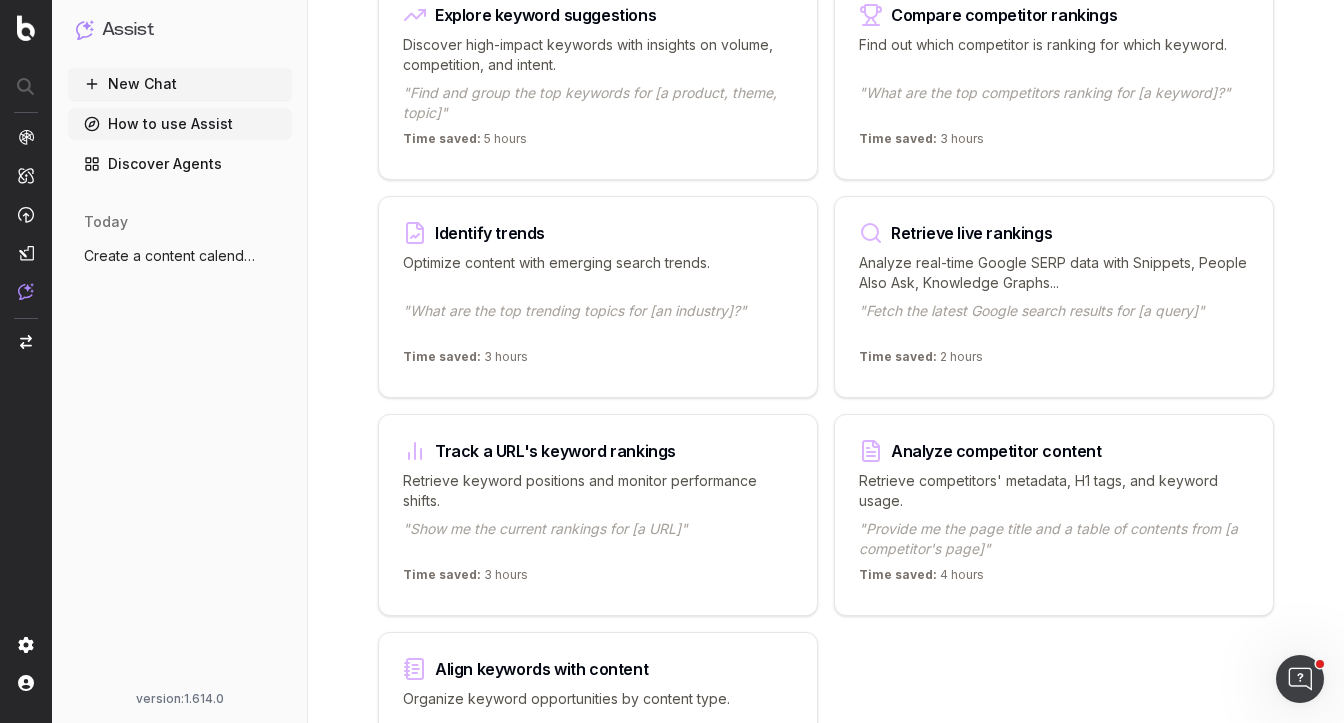 scroll, scrollTop: 0, scrollLeft: 0, axis: both 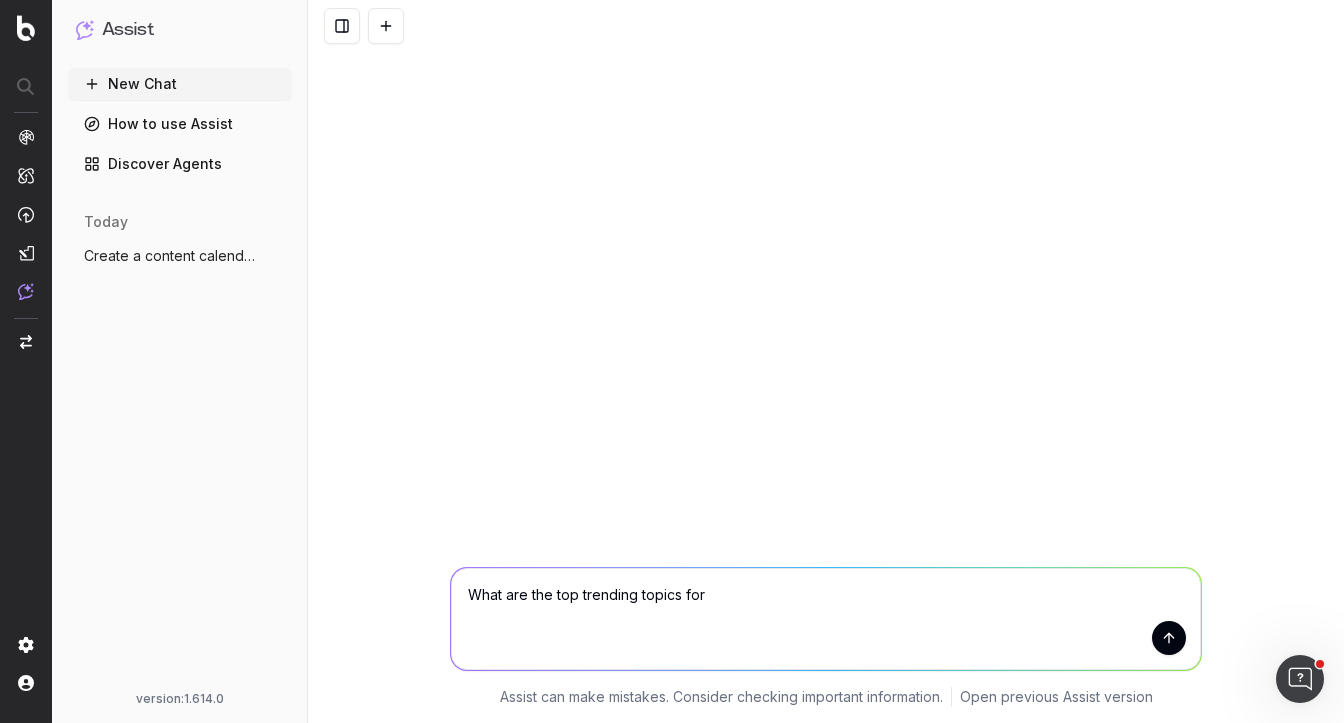 click on "What are the top trending topics for" at bounding box center (826, 619) 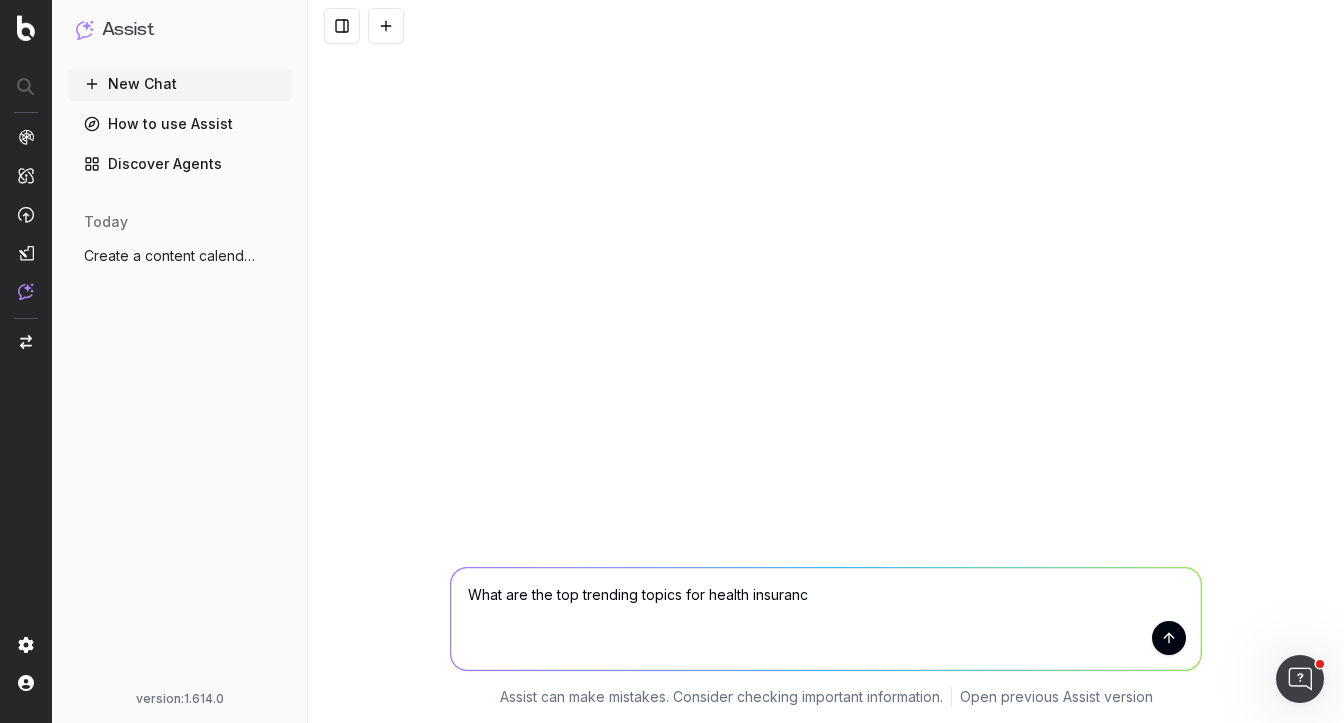 type on "What are the top trending topics for health insurance" 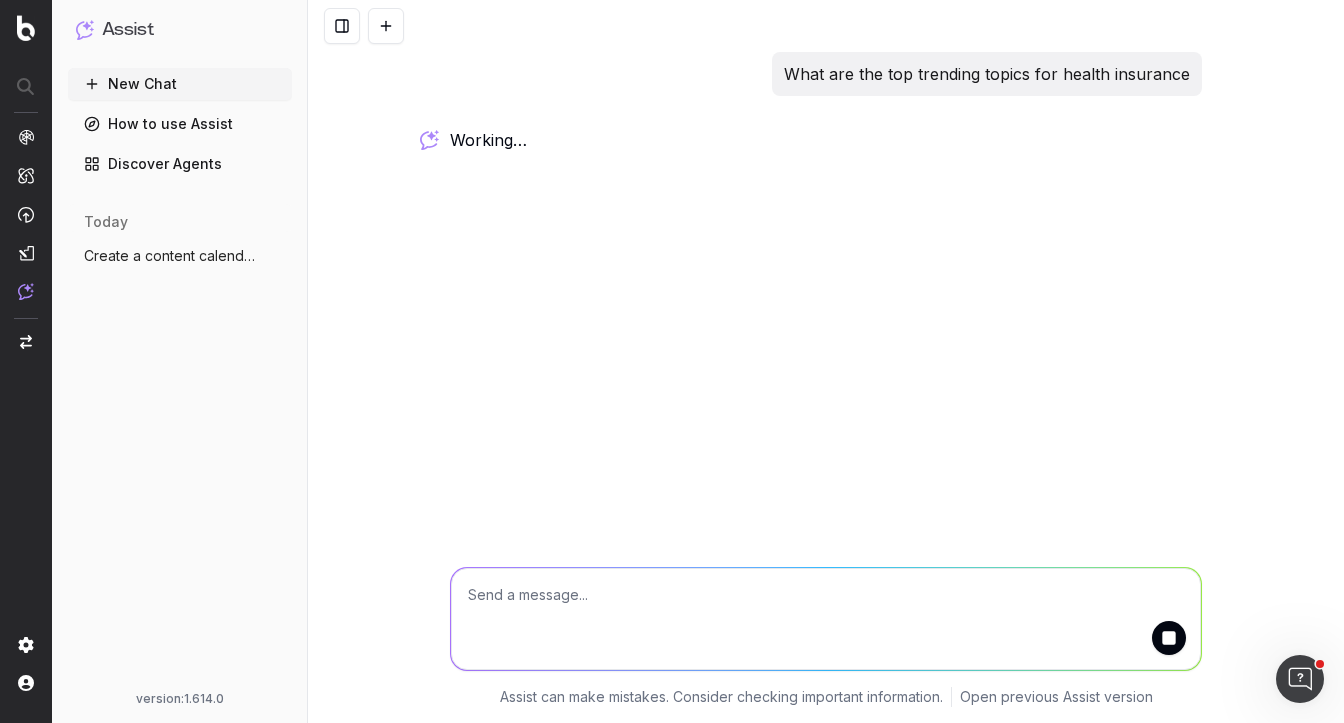 click at bounding box center (826, 619) 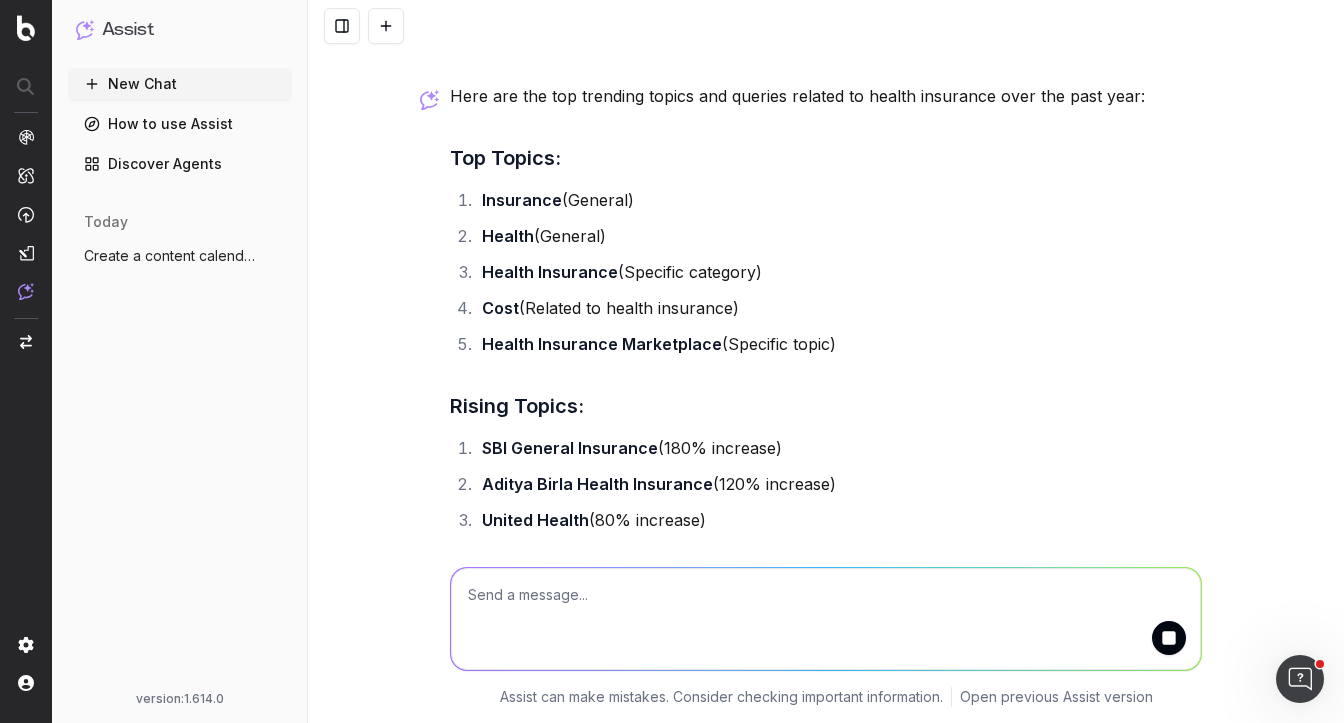scroll, scrollTop: 0, scrollLeft: 0, axis: both 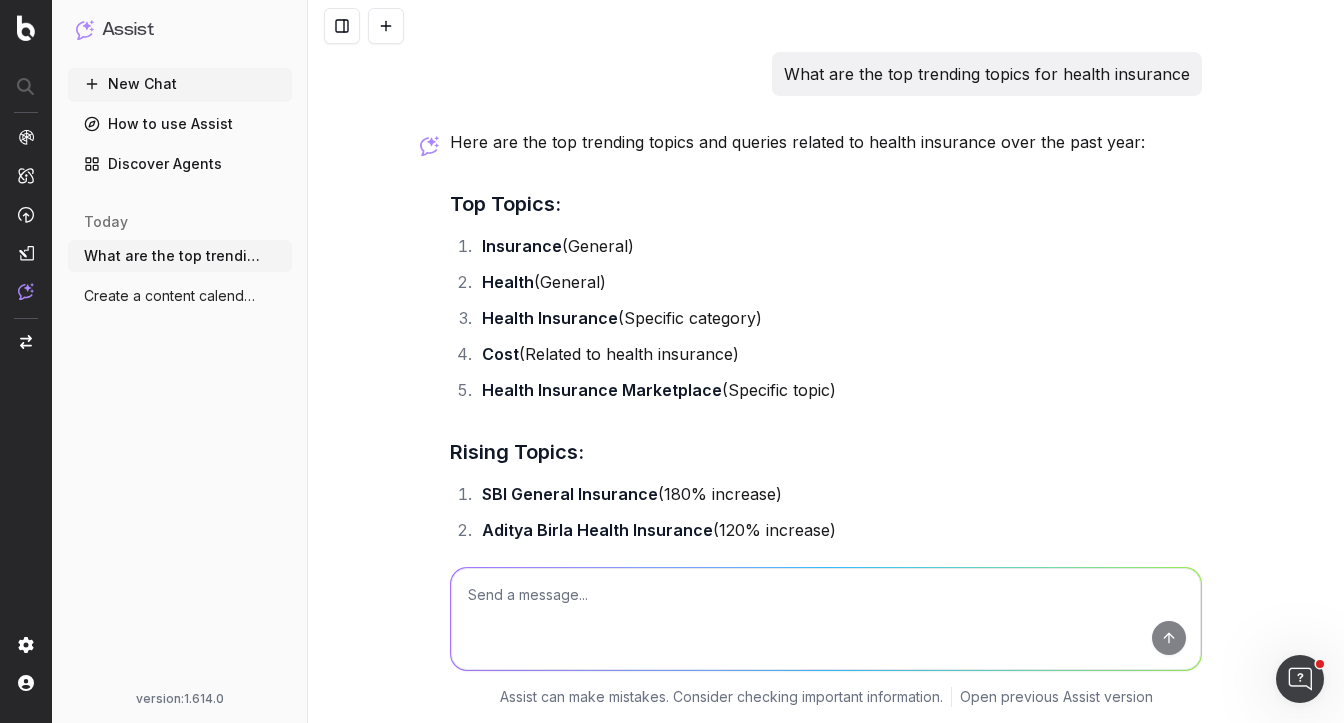drag, startPoint x: 495, startPoint y: 140, endPoint x: 633, endPoint y: 347, distance: 248.78304 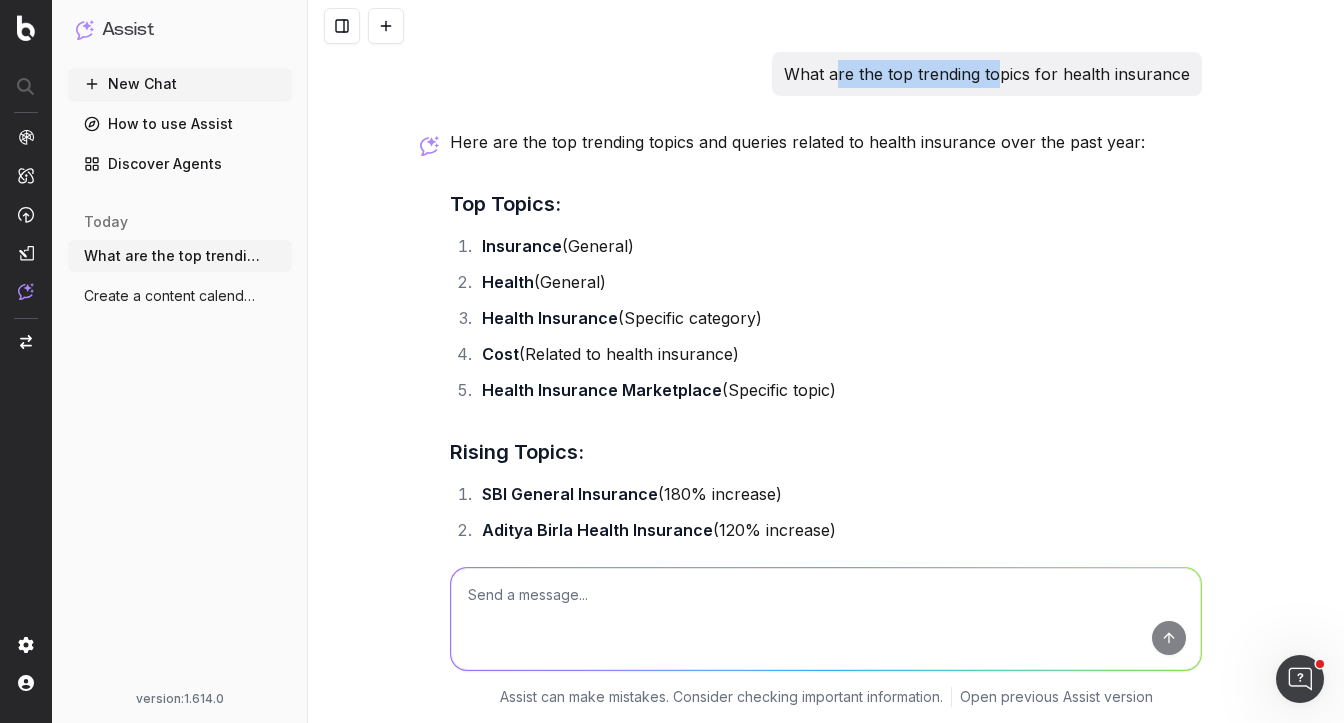 drag, startPoint x: 840, startPoint y: 75, endPoint x: 1007, endPoint y: 73, distance: 167.01198 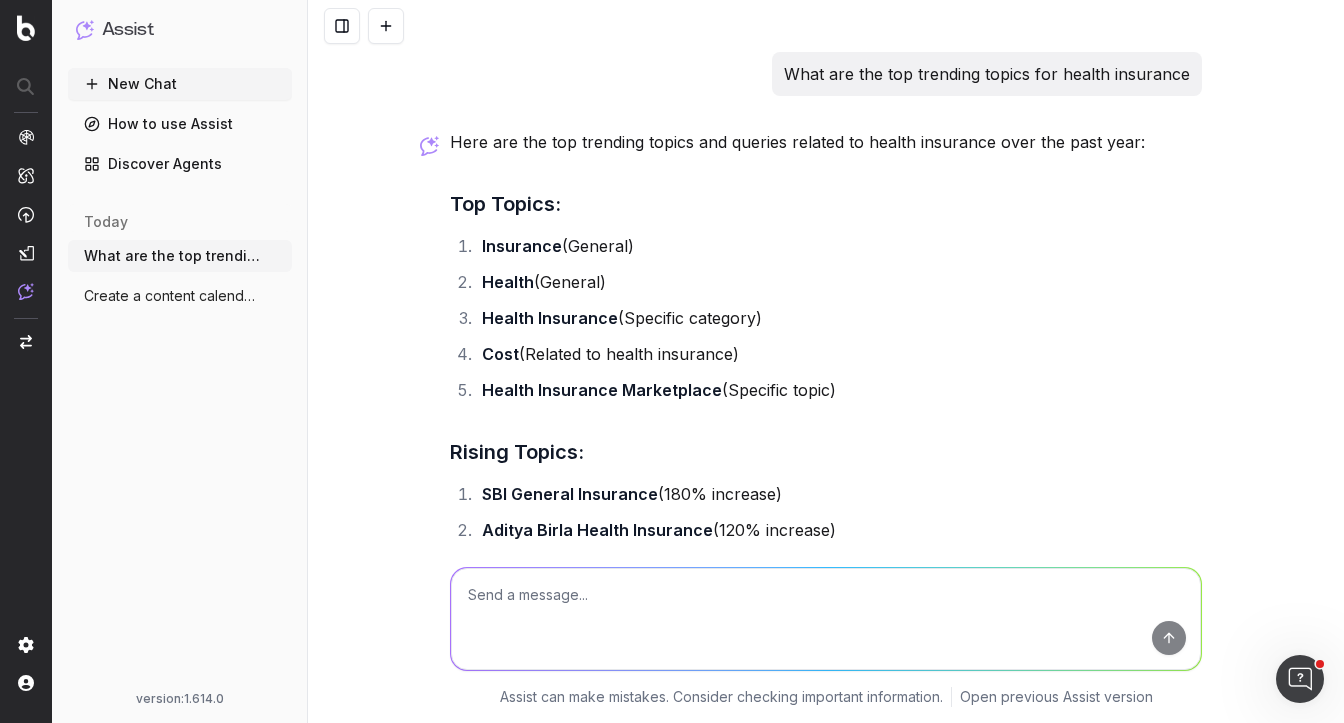 click on "What are the top trending topics for health insurance" at bounding box center [987, 74] 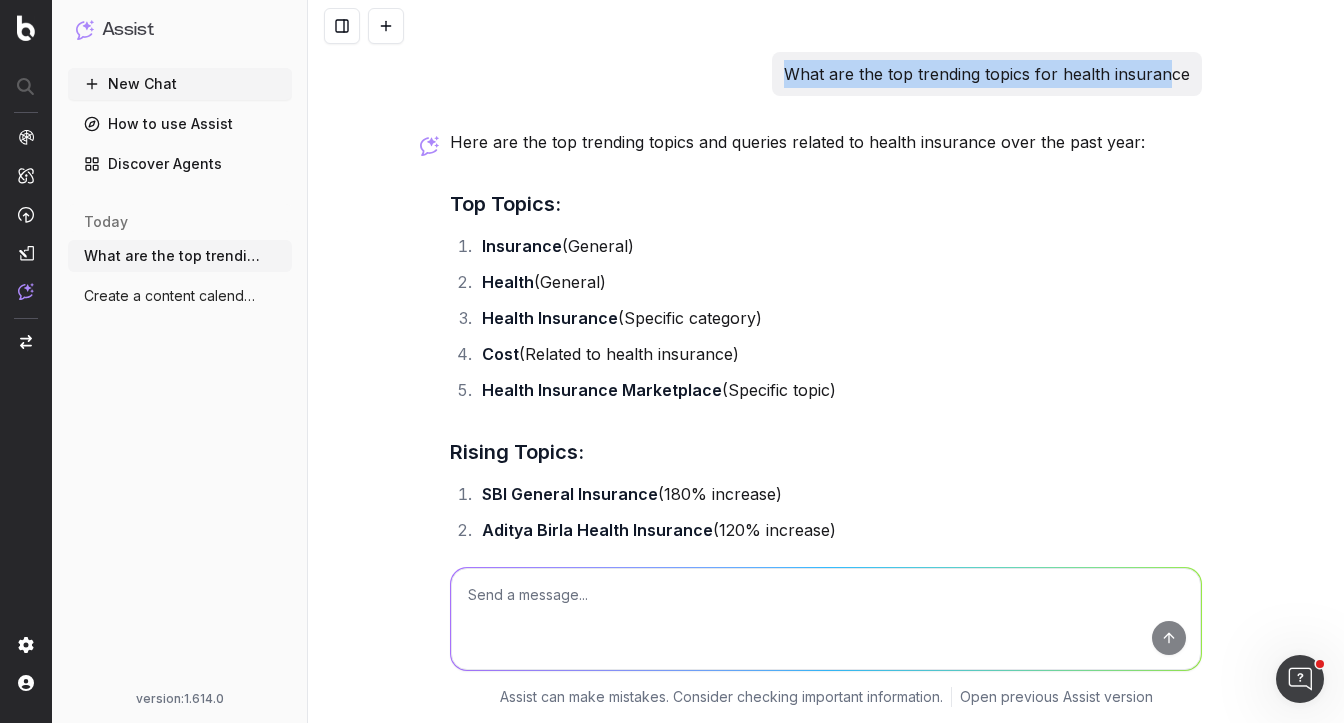 drag, startPoint x: 794, startPoint y: 69, endPoint x: 1167, endPoint y: 80, distance: 373.16217 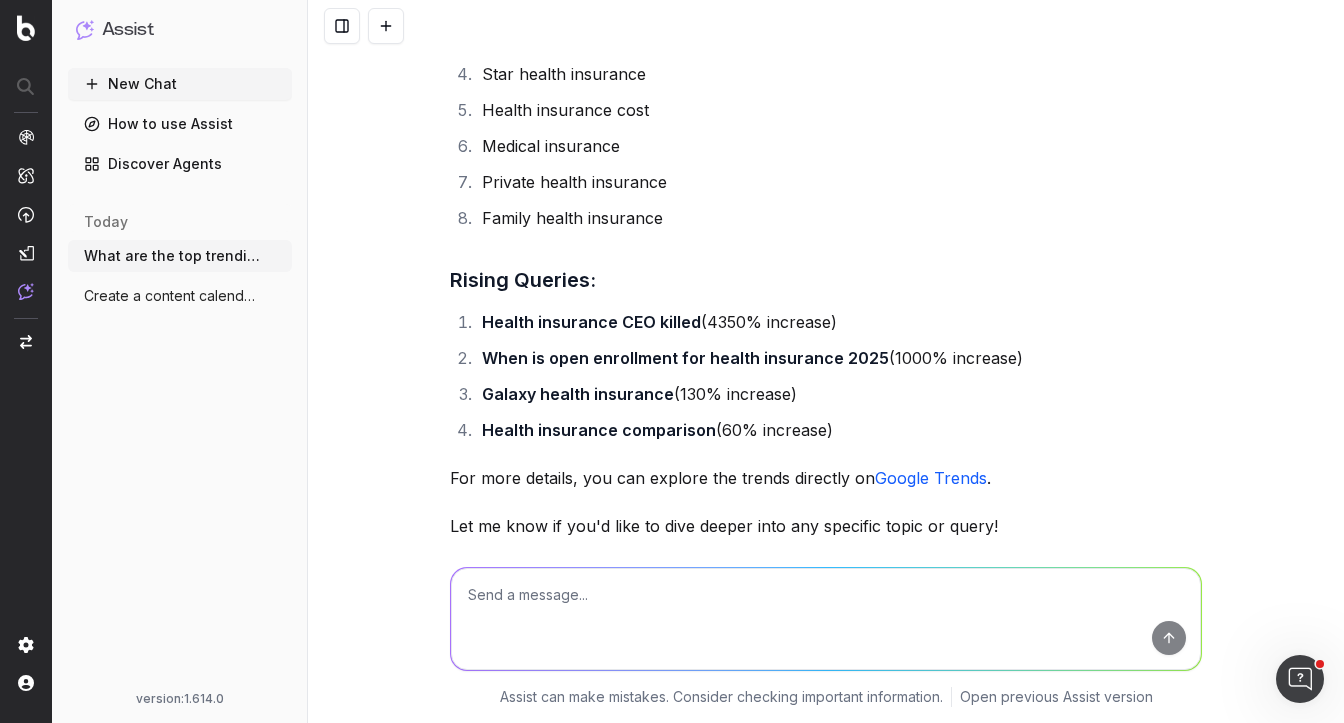 scroll, scrollTop: 868, scrollLeft: 0, axis: vertical 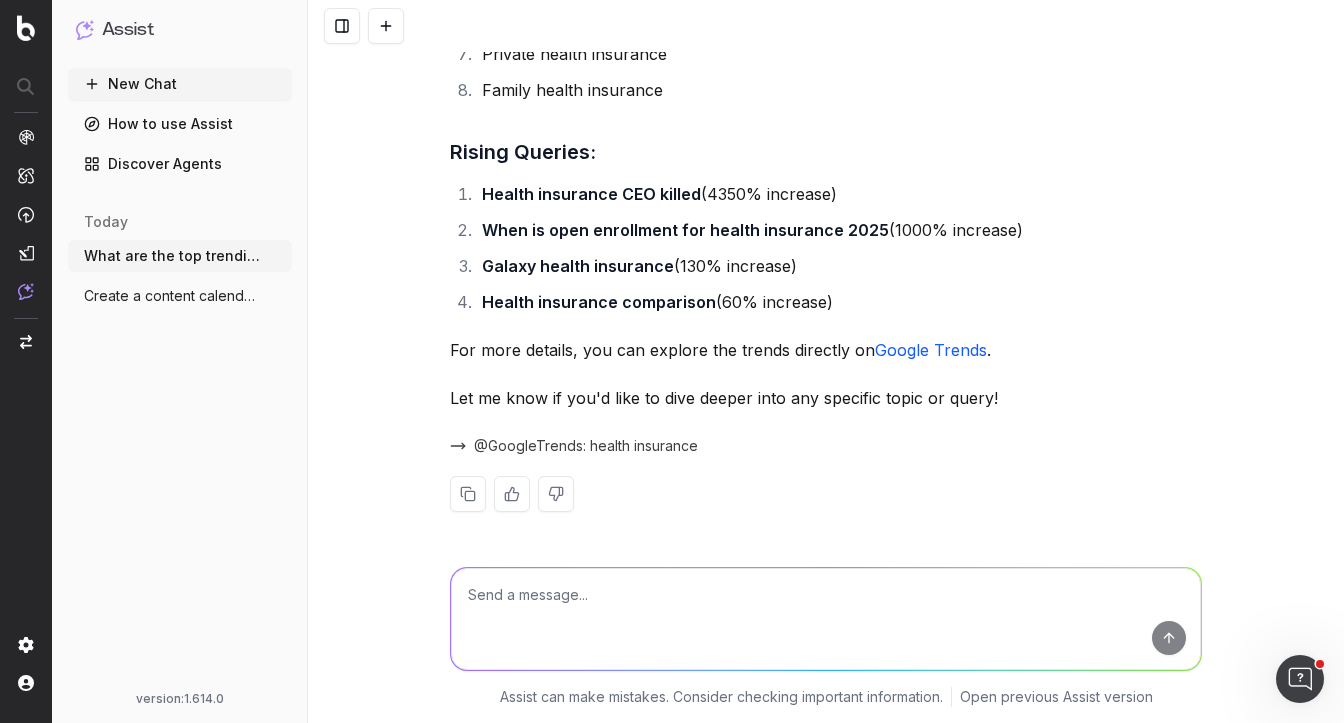 click at bounding box center (826, 619) 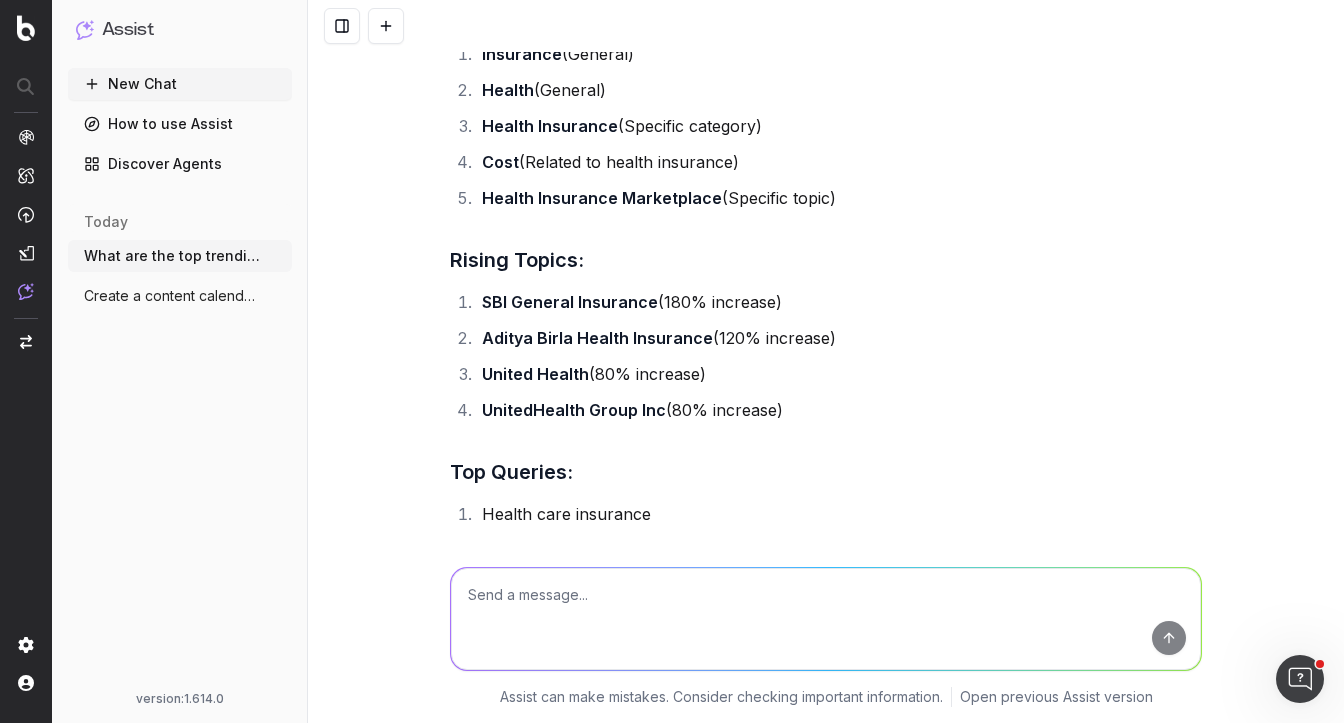scroll, scrollTop: 0, scrollLeft: 0, axis: both 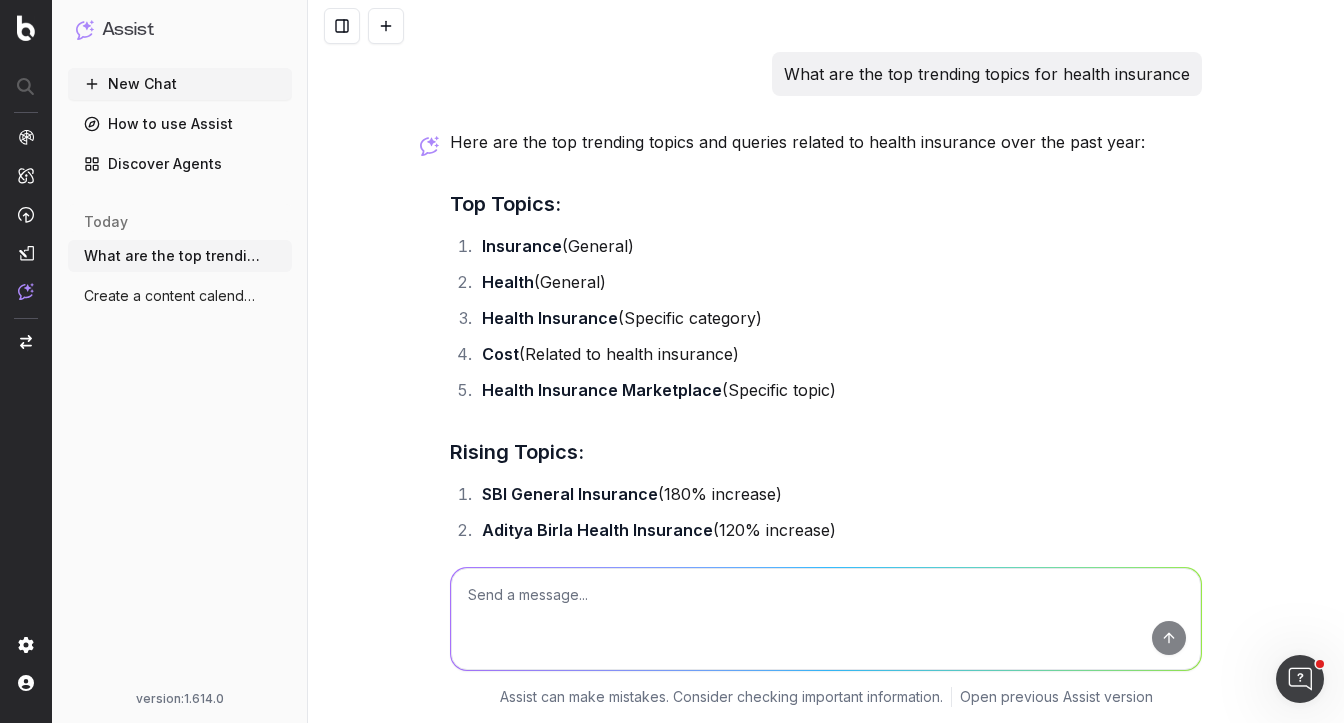 click on "Health  (General)" at bounding box center [839, 282] 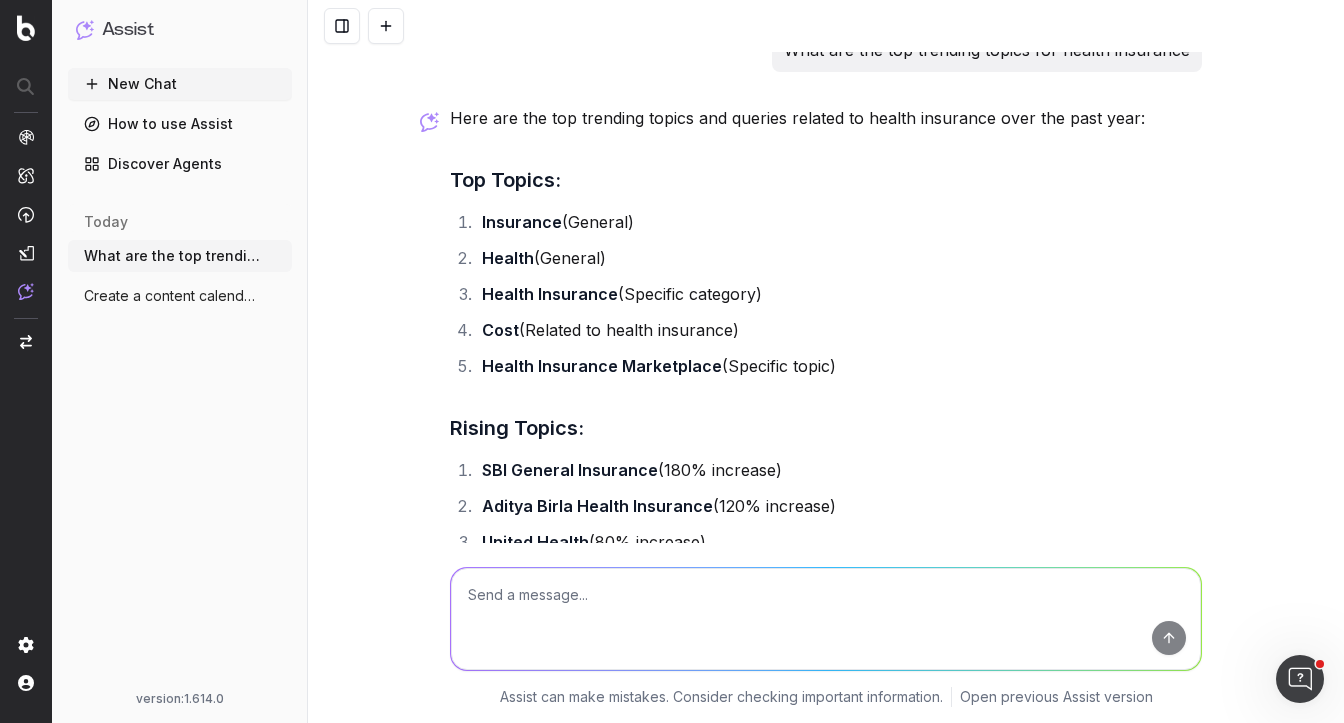 scroll, scrollTop: 38, scrollLeft: 0, axis: vertical 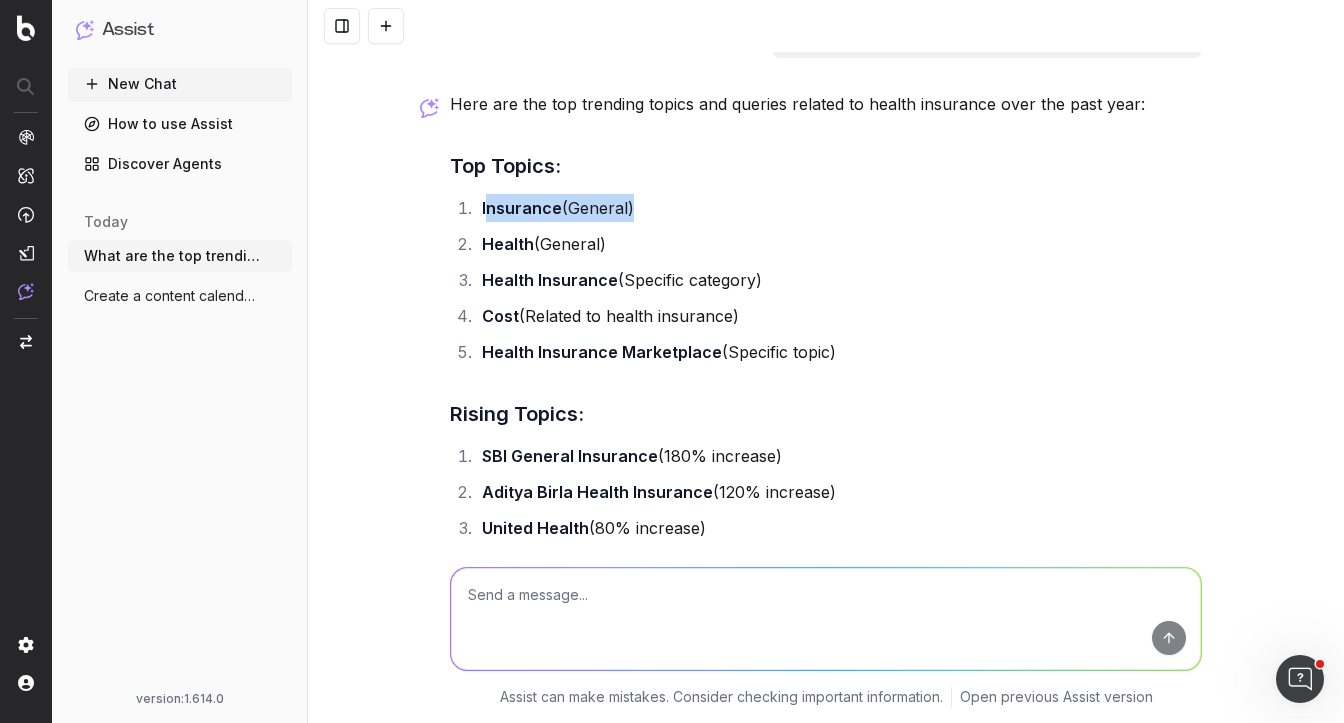 drag, startPoint x: 487, startPoint y: 202, endPoint x: 559, endPoint y: 223, distance: 75 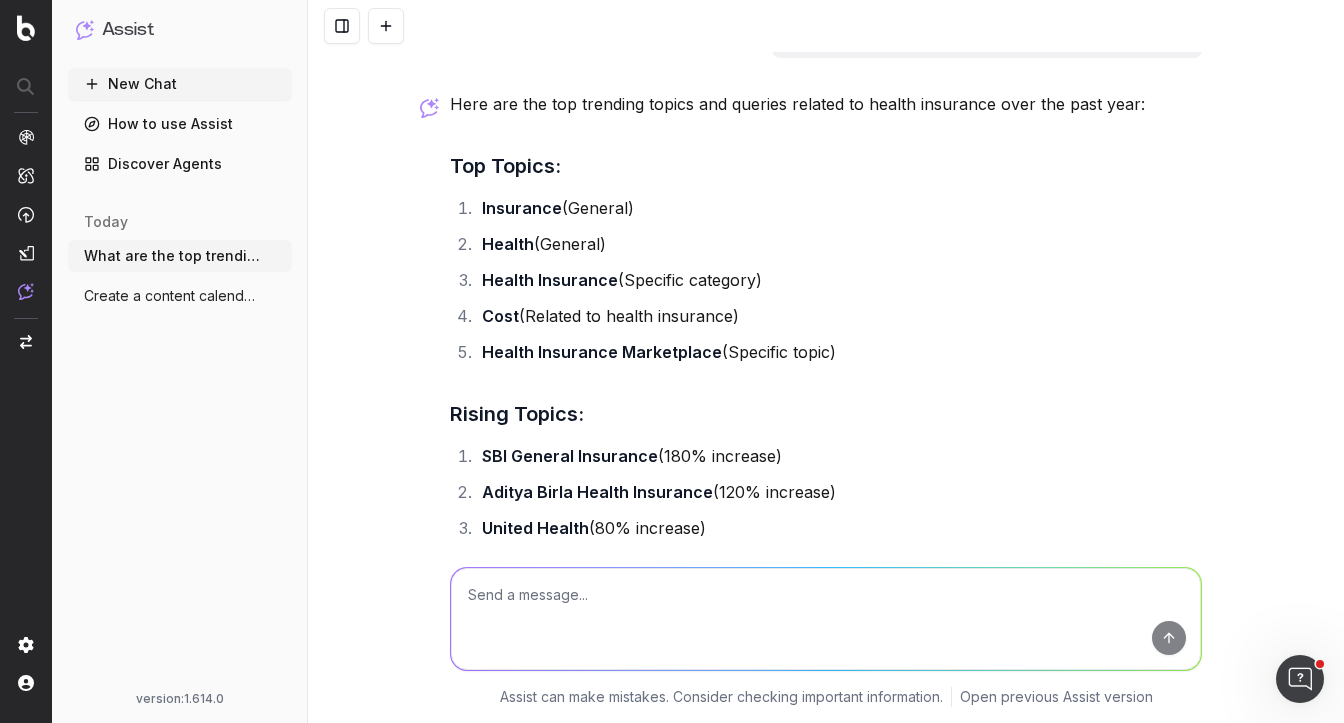scroll, scrollTop: 0, scrollLeft: 0, axis: both 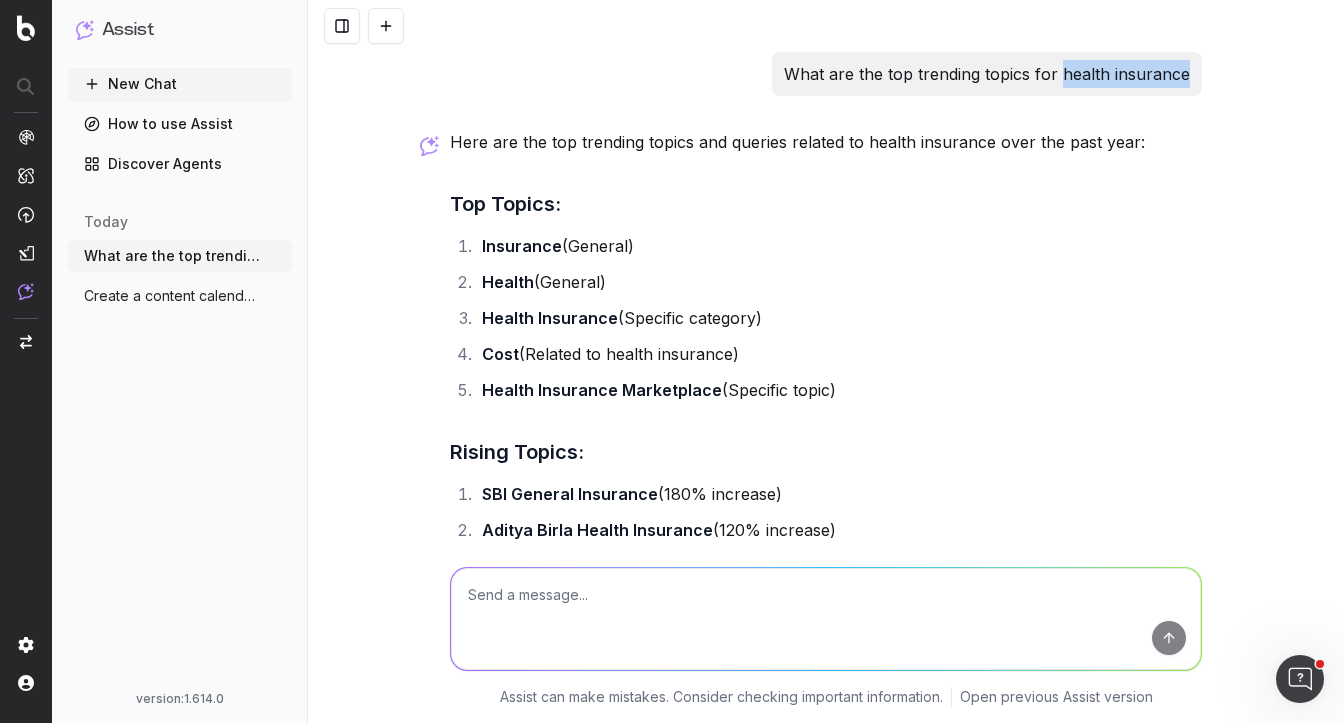 drag, startPoint x: 1066, startPoint y: 71, endPoint x: 1212, endPoint y: 72, distance: 146.00342 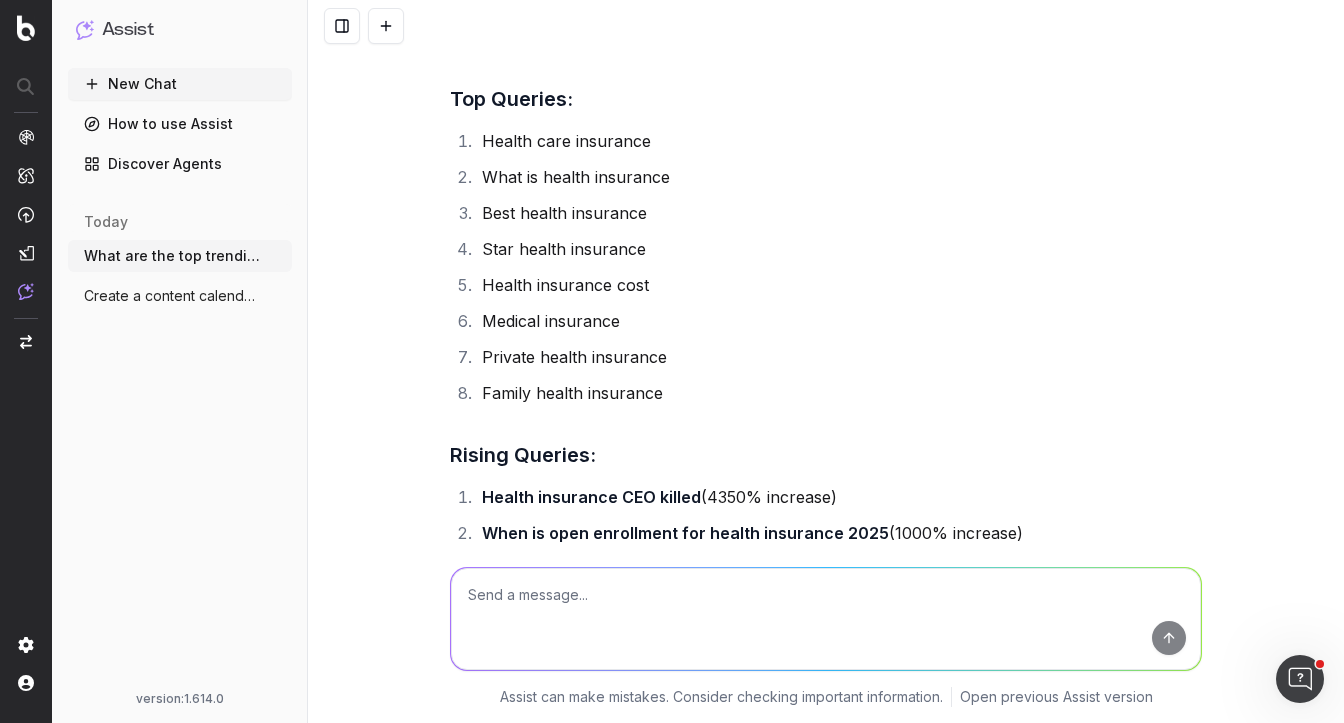 scroll, scrollTop: 598, scrollLeft: 0, axis: vertical 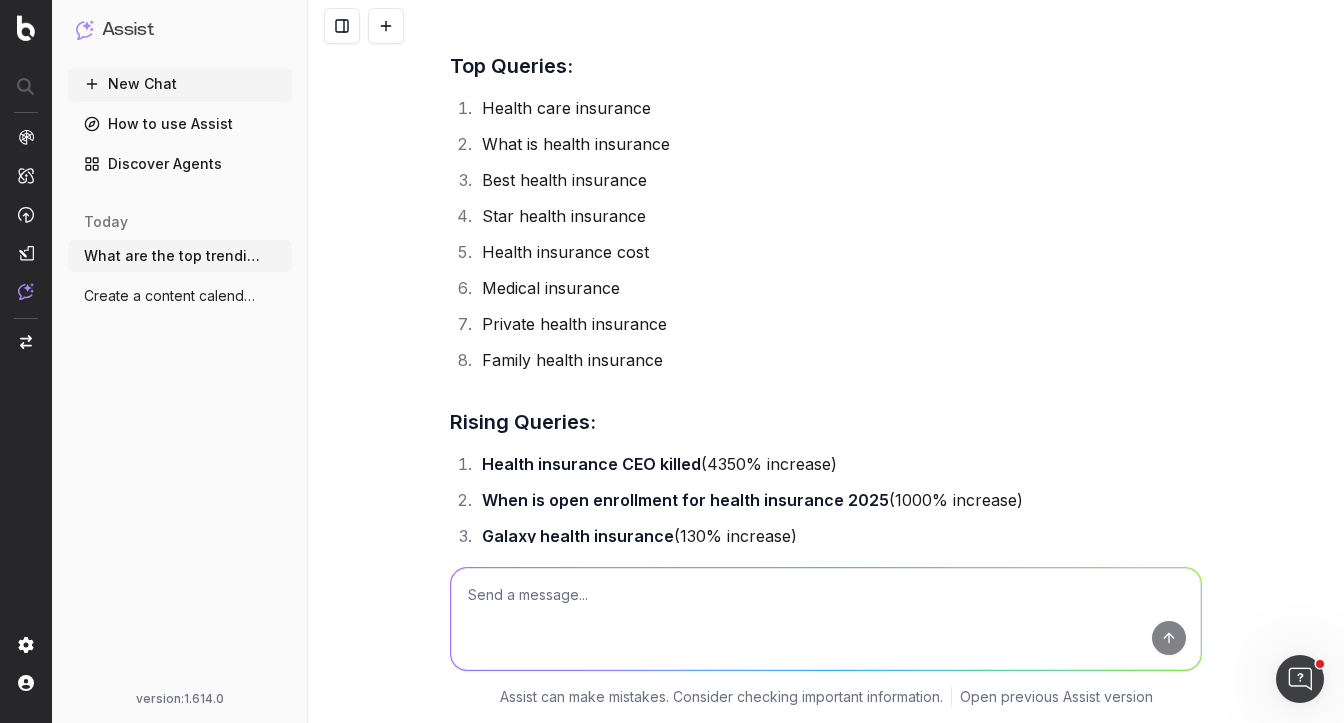 drag, startPoint x: 627, startPoint y: 286, endPoint x: 612, endPoint y: 286, distance: 15 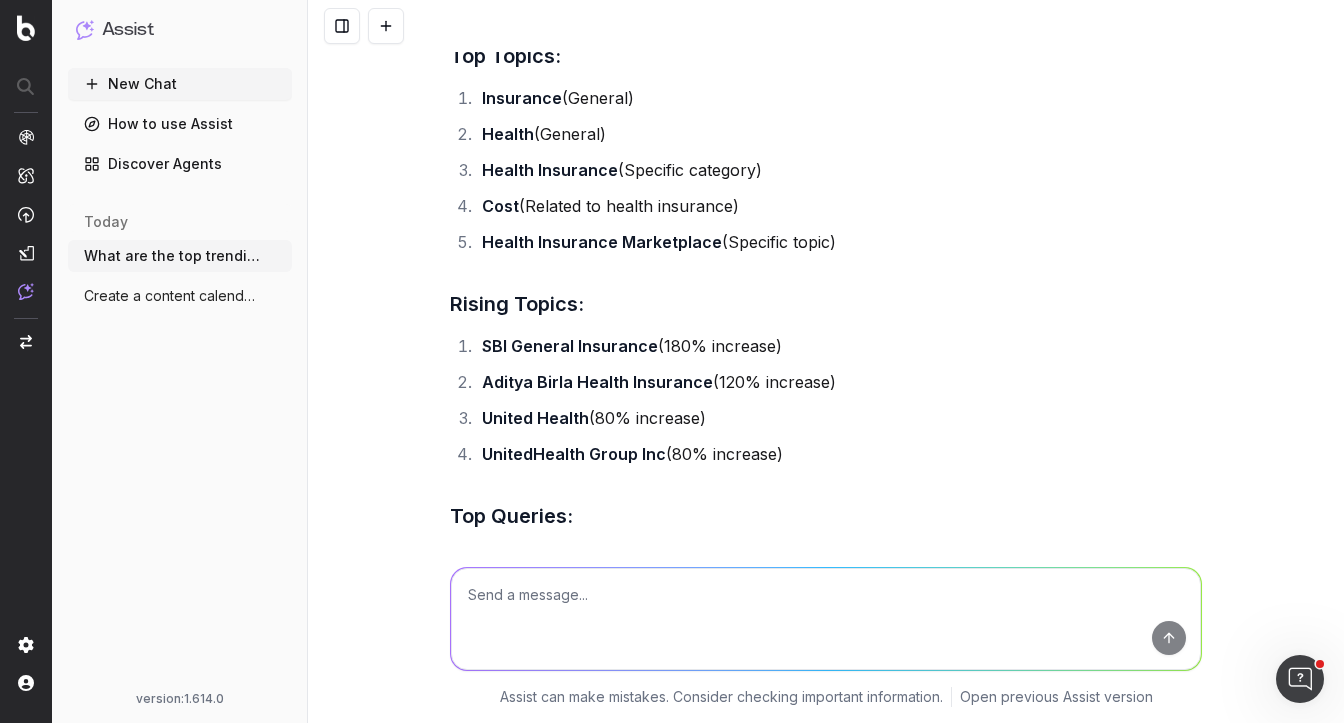 scroll, scrollTop: 0, scrollLeft: 0, axis: both 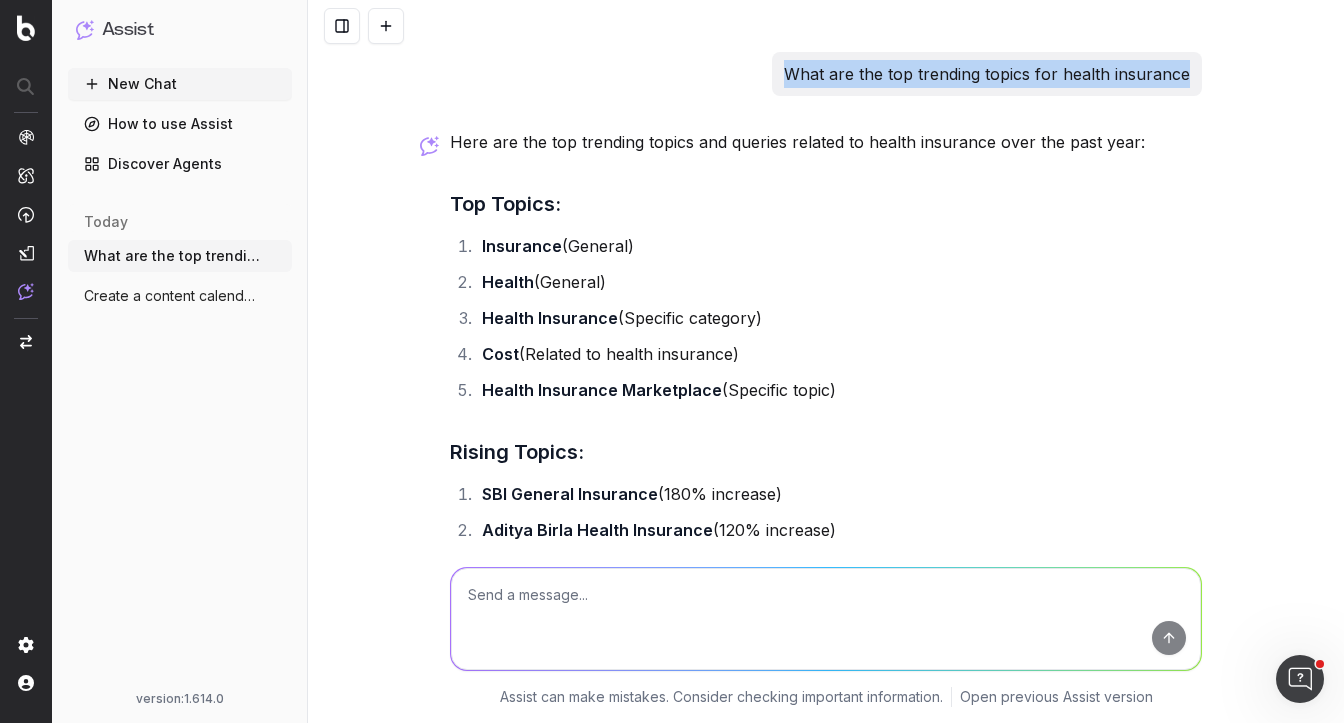 drag, startPoint x: 1190, startPoint y: 72, endPoint x: 787, endPoint y: 68, distance: 403.01984 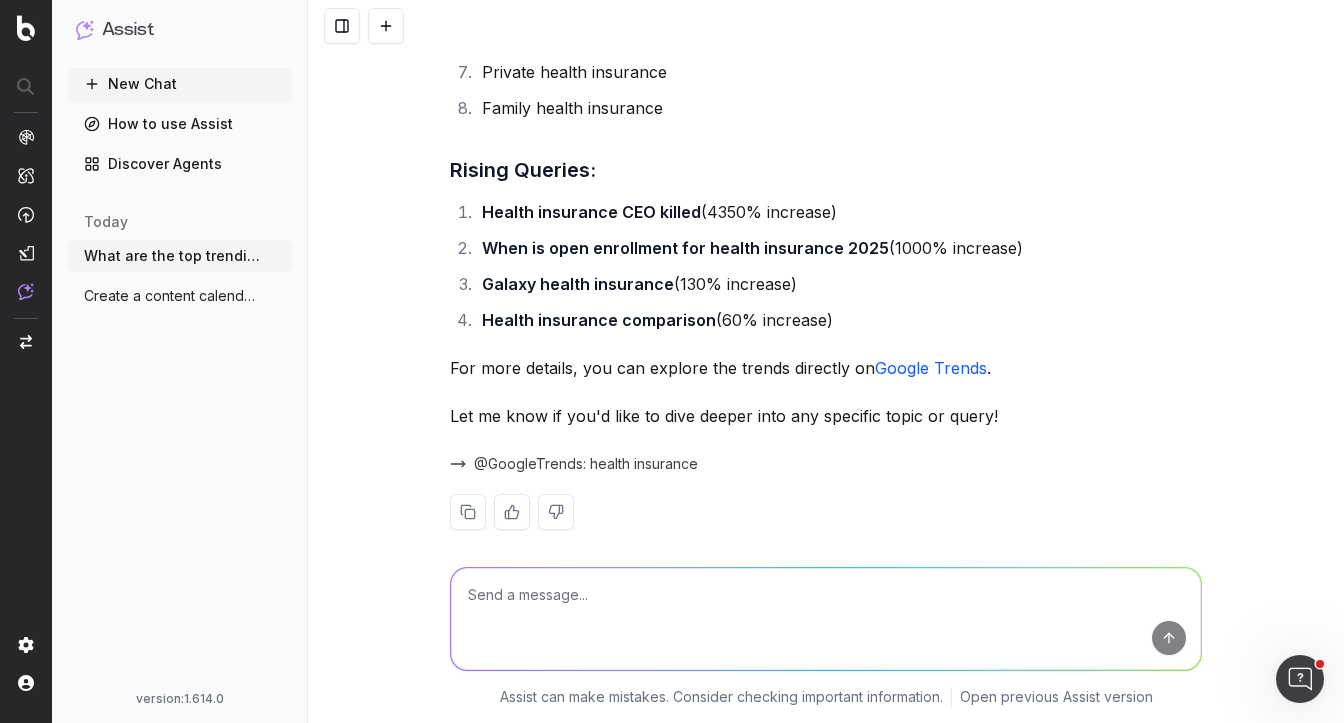 scroll, scrollTop: 868, scrollLeft: 0, axis: vertical 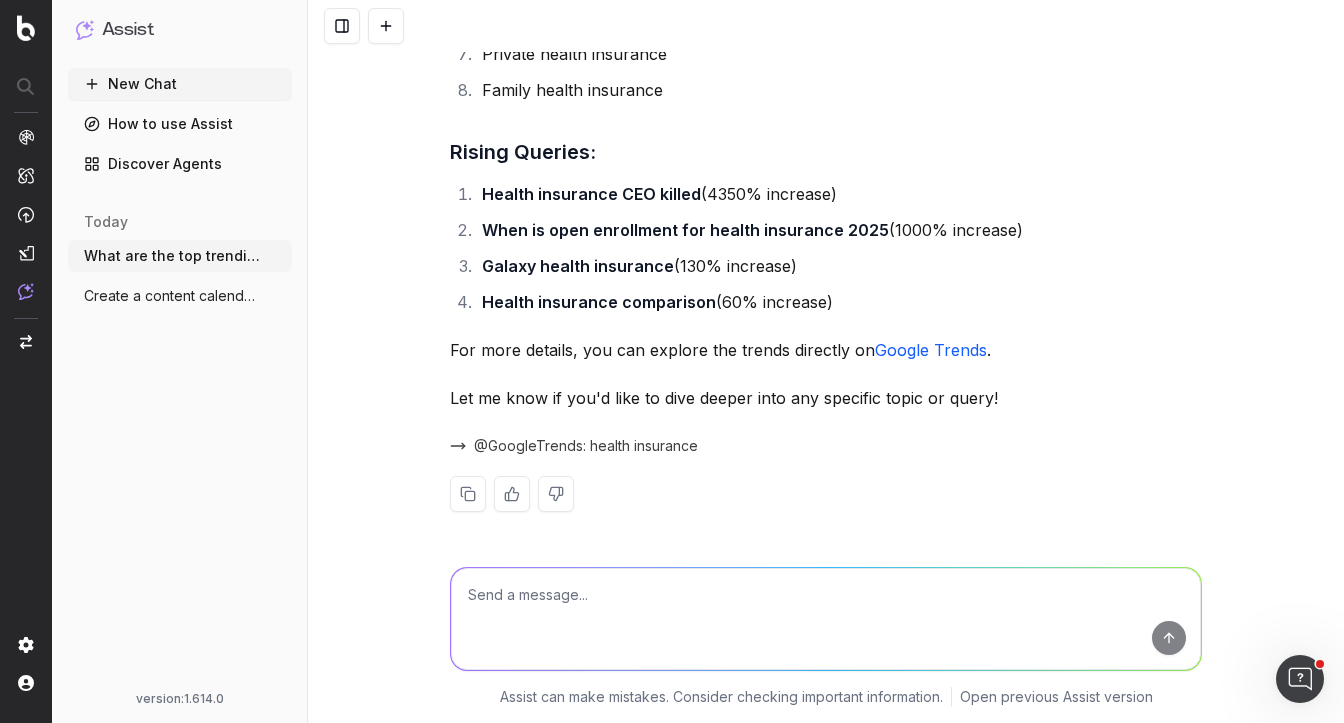click at bounding box center [826, 619] 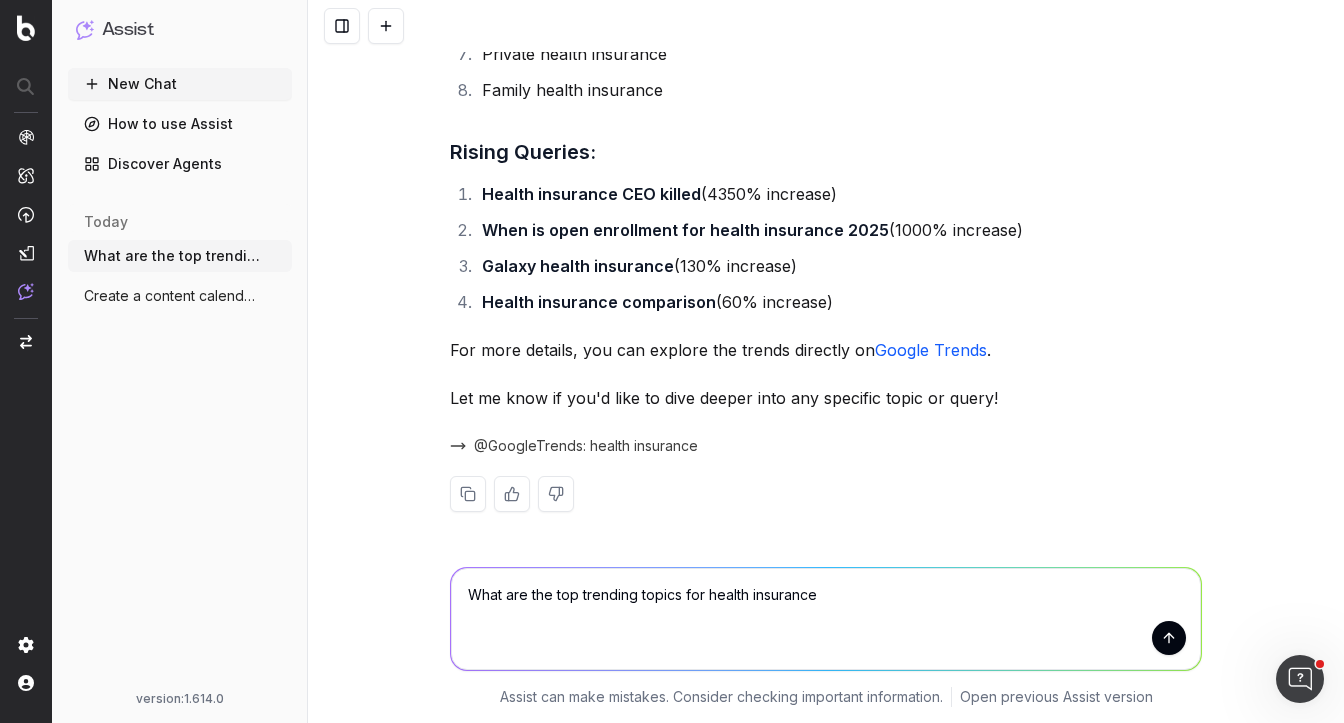 click on "What are the top trending topics for health insurance" at bounding box center [826, 619] 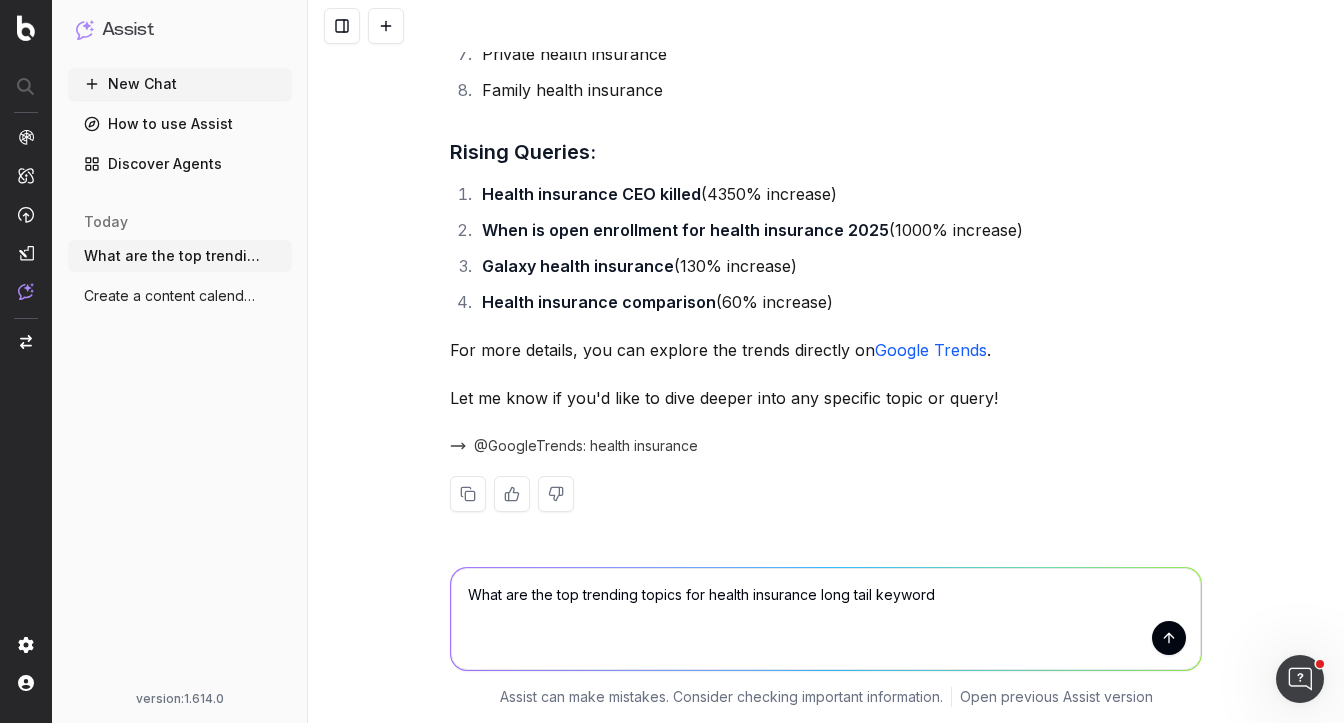 type on "What are the top trending topics for health insurance long tail keywords" 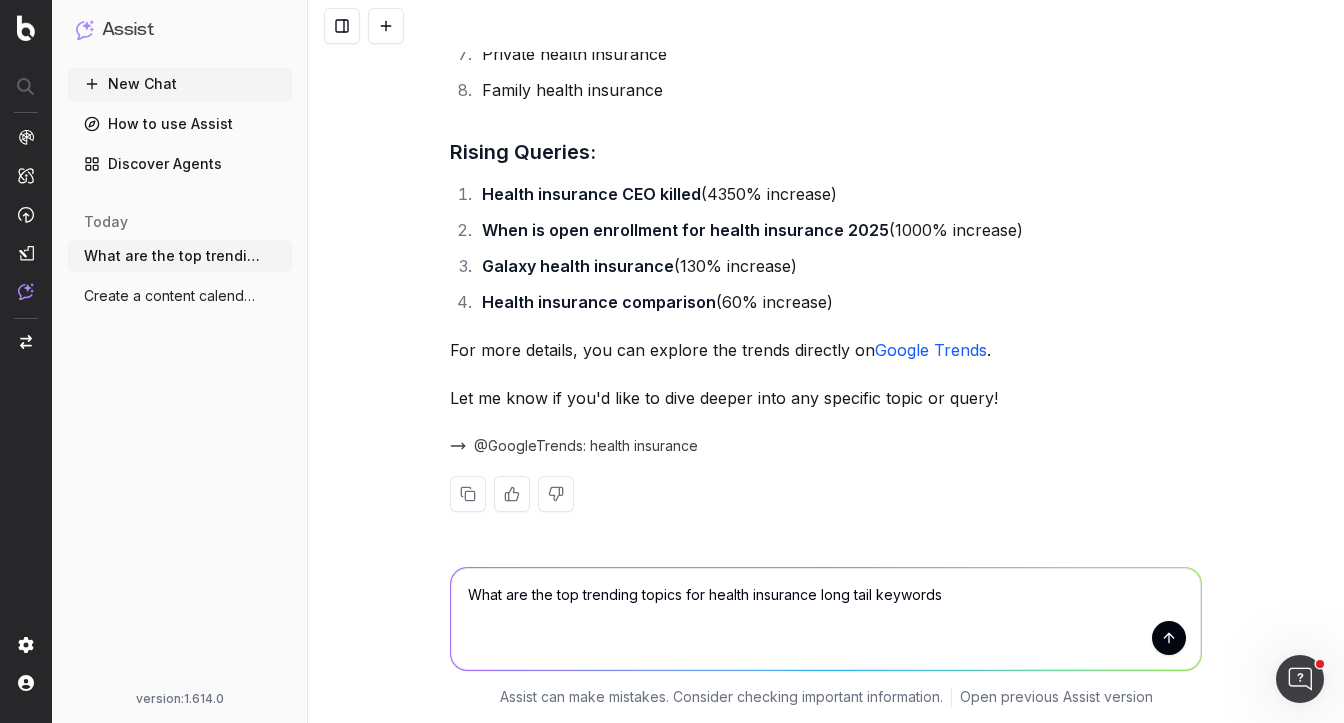 type 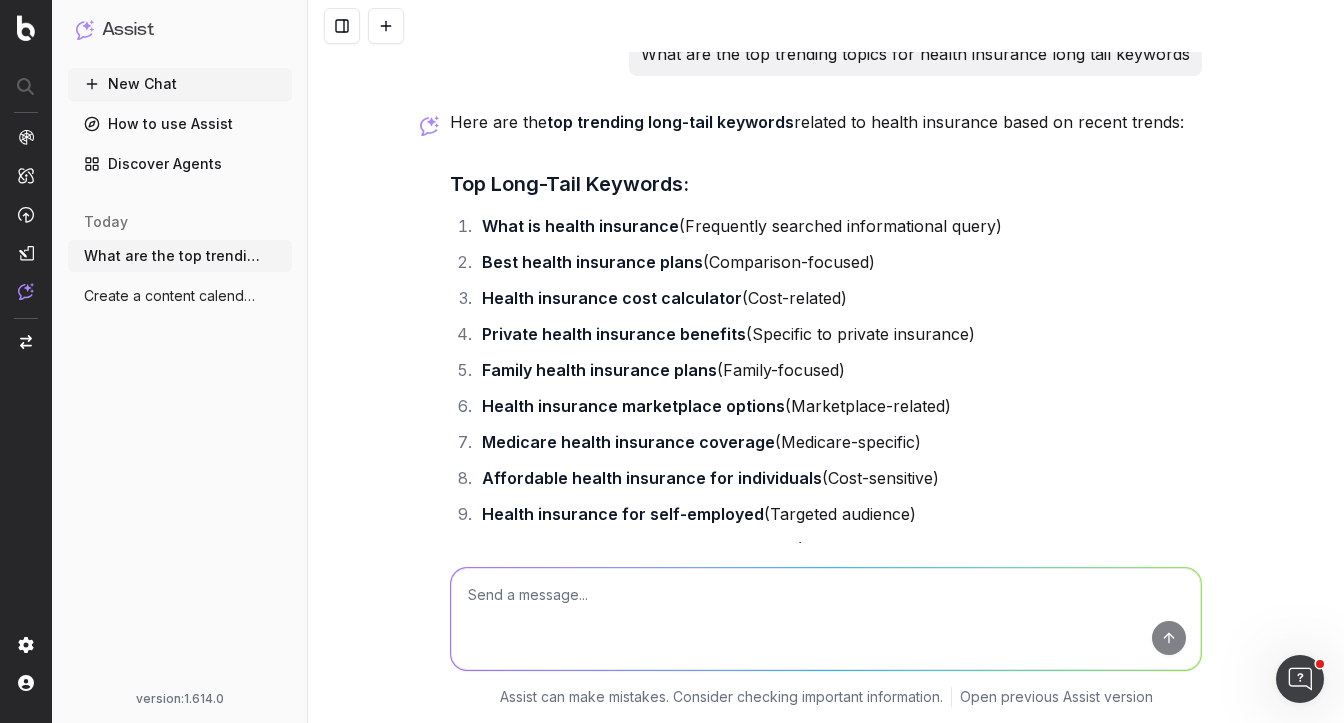 scroll, scrollTop: 1492, scrollLeft: 0, axis: vertical 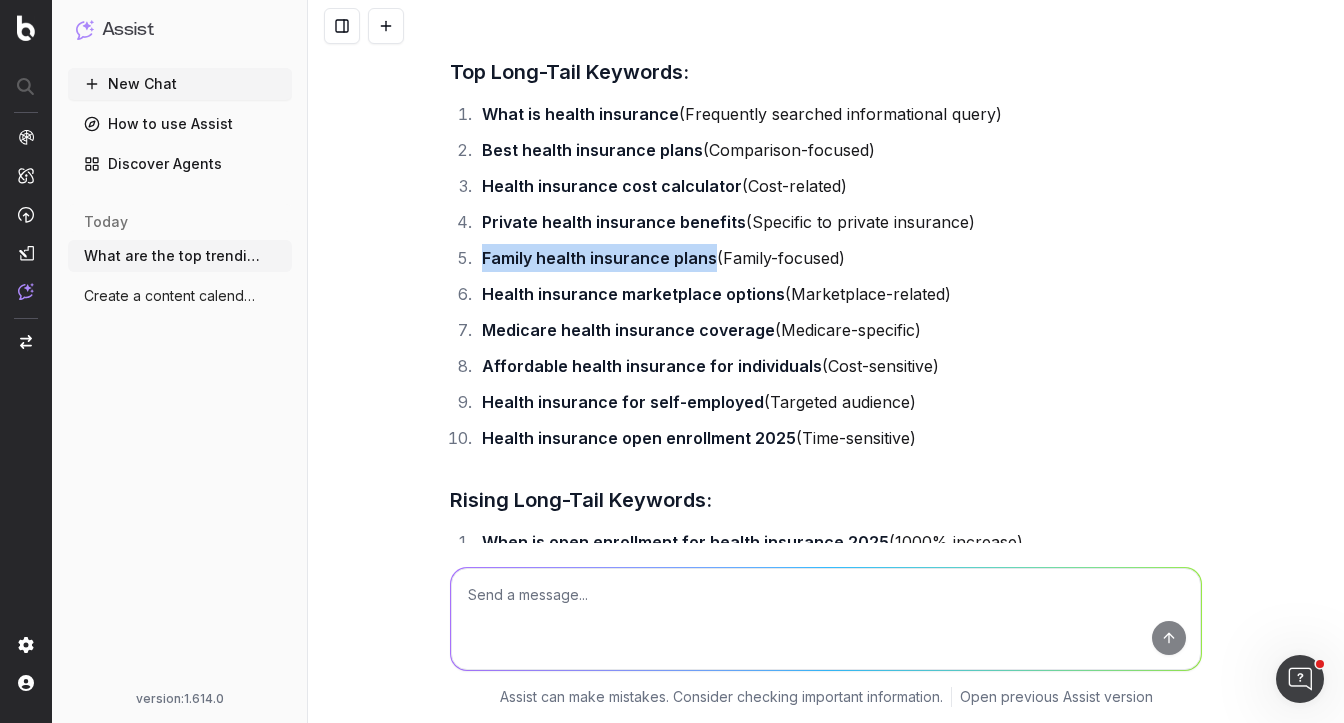 drag, startPoint x: 713, startPoint y: 259, endPoint x: 435, endPoint y: 240, distance: 278.64853 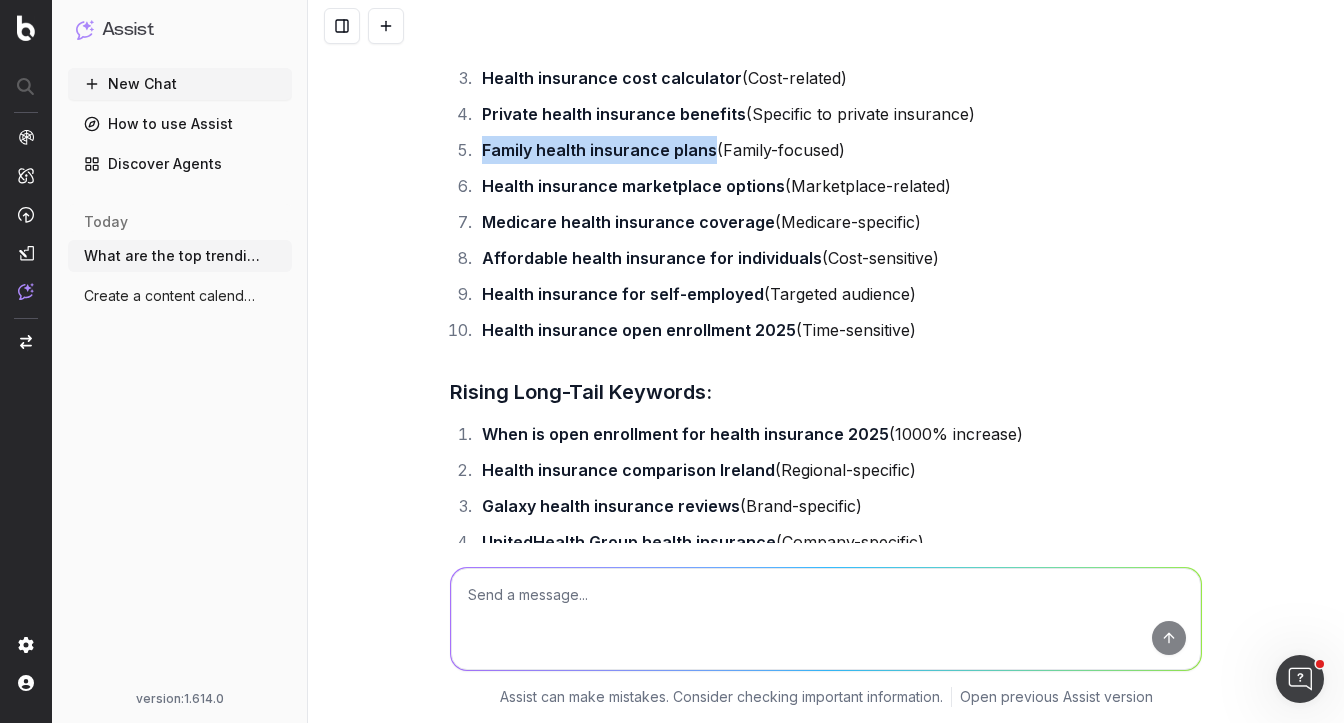 scroll, scrollTop: 1840, scrollLeft: 0, axis: vertical 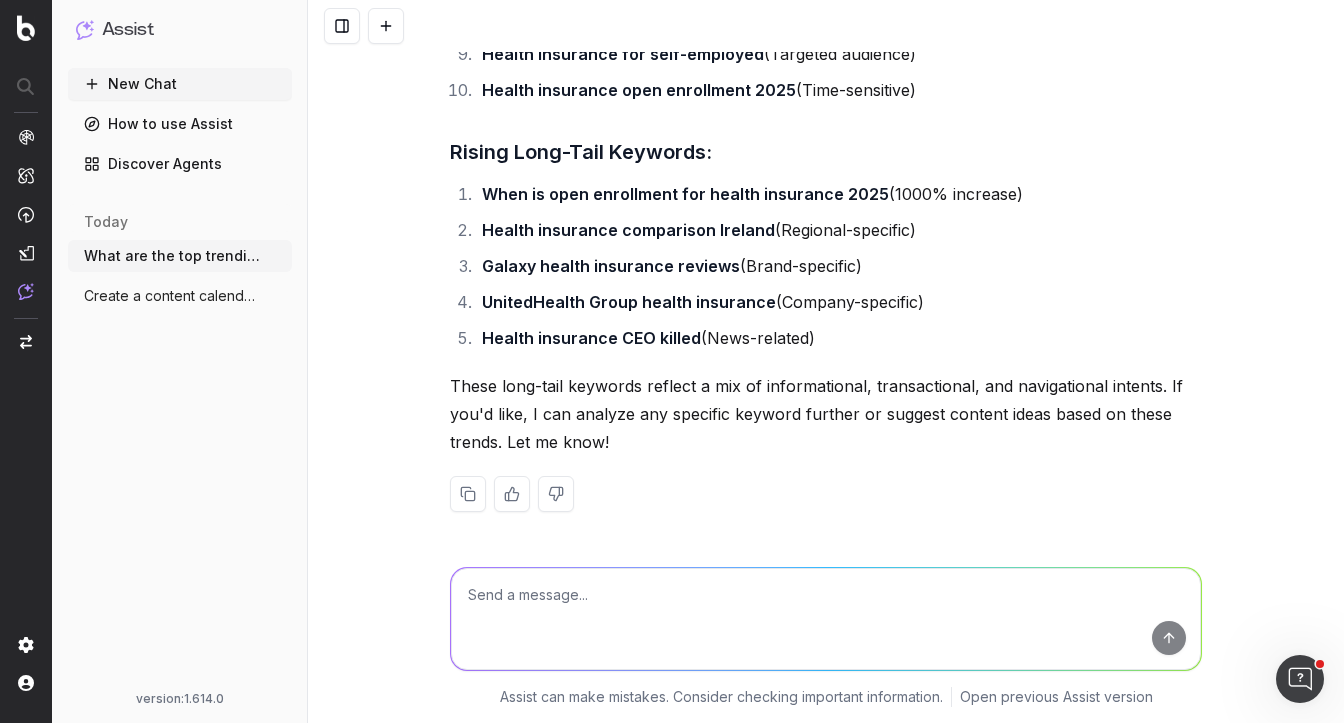 click on "How to use Assist" at bounding box center [180, 124] 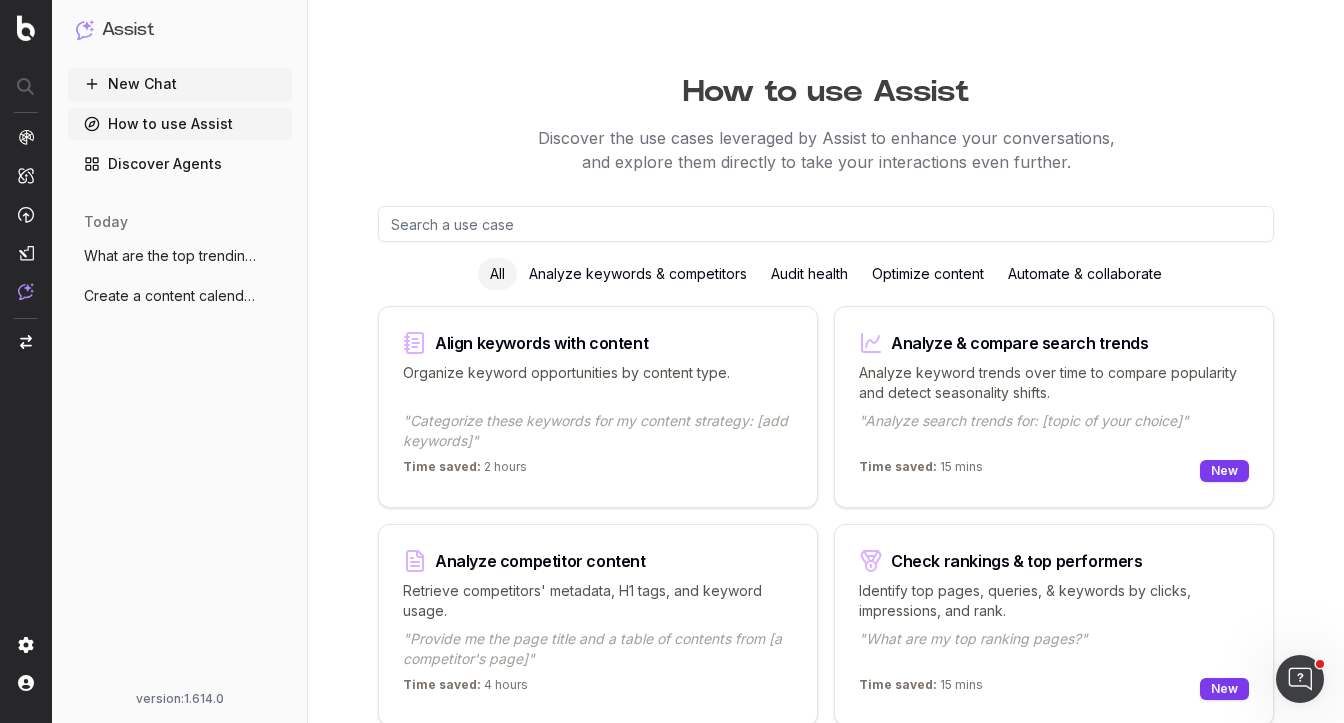 click on "Analyze keywords & competitors" at bounding box center (638, 274) 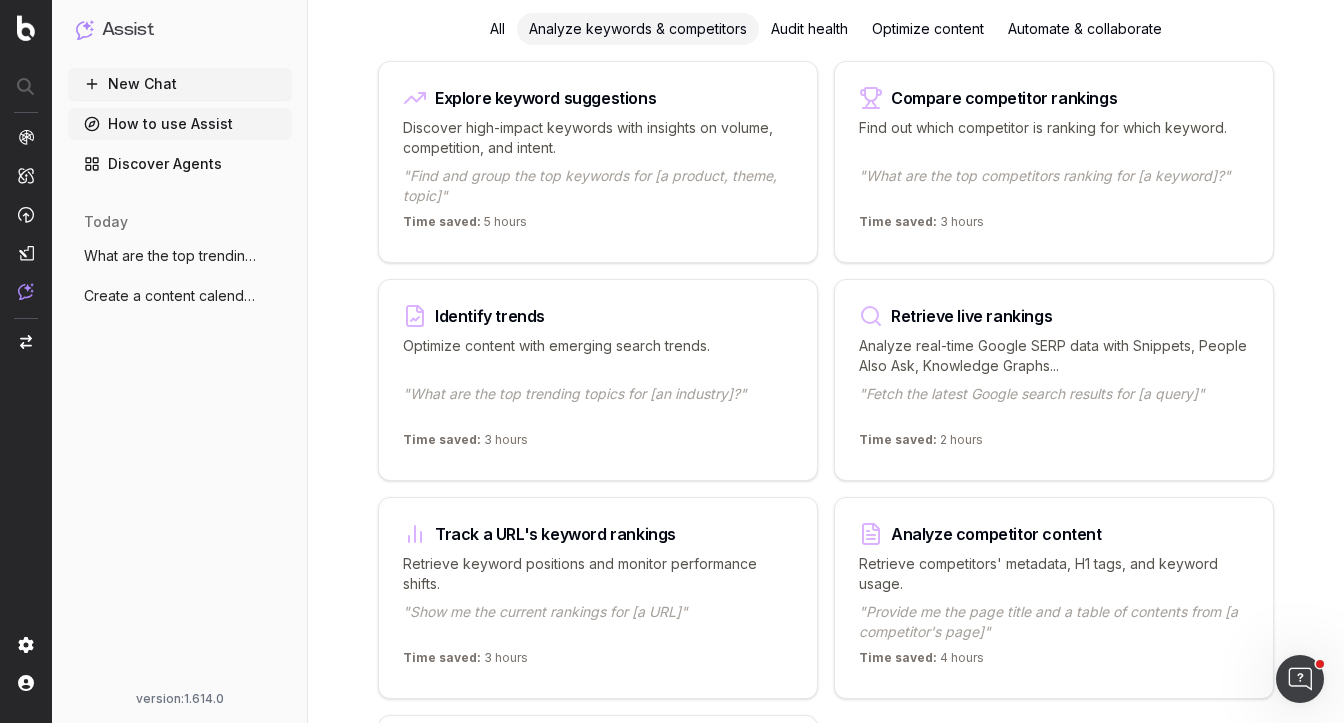 scroll, scrollTop: 247, scrollLeft: 0, axis: vertical 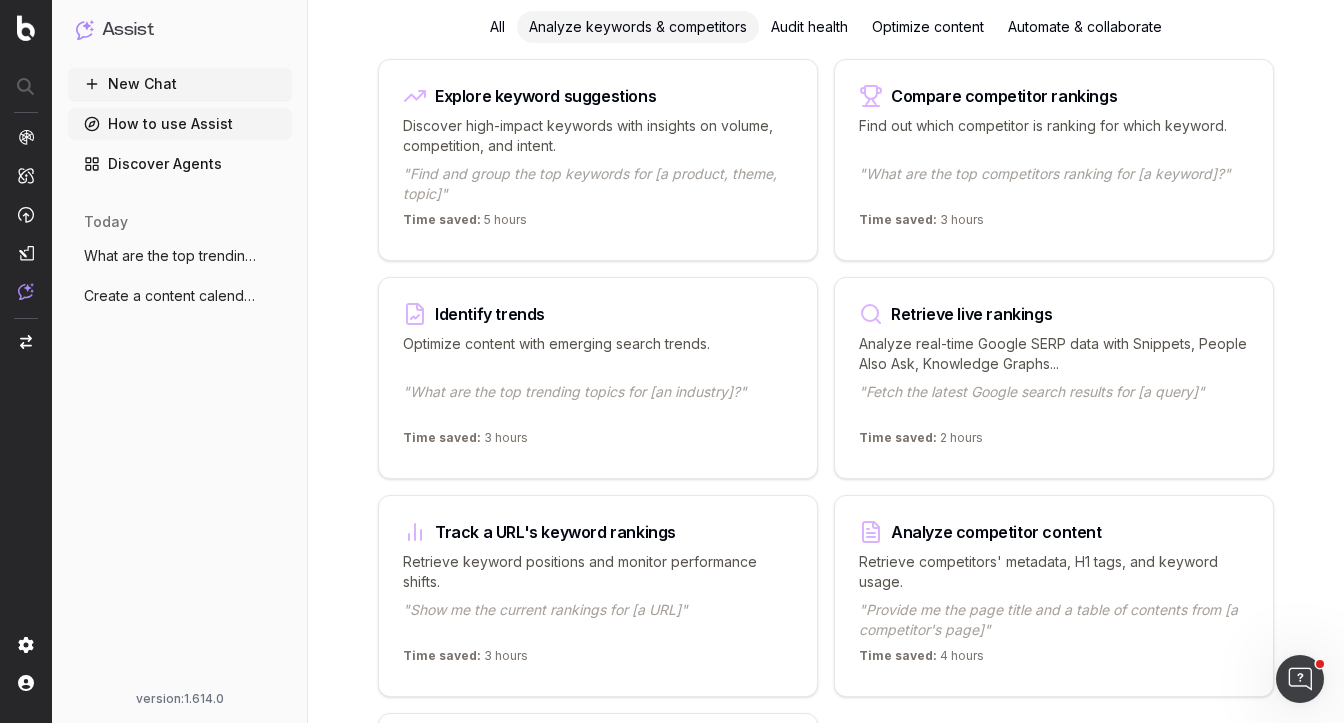 click on ""What are the top competitors ranking for [a keyword]?"" at bounding box center [1054, 184] 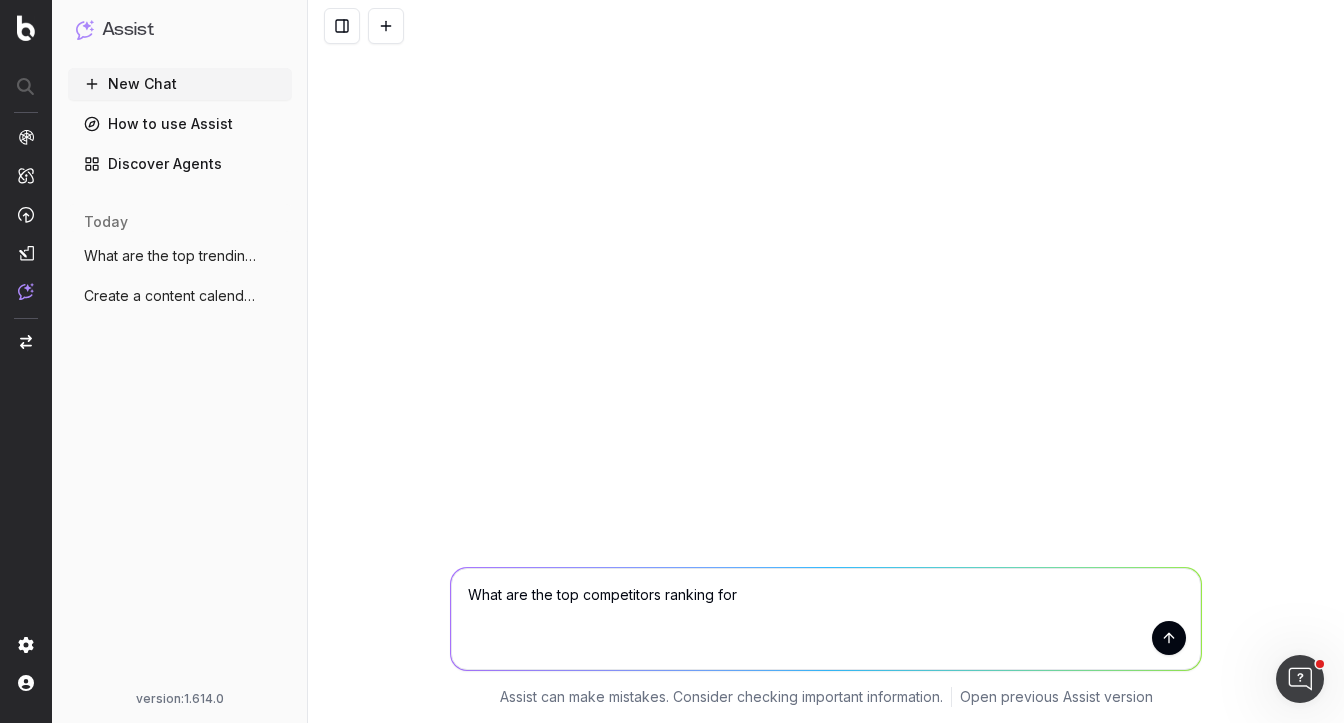 scroll, scrollTop: 0, scrollLeft: 0, axis: both 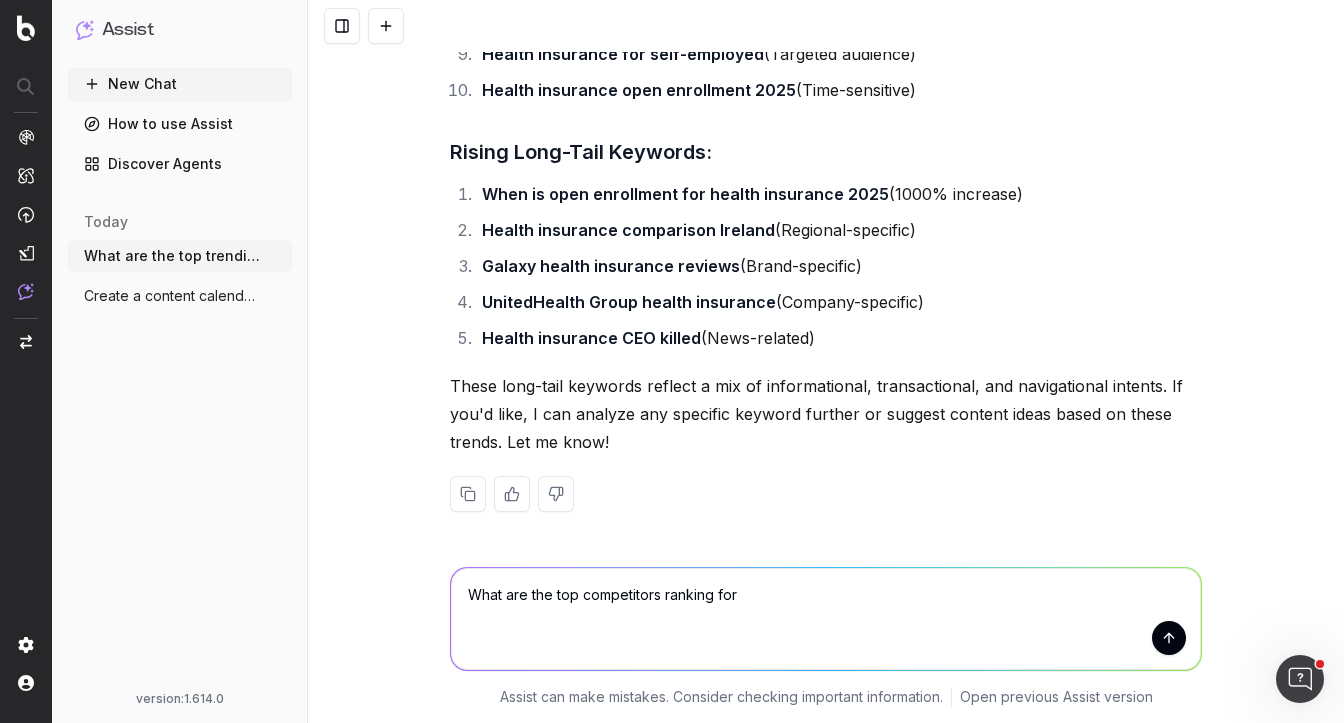 click on "What are the top competitors ranking for" at bounding box center (826, 619) 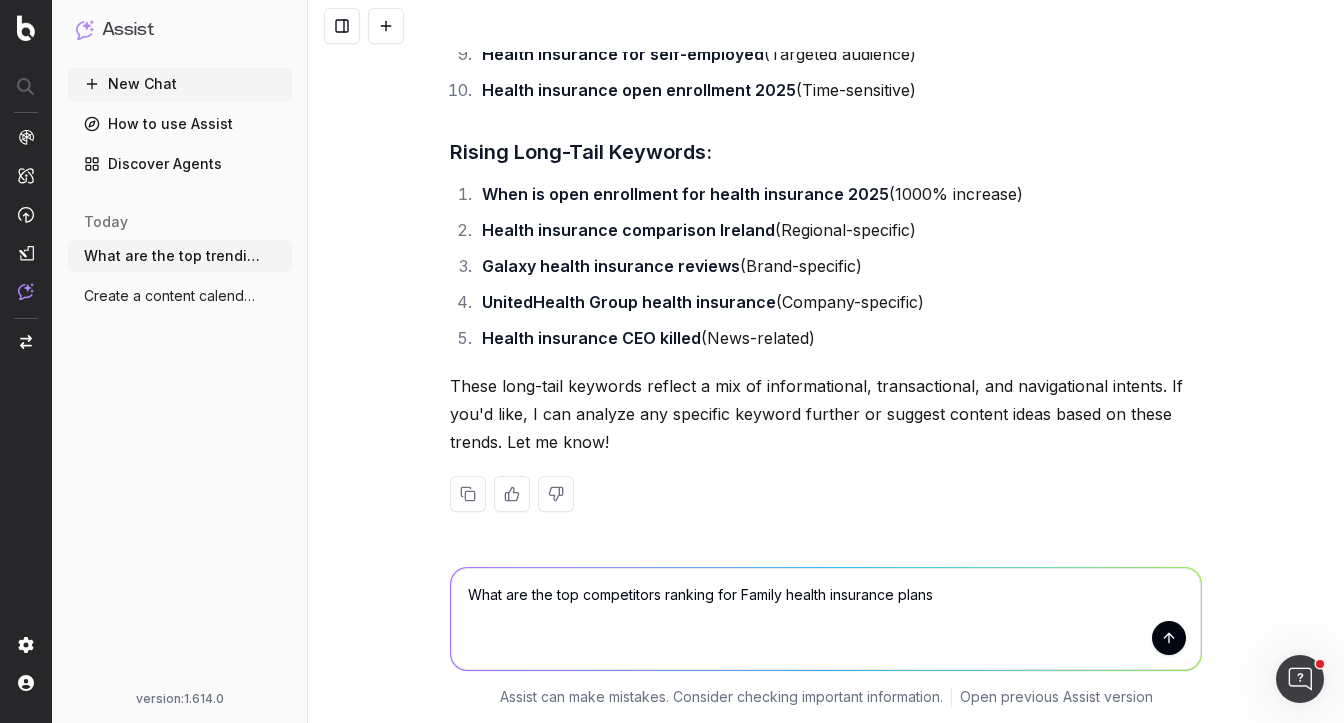 type on "What are the top competitors ranking for Family health insurance plans" 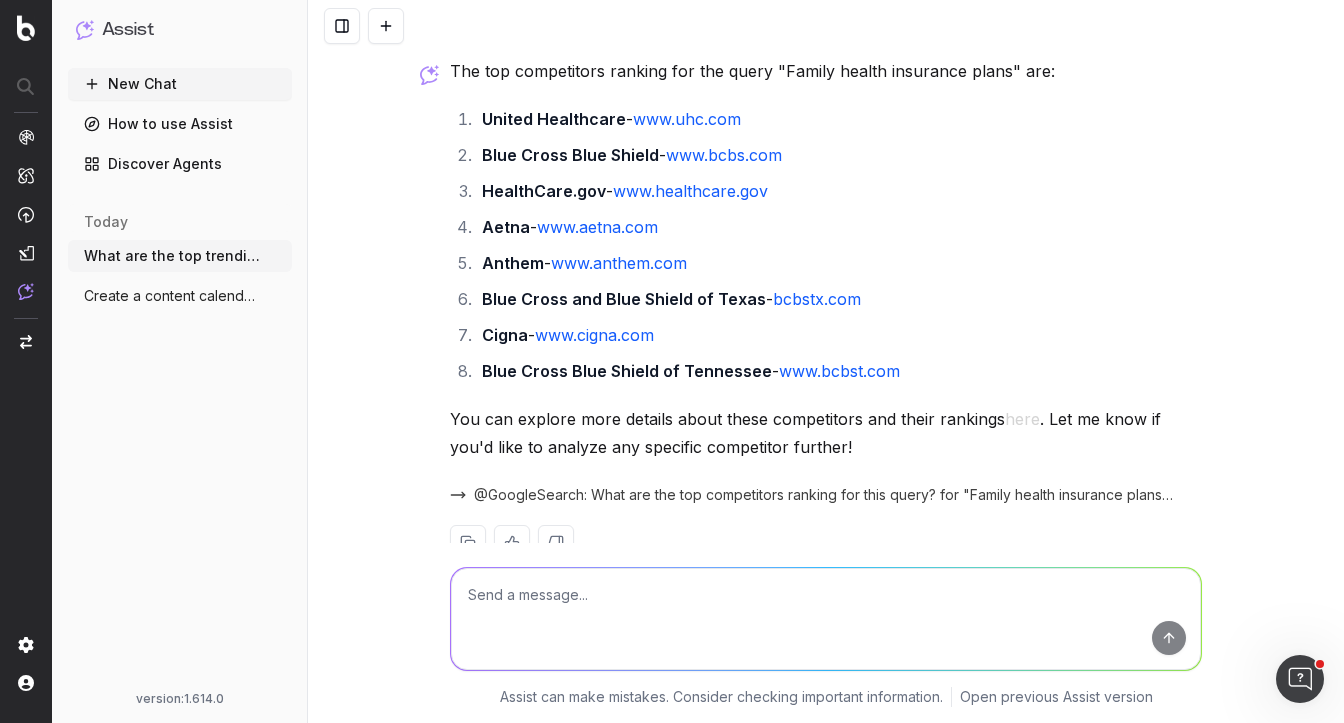 scroll, scrollTop: 2452, scrollLeft: 0, axis: vertical 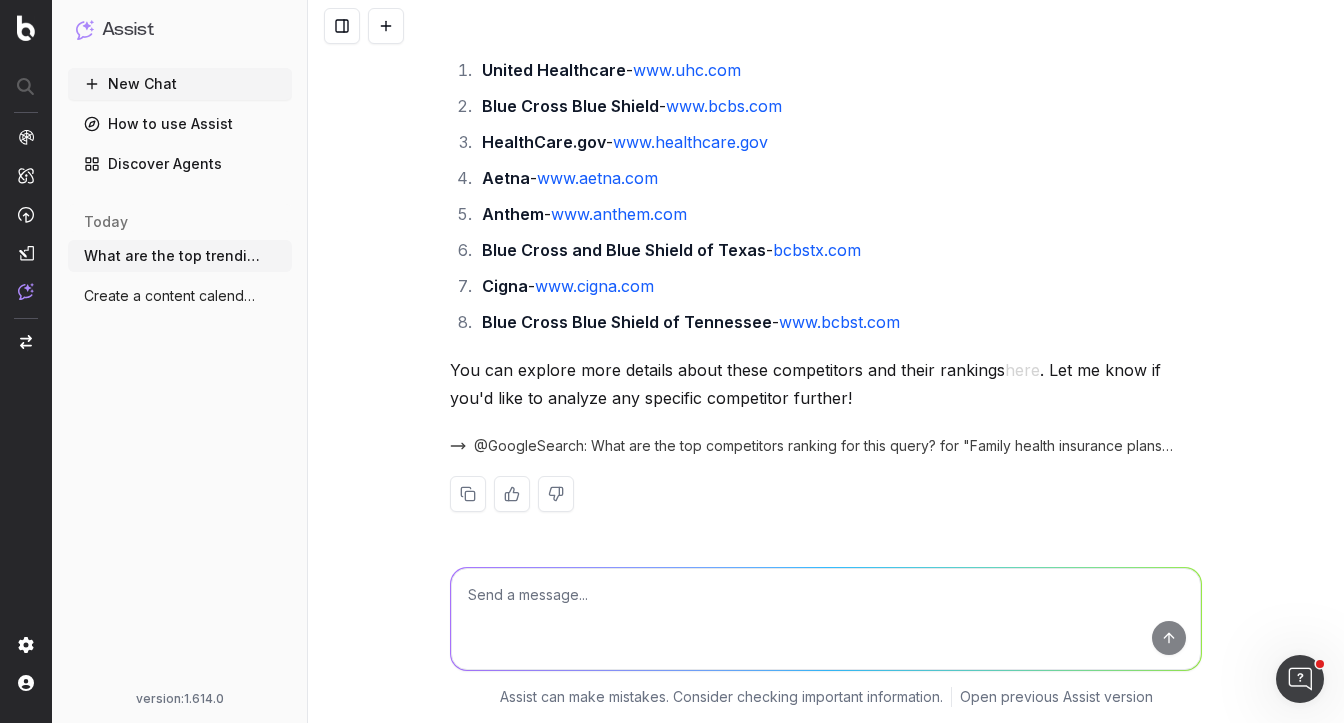 click on "How to use Assist" at bounding box center [180, 124] 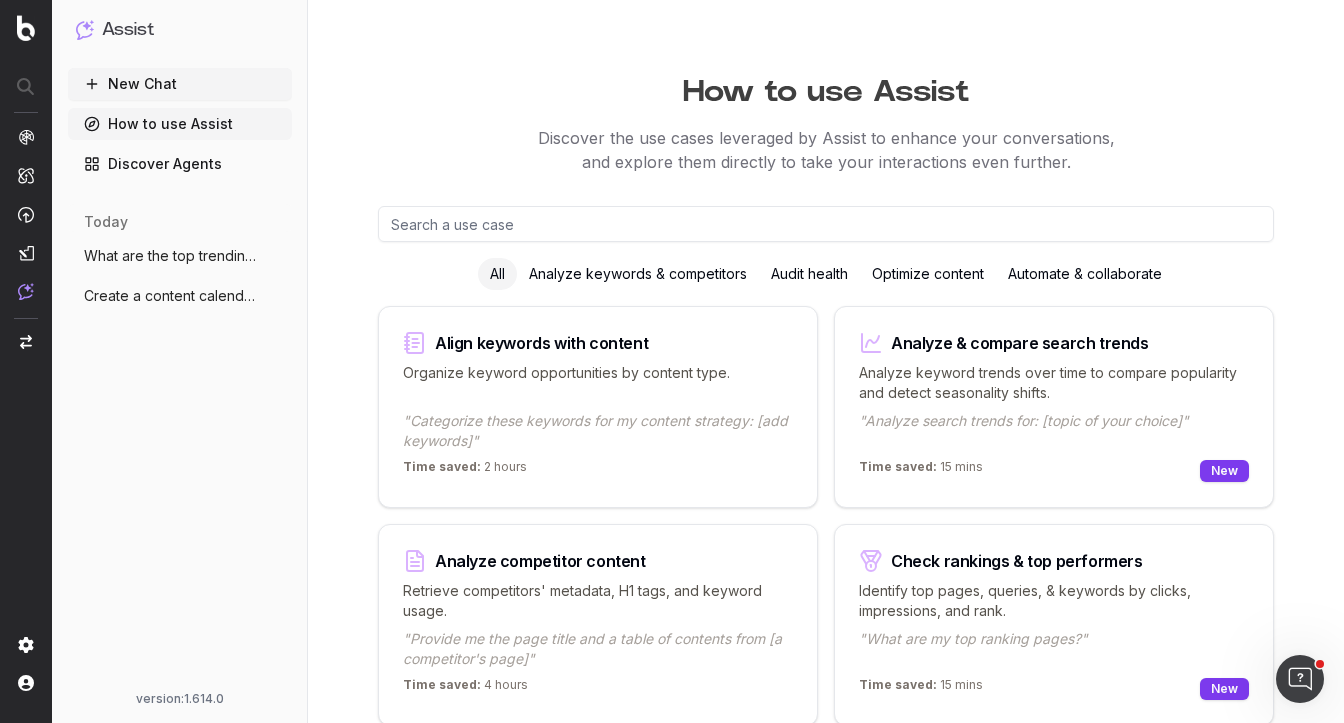 click on "Analyze keywords & competitors" at bounding box center [638, 274] 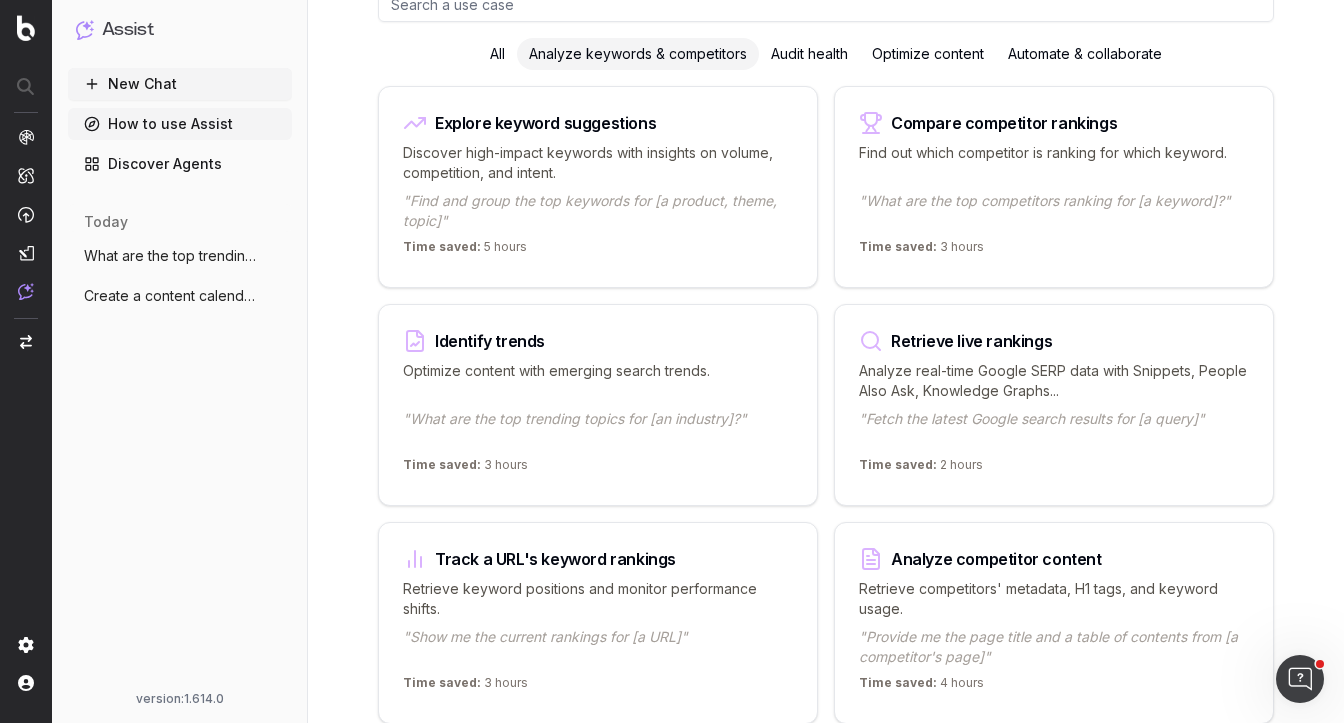 scroll, scrollTop: 0, scrollLeft: 0, axis: both 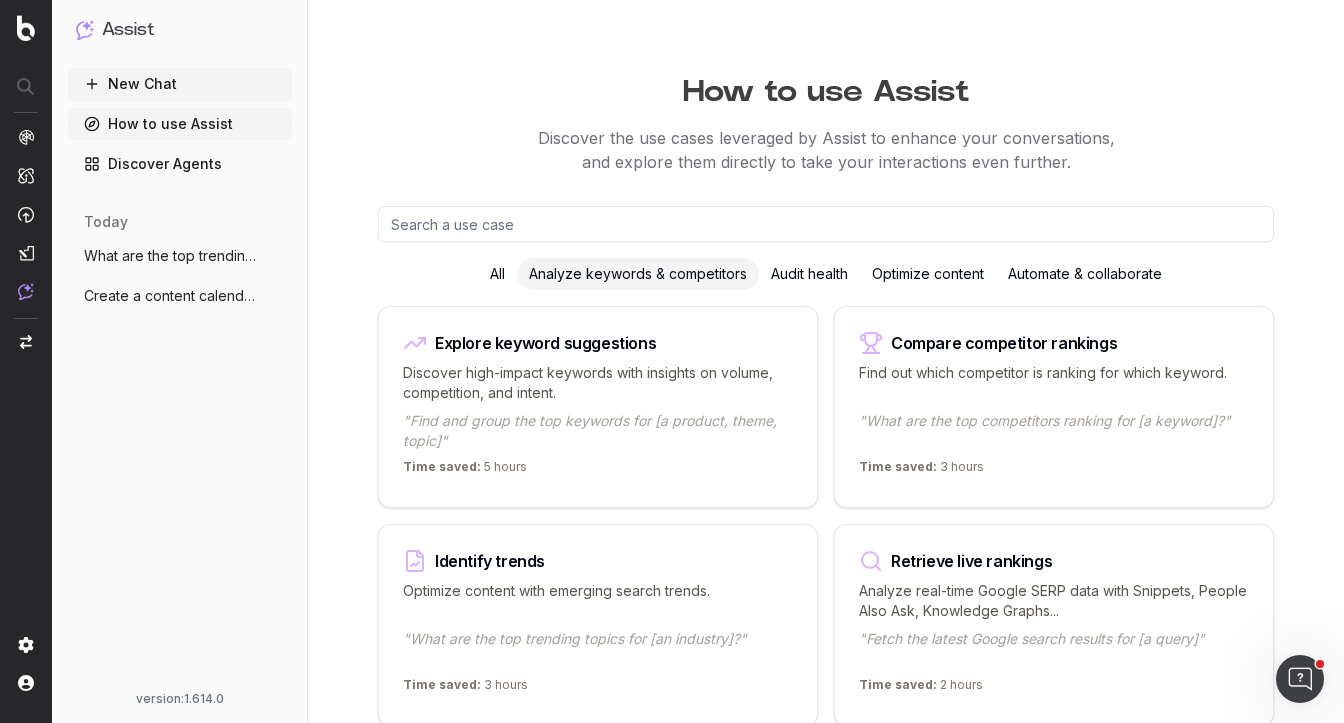 click on "Audit health" at bounding box center [809, 274] 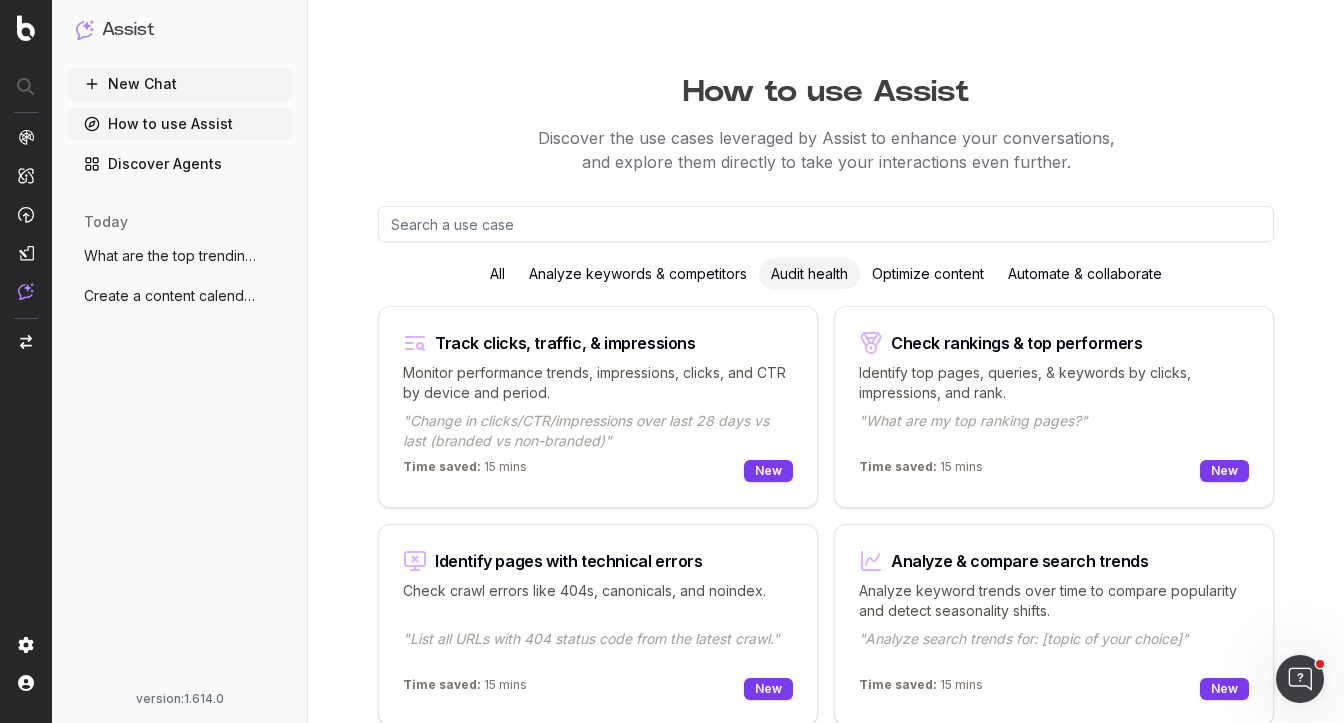click on "Optimize content" at bounding box center [928, 274] 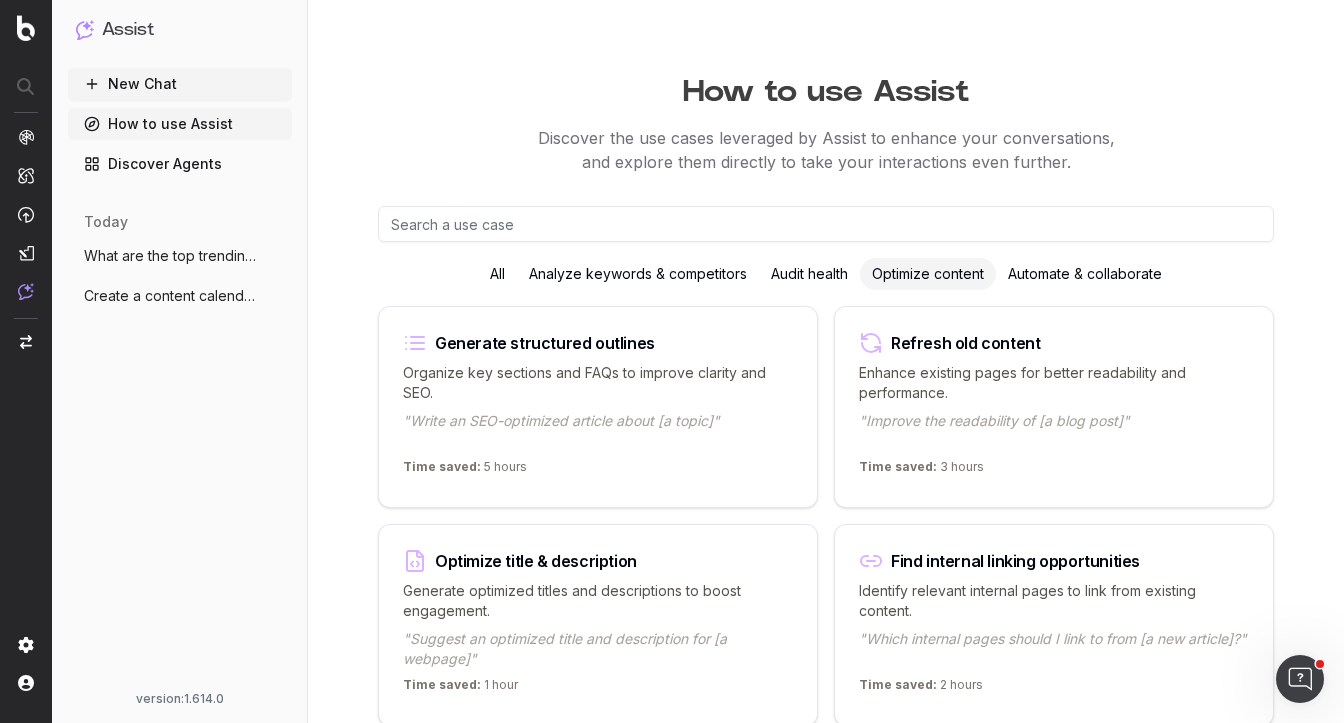 click on "Automate & collaborate" at bounding box center (1085, 274) 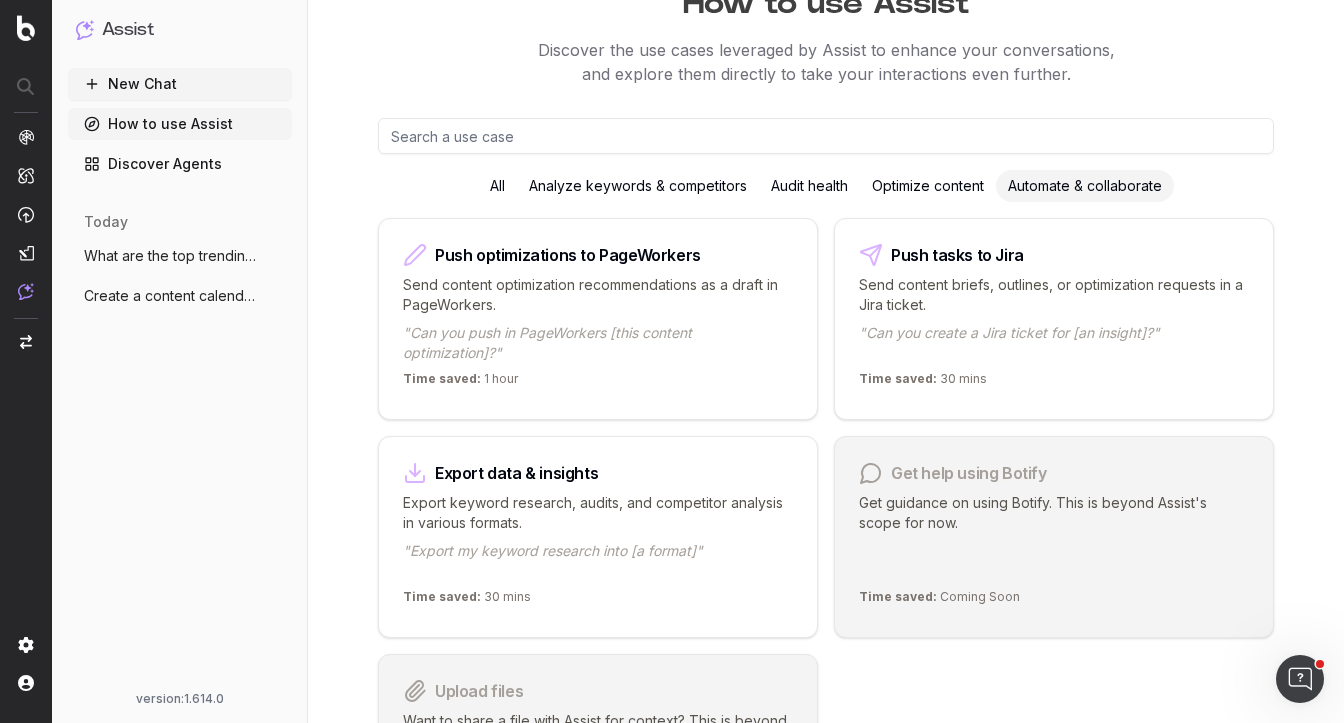 scroll, scrollTop: 86, scrollLeft: 0, axis: vertical 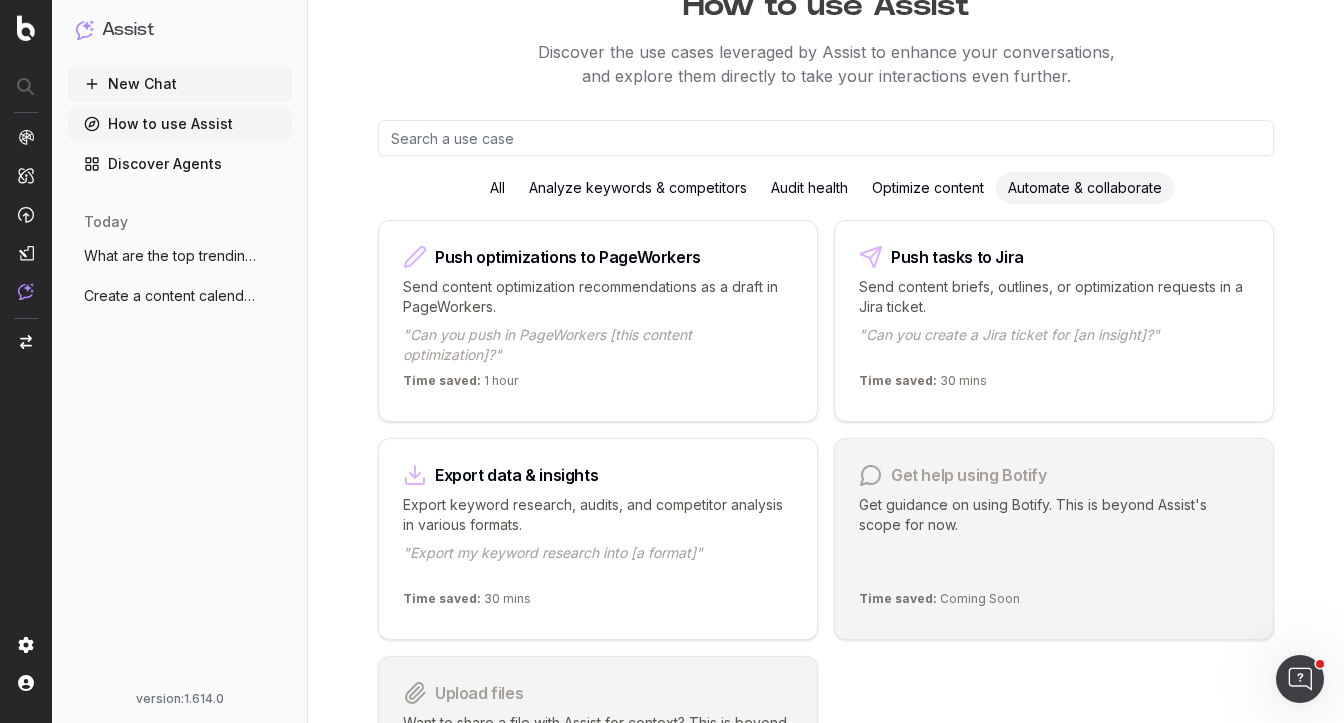 click on "Analyze keywords & competitors" at bounding box center (638, 188) 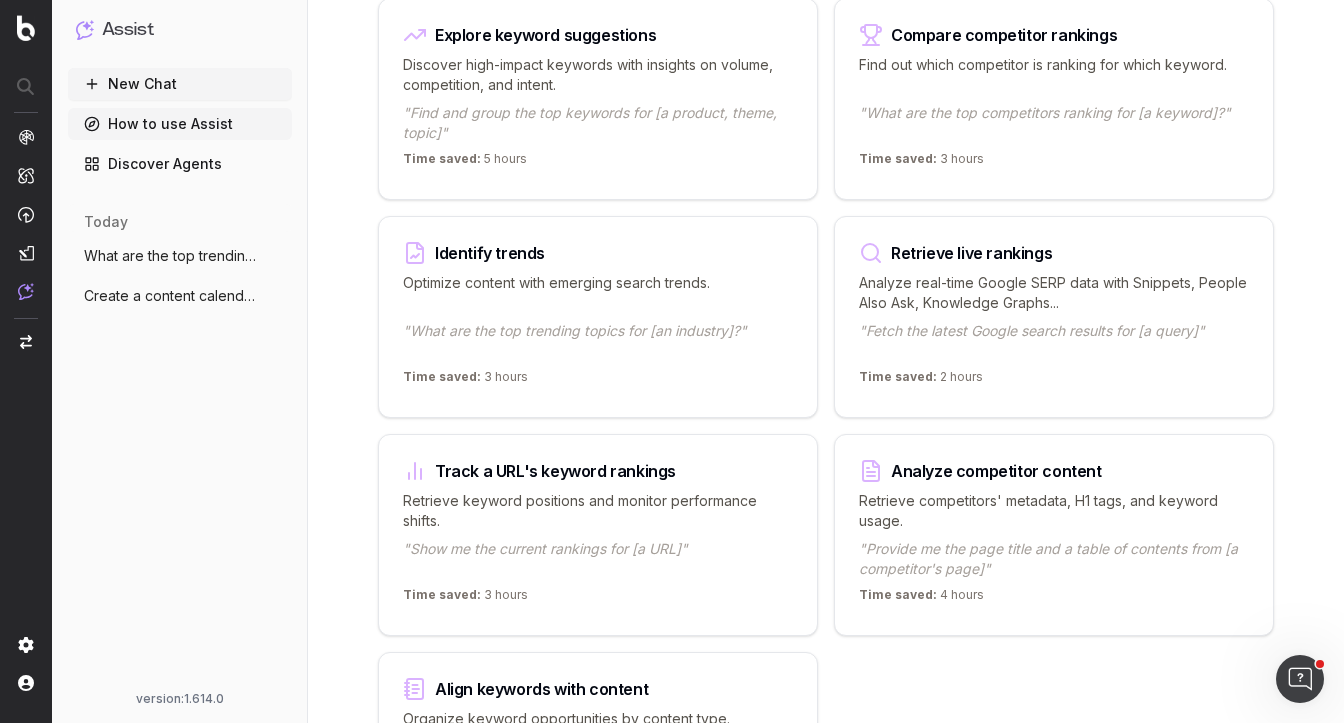 scroll, scrollTop: 310, scrollLeft: 0, axis: vertical 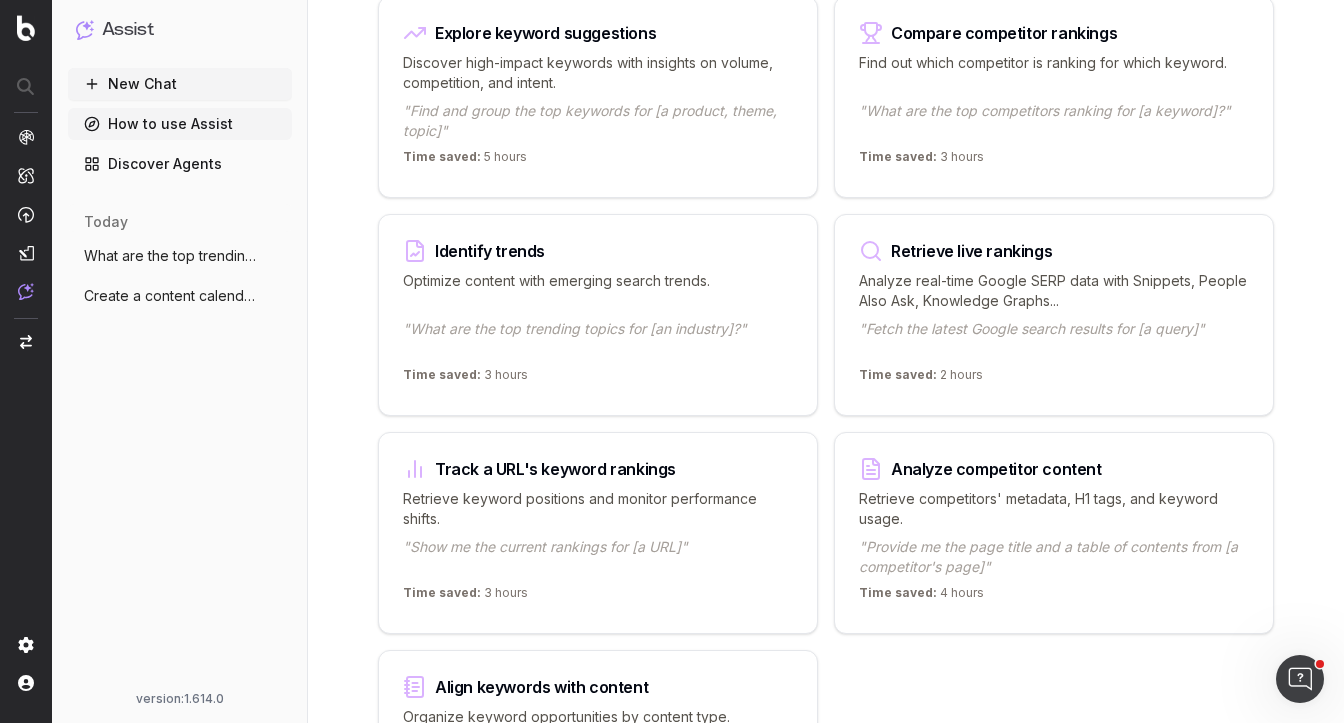 click on "What are the top trending topics for hea" at bounding box center (172, 256) 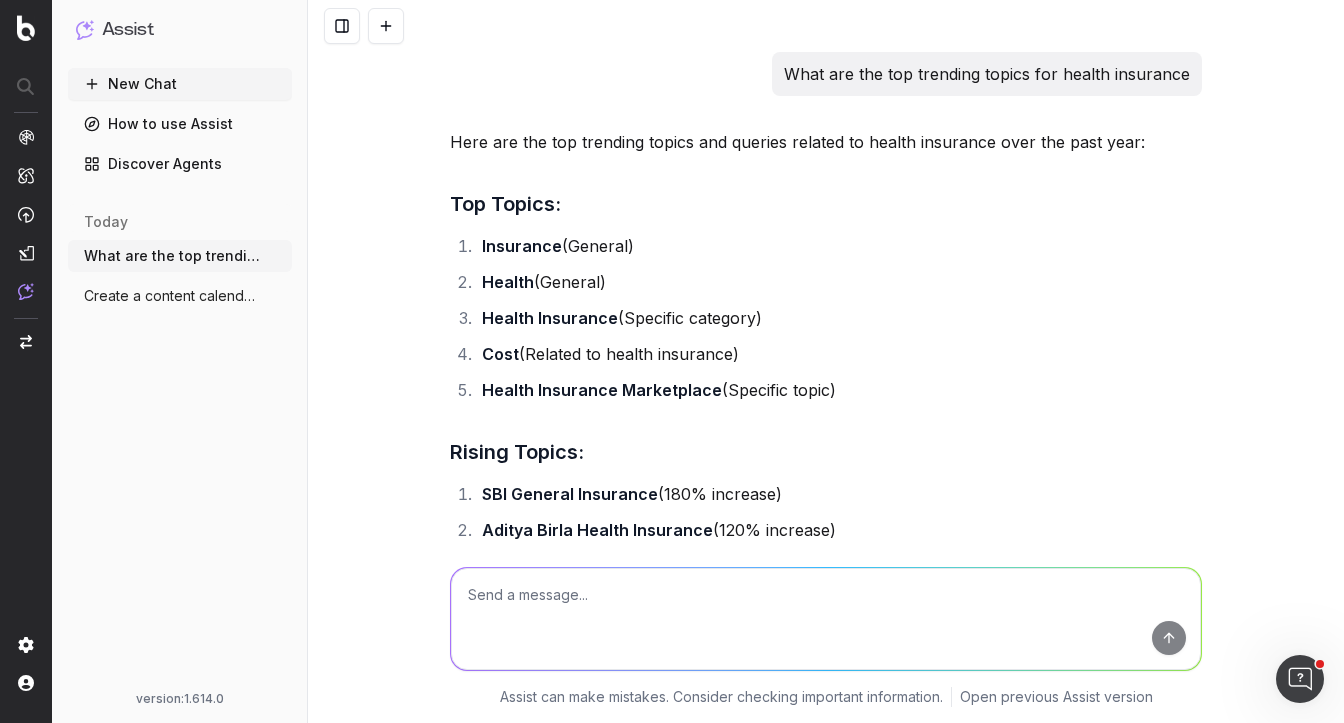 scroll, scrollTop: 0, scrollLeft: 0, axis: both 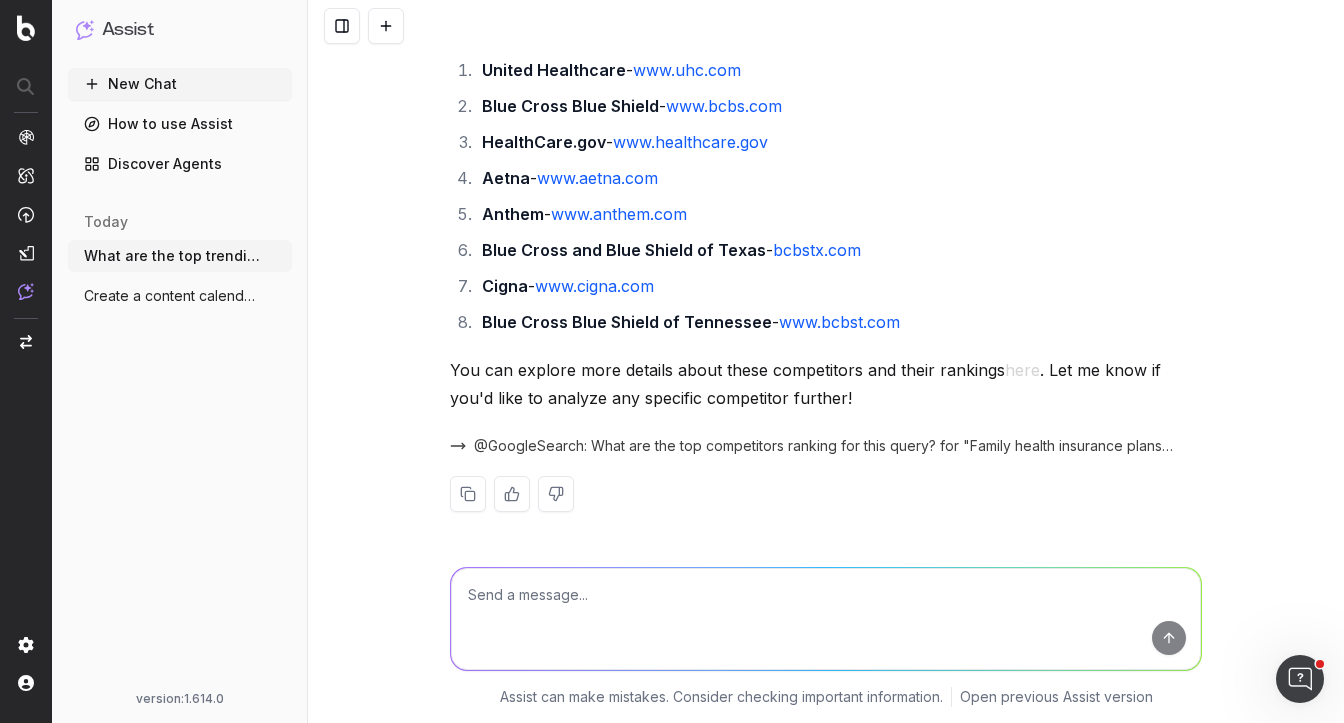 click at bounding box center [826, 619] 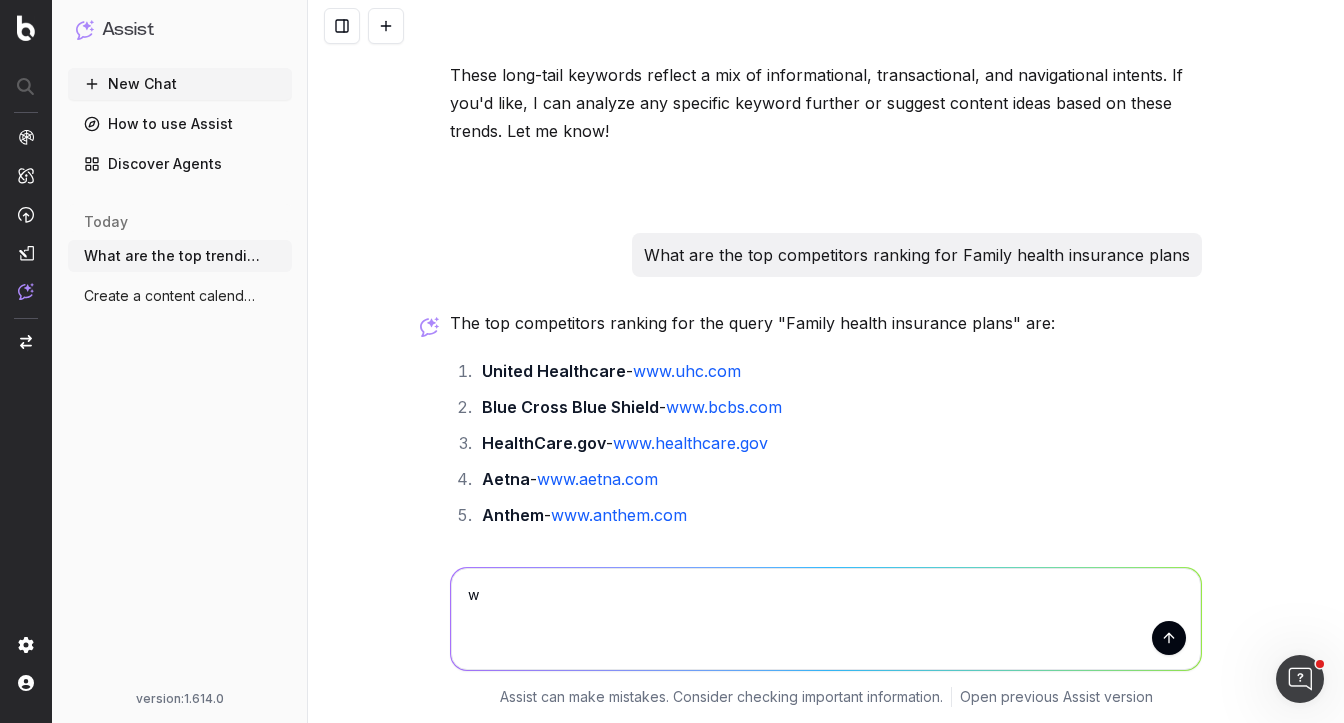scroll, scrollTop: 2119, scrollLeft: 0, axis: vertical 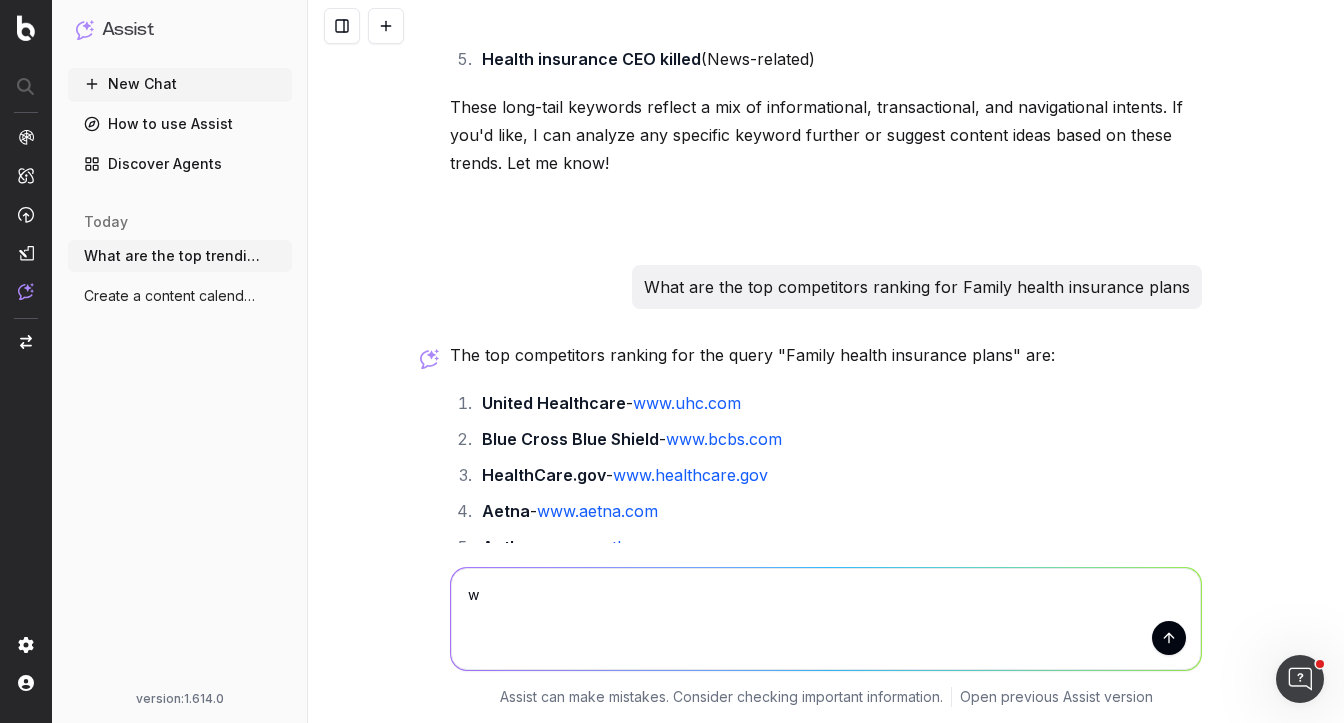 type on "w" 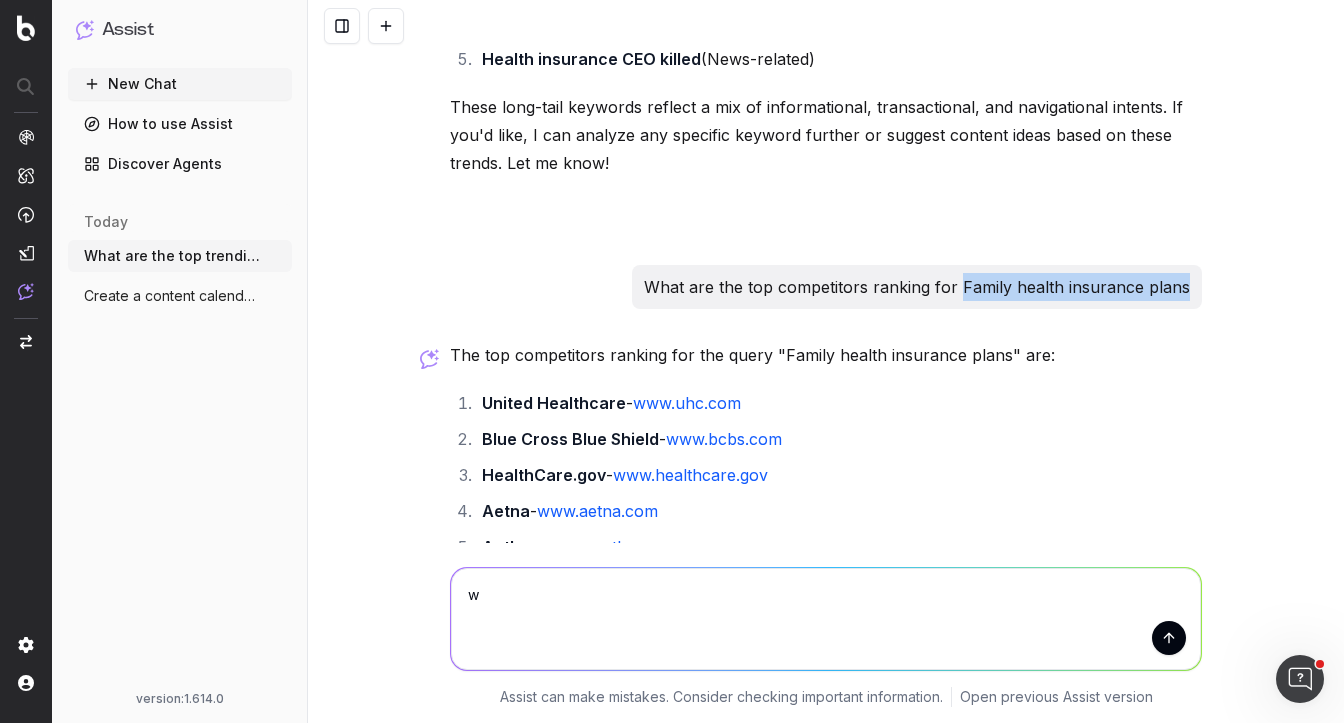 drag, startPoint x: 967, startPoint y: 288, endPoint x: 1203, endPoint y: 285, distance: 236.01907 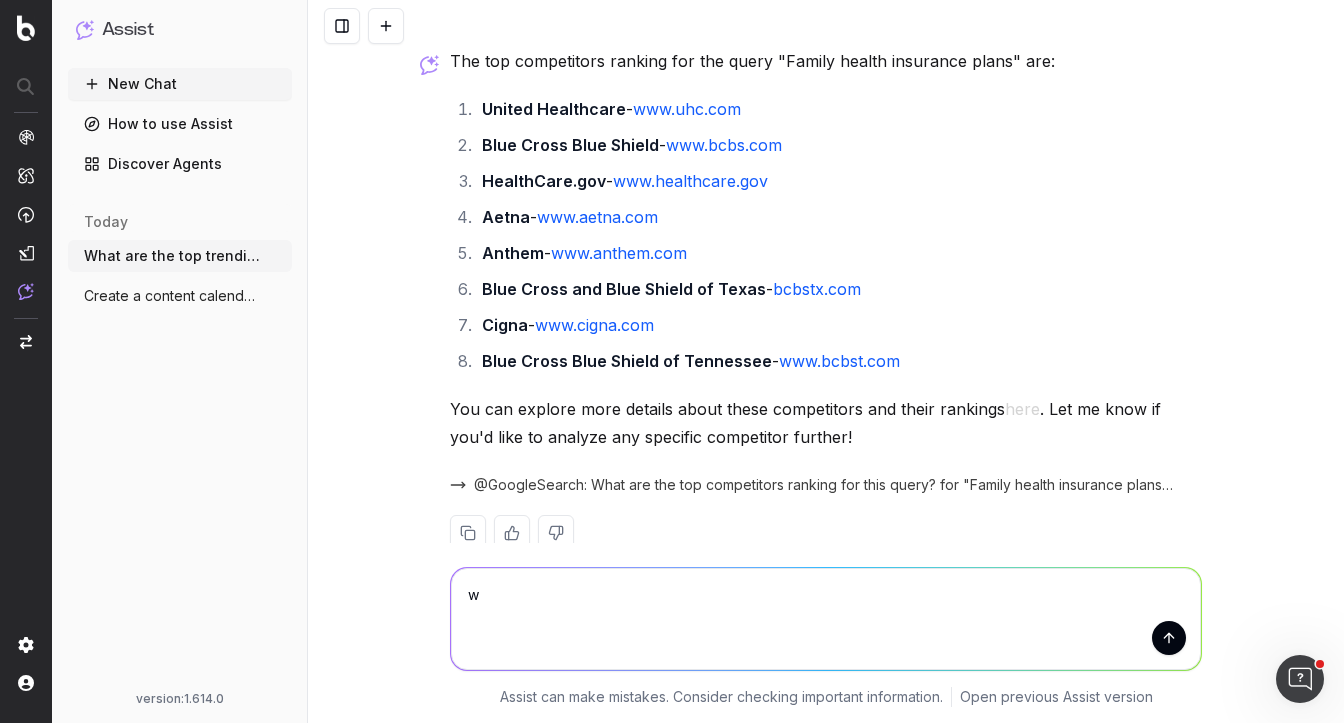 scroll, scrollTop: 2452, scrollLeft: 0, axis: vertical 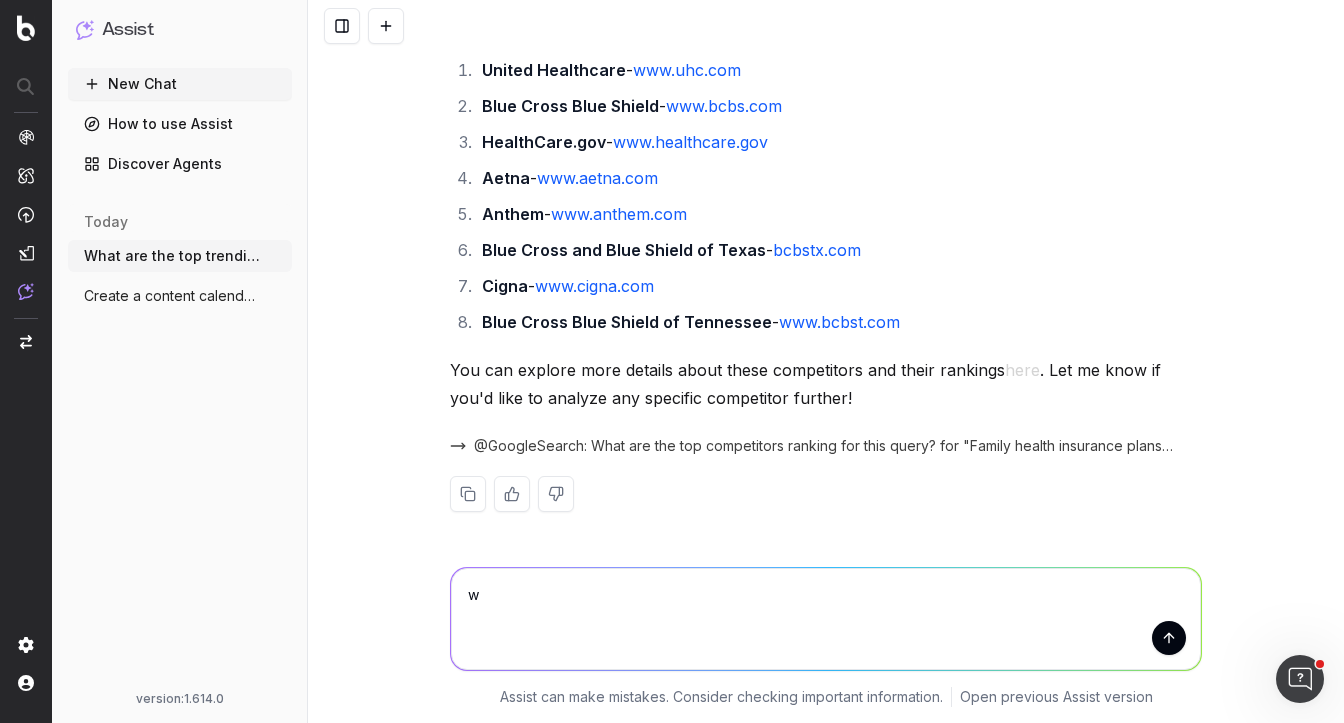 drag, startPoint x: 514, startPoint y: 599, endPoint x: 433, endPoint y: 599, distance: 81 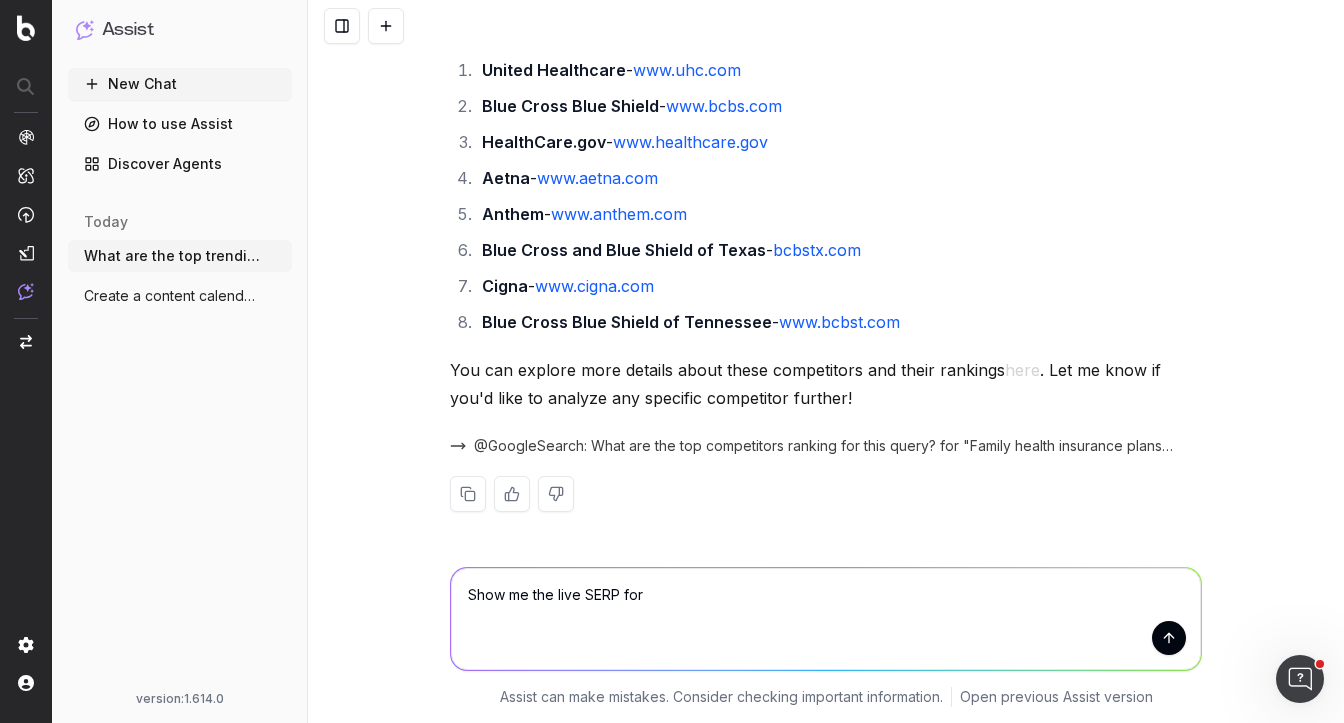 paste on "Family health insurance plans" 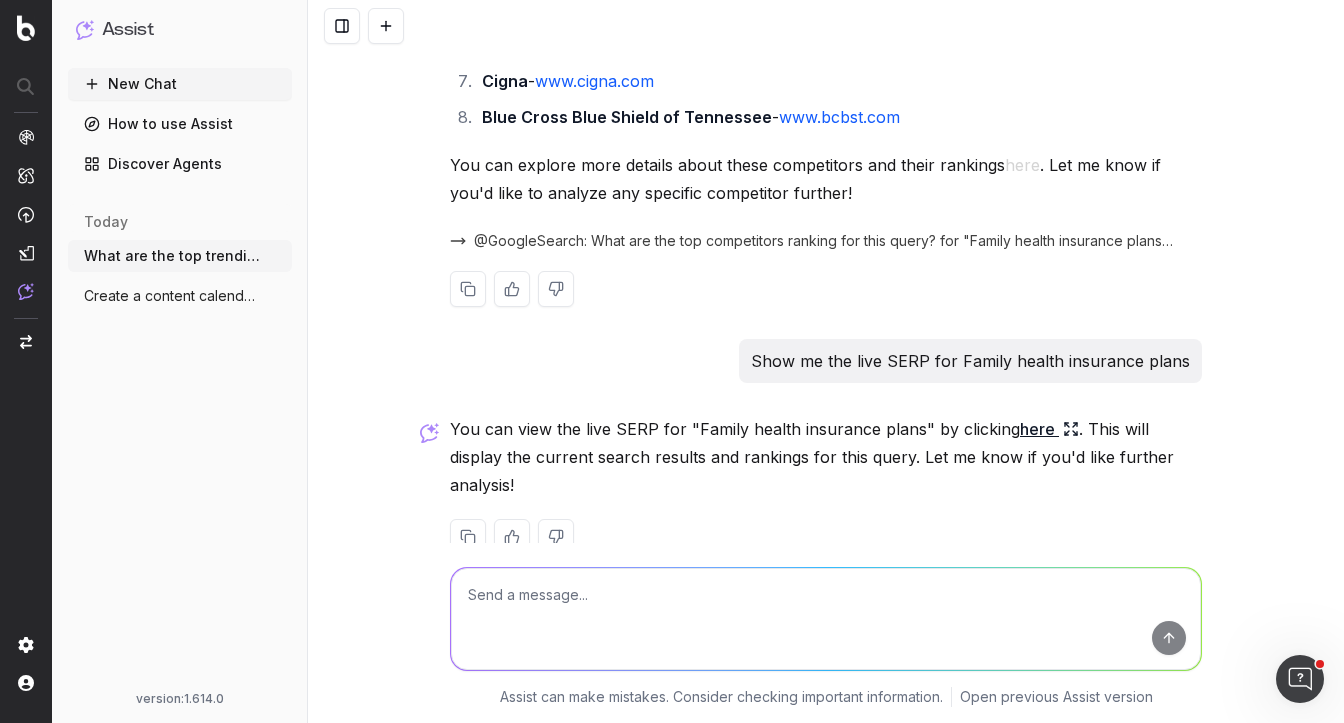 scroll, scrollTop: 2672, scrollLeft: 0, axis: vertical 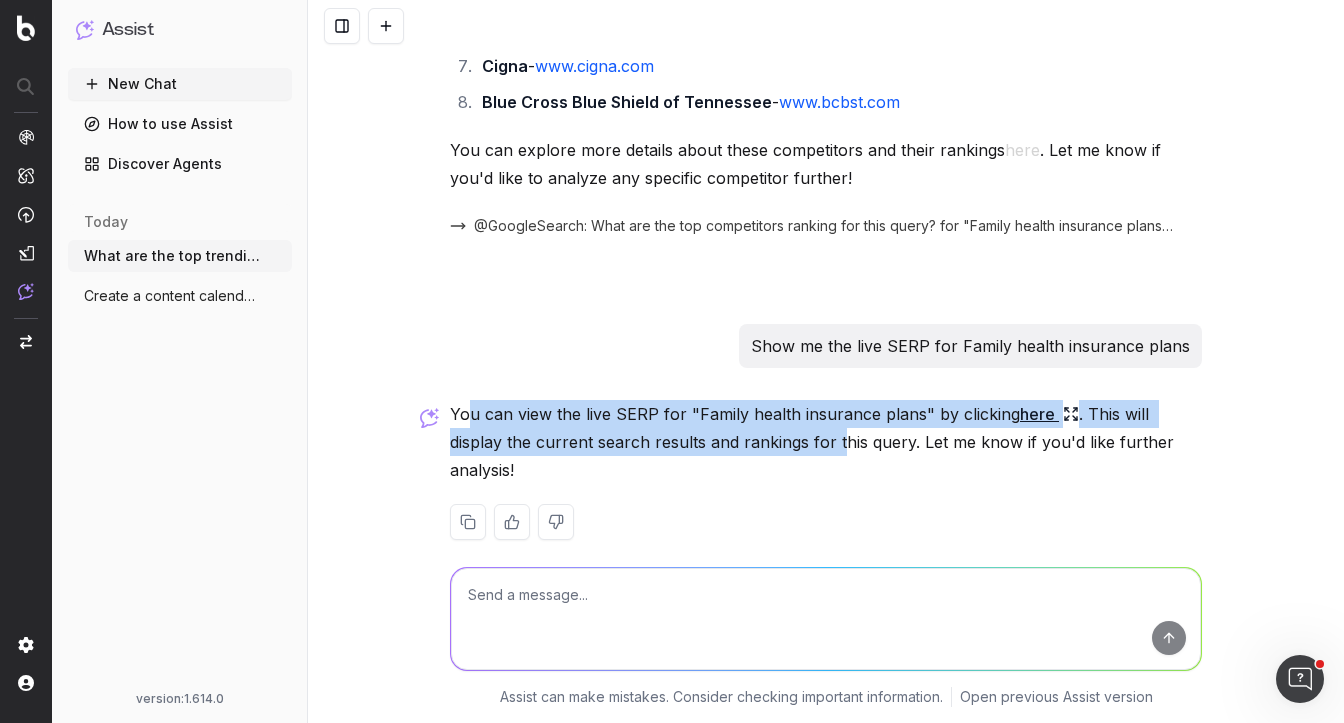 drag, startPoint x: 473, startPoint y: 413, endPoint x: 783, endPoint y: 430, distance: 310.4658 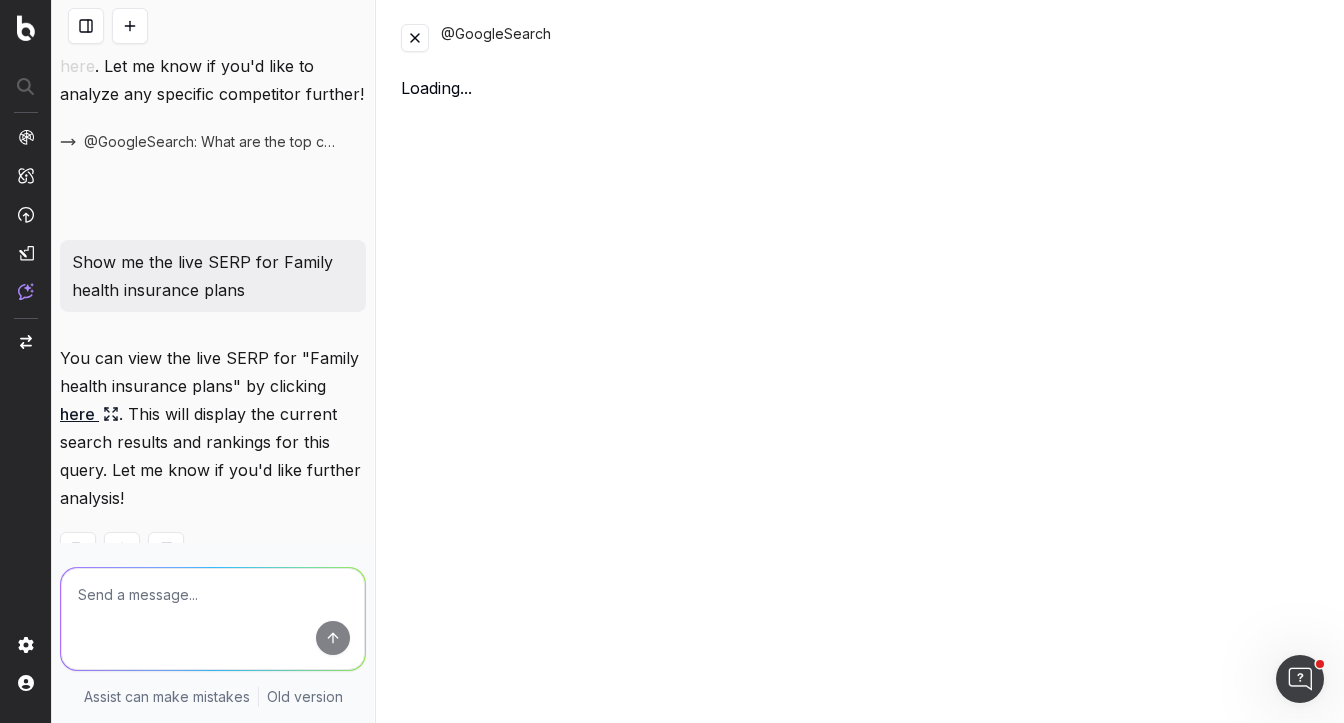 scroll, scrollTop: 3820, scrollLeft: 0, axis: vertical 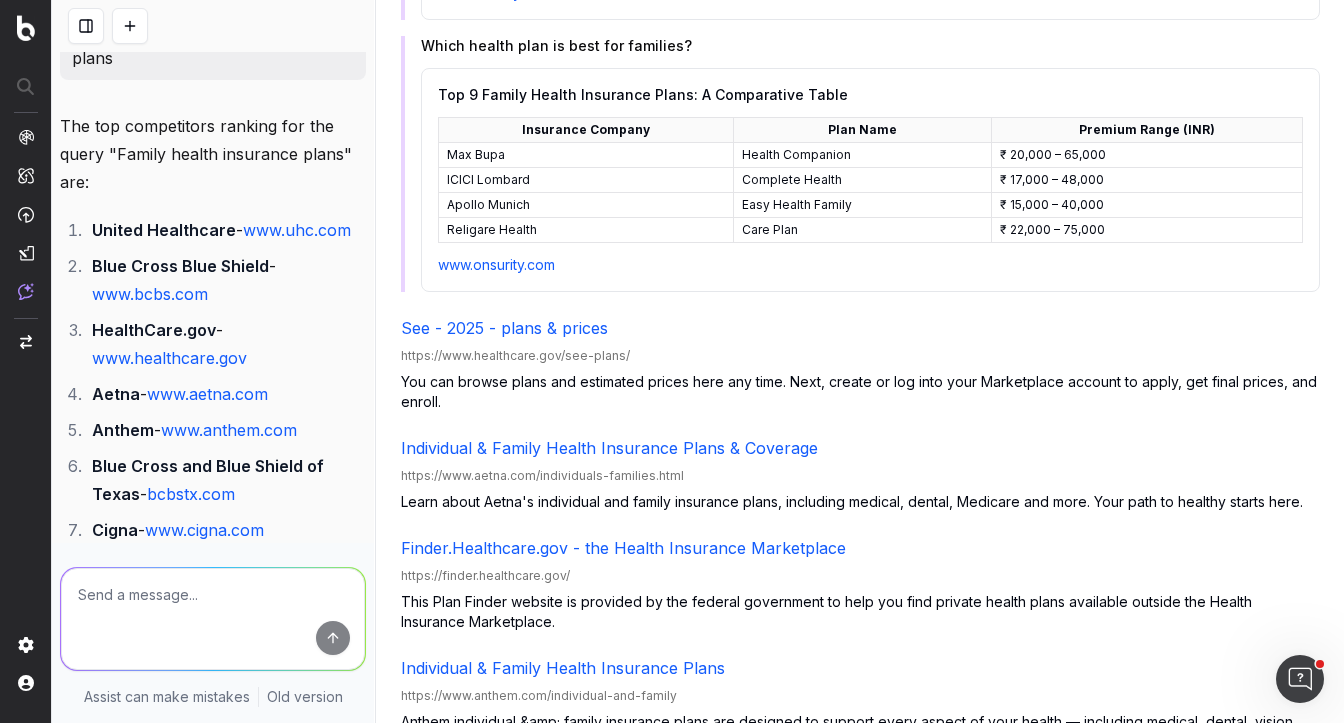 click at bounding box center [213, 619] 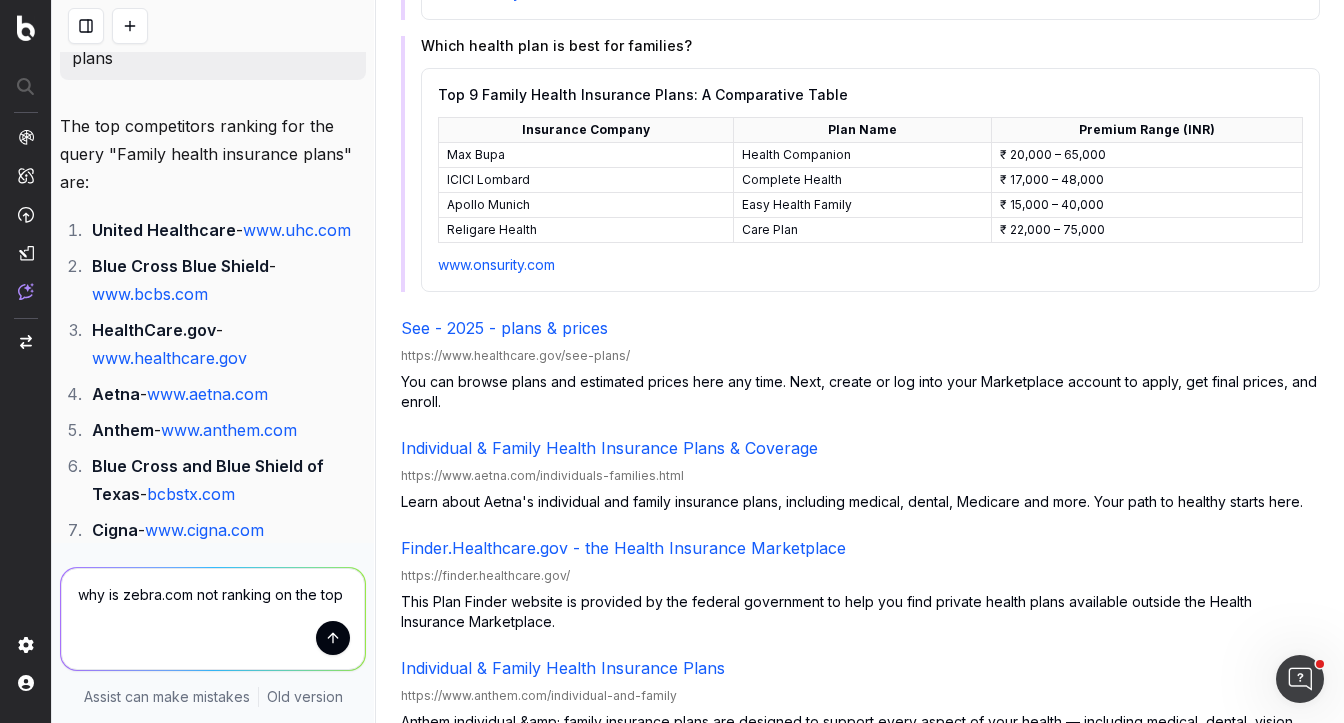type on "why is zebra.com not ranking on the top 8" 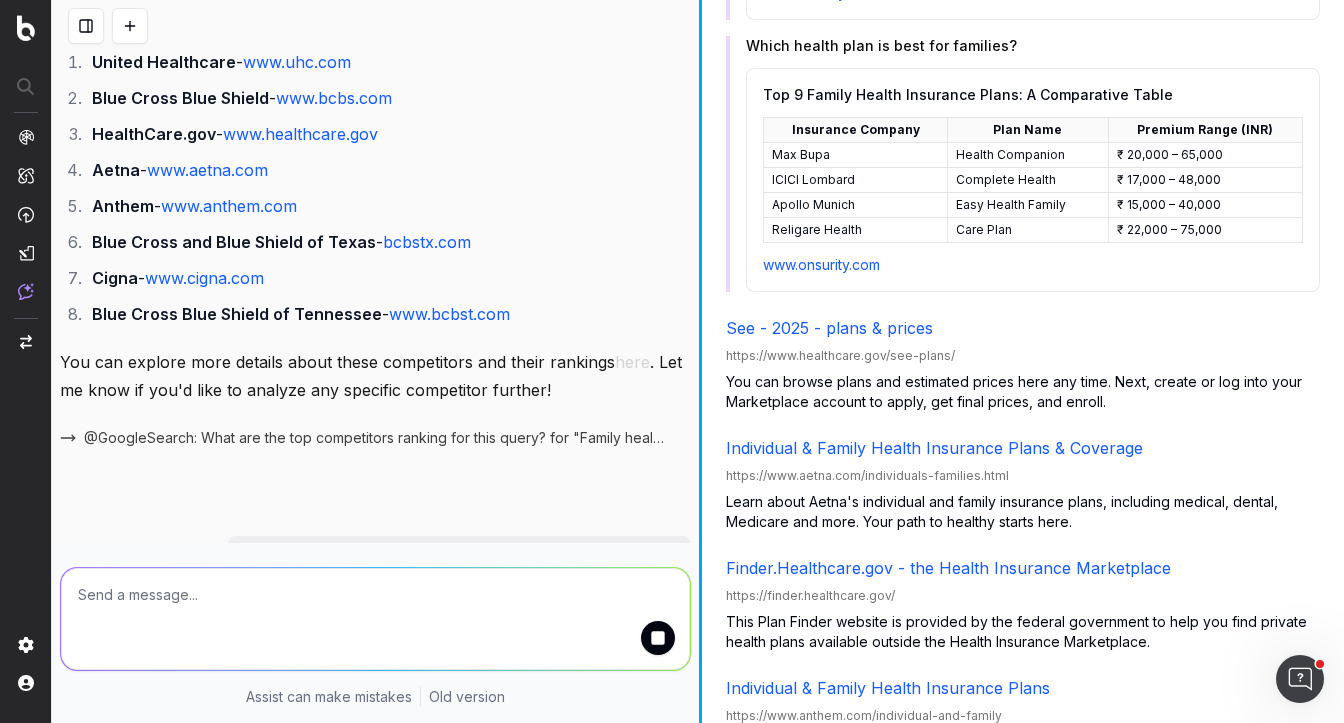 scroll, scrollTop: 2460, scrollLeft: 0, axis: vertical 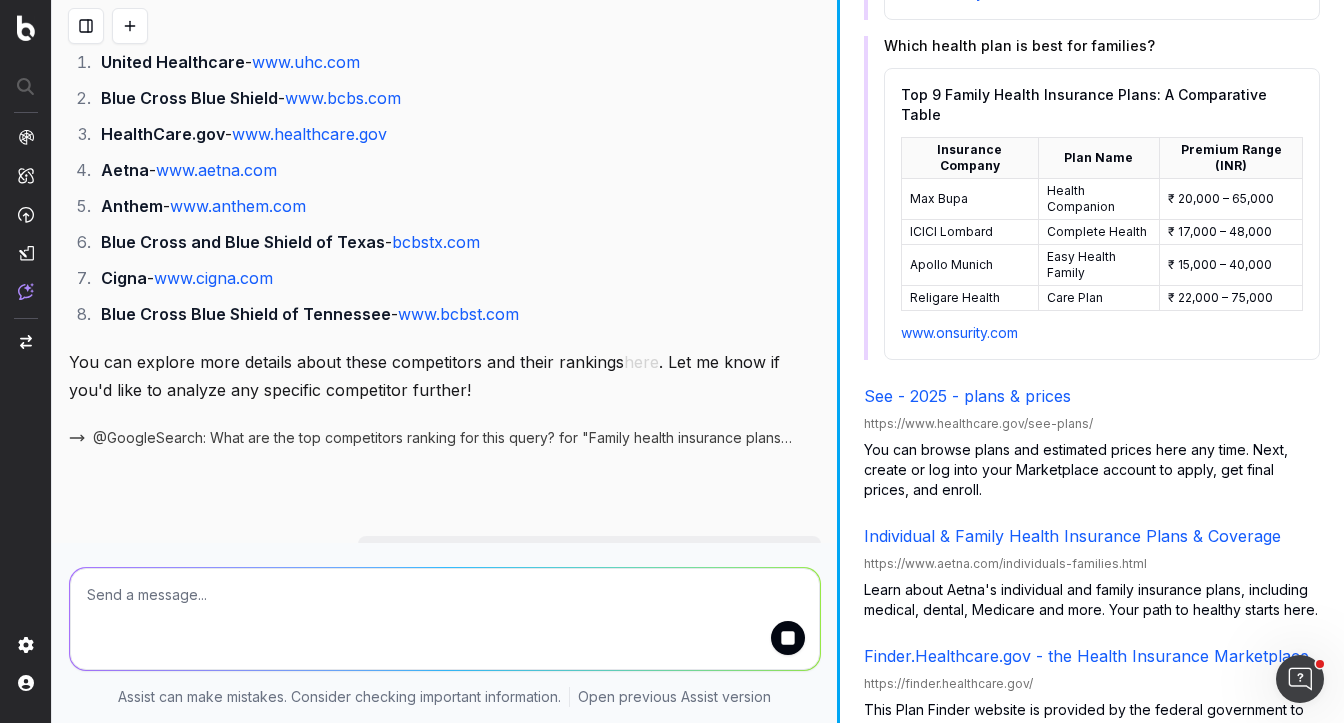 click at bounding box center (838, 361) 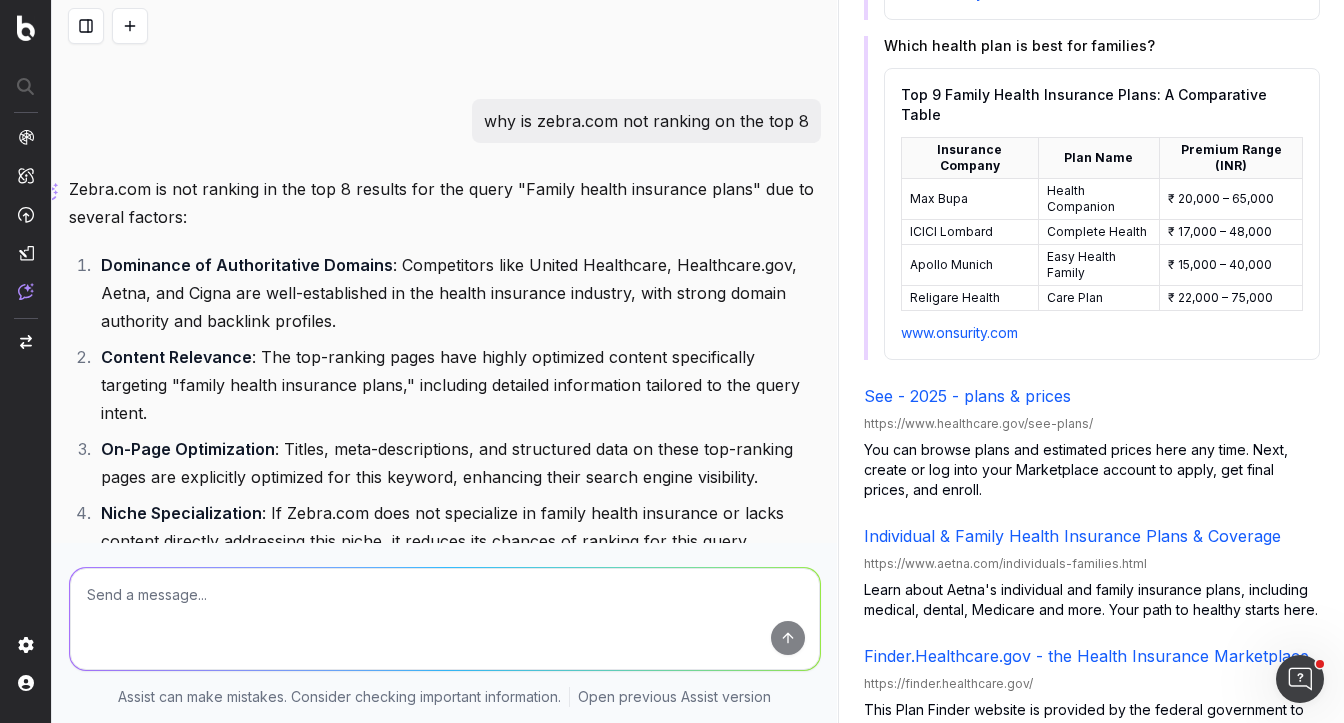 scroll, scrollTop: 3172, scrollLeft: 0, axis: vertical 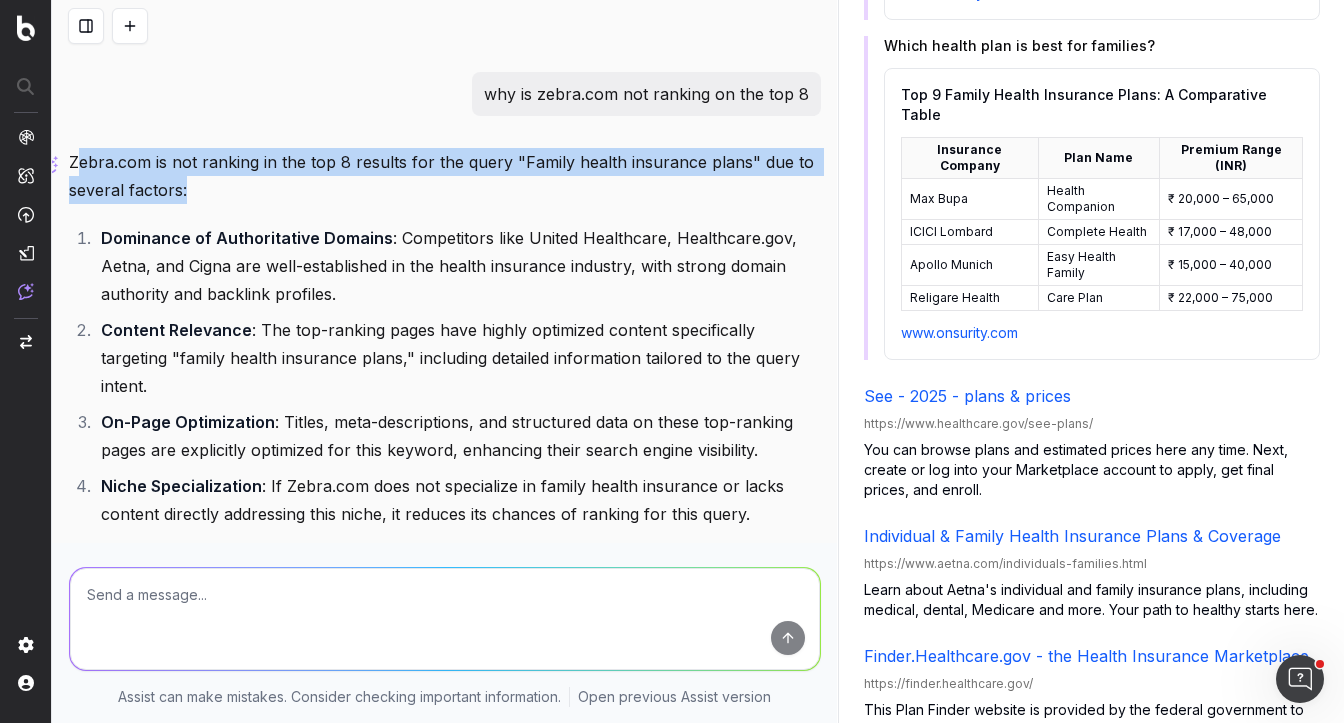 drag, startPoint x: 83, startPoint y: 138, endPoint x: 309, endPoint y: 155, distance: 226.63847 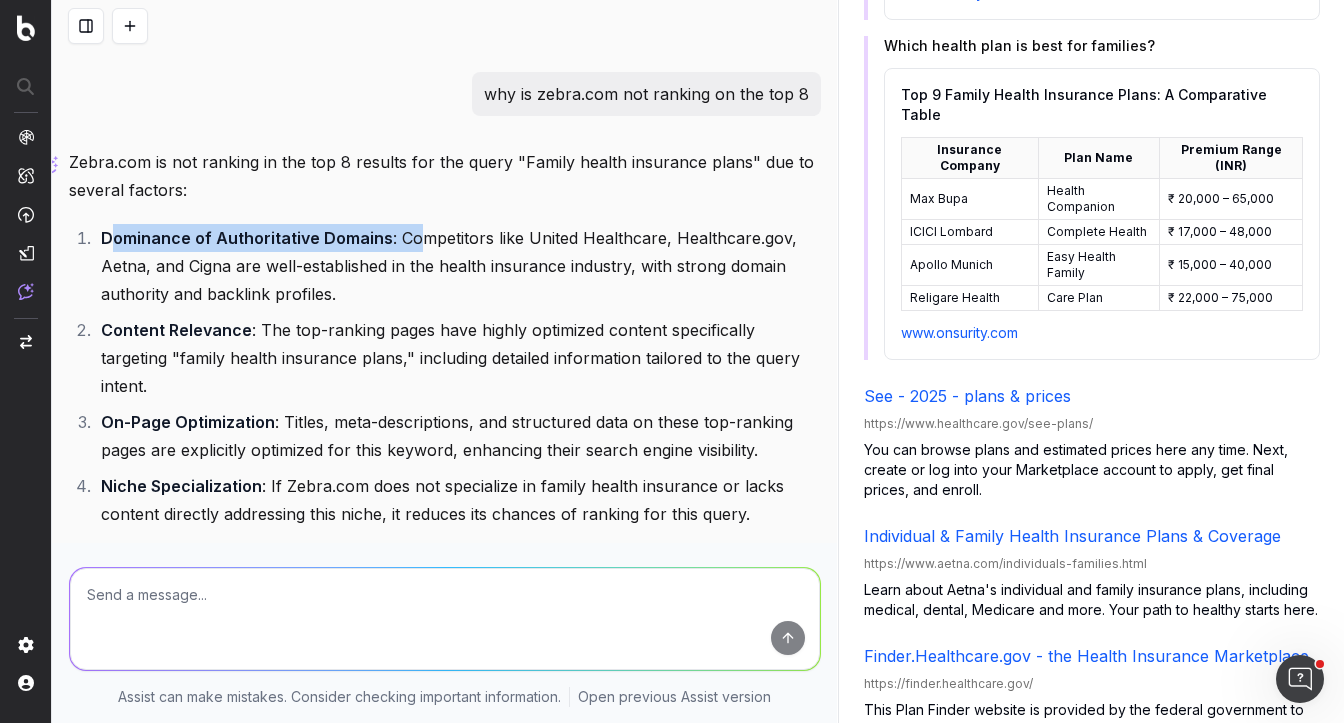drag, startPoint x: 113, startPoint y: 208, endPoint x: 410, endPoint y: 216, distance: 297.10773 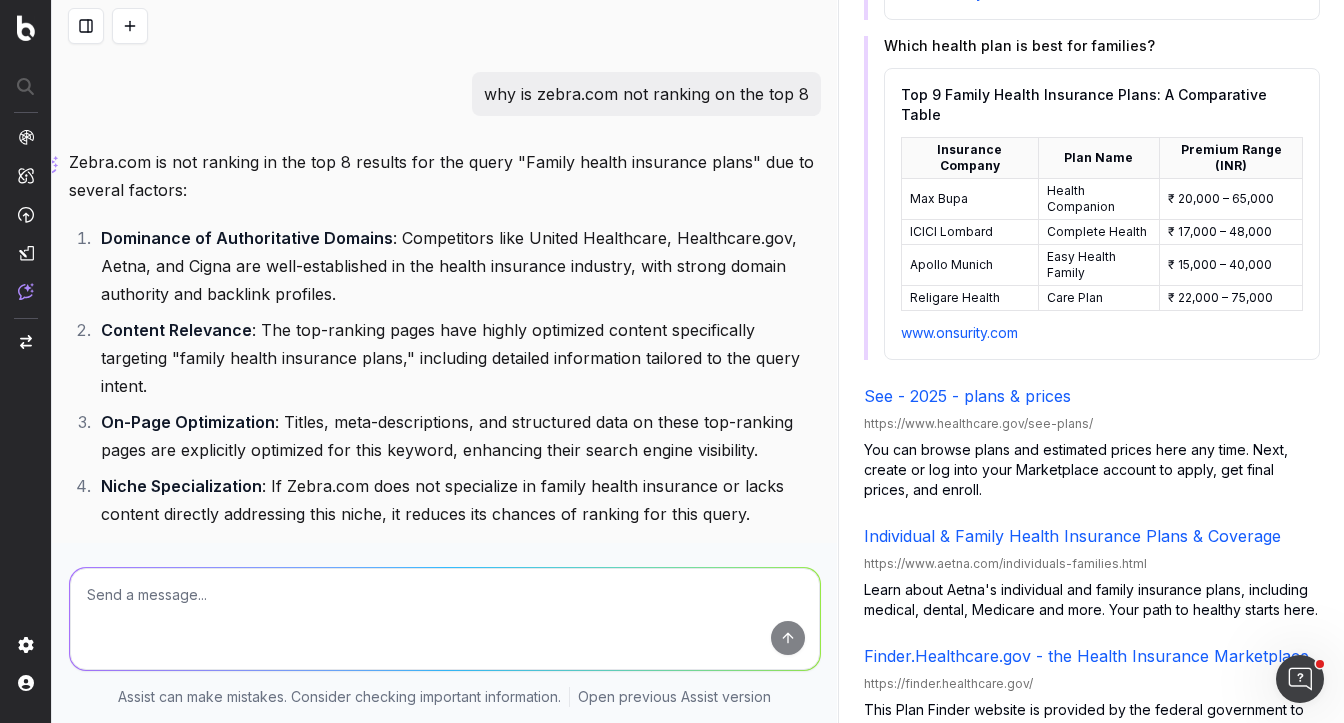 click on "Dominance of Authoritative Domains : Competitors like United Healthcare, Healthcare.gov, Aetna, and Cigna are well-established in the health insurance industry, with strong domain authority and backlink profiles." at bounding box center [458, 266] 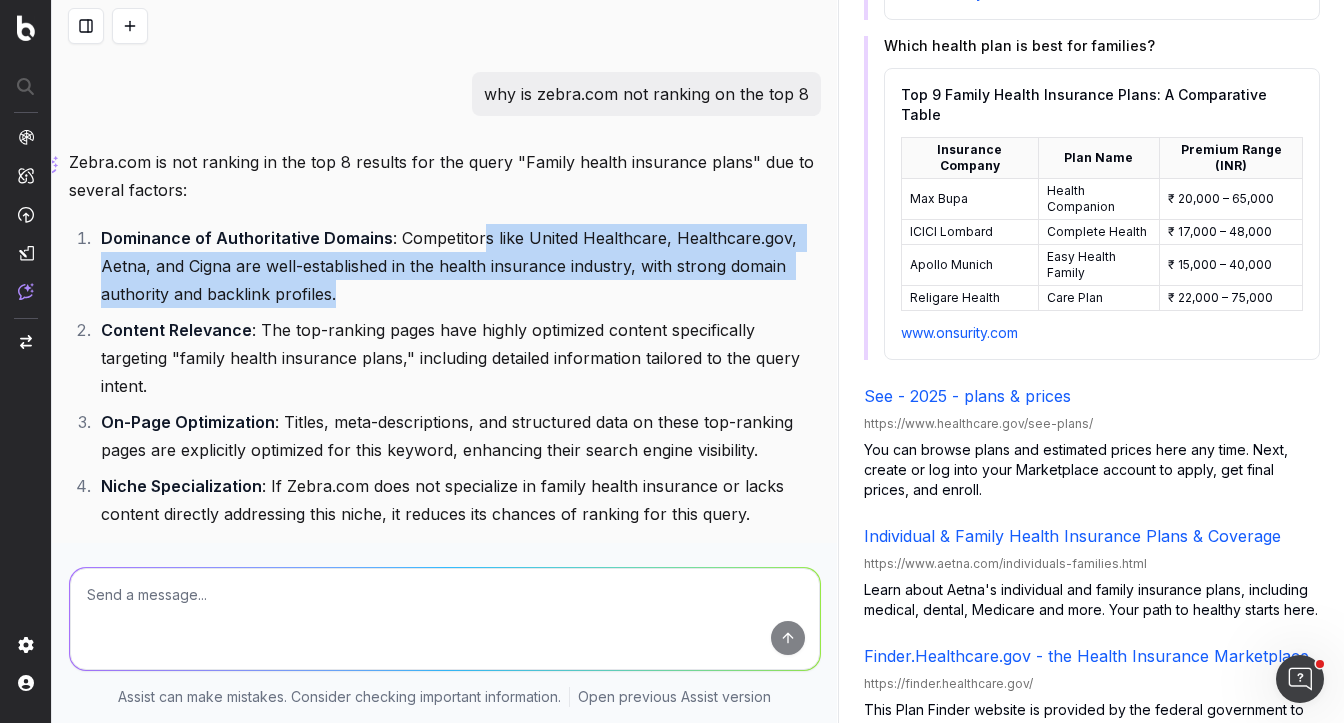 drag, startPoint x: 478, startPoint y: 209, endPoint x: 333, endPoint y: 272, distance: 158.09491 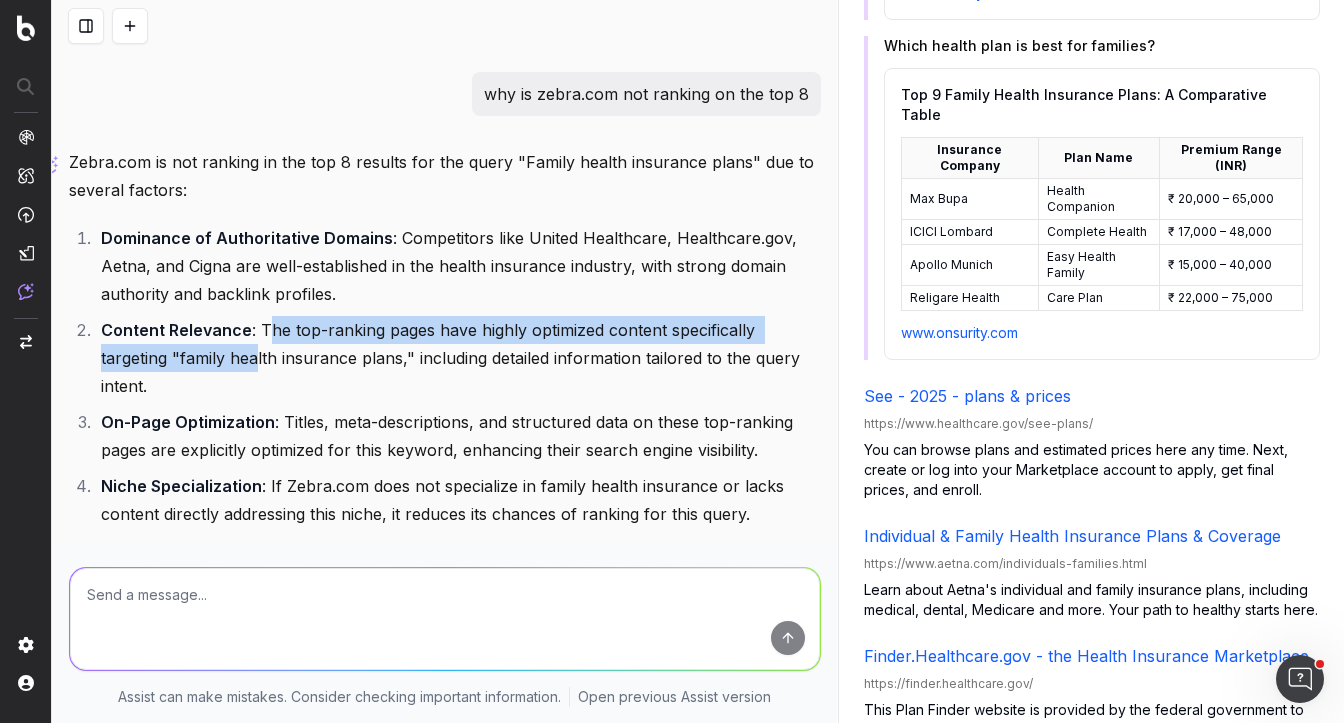 drag, startPoint x: 269, startPoint y: 303, endPoint x: 251, endPoint y: 329, distance: 31.622776 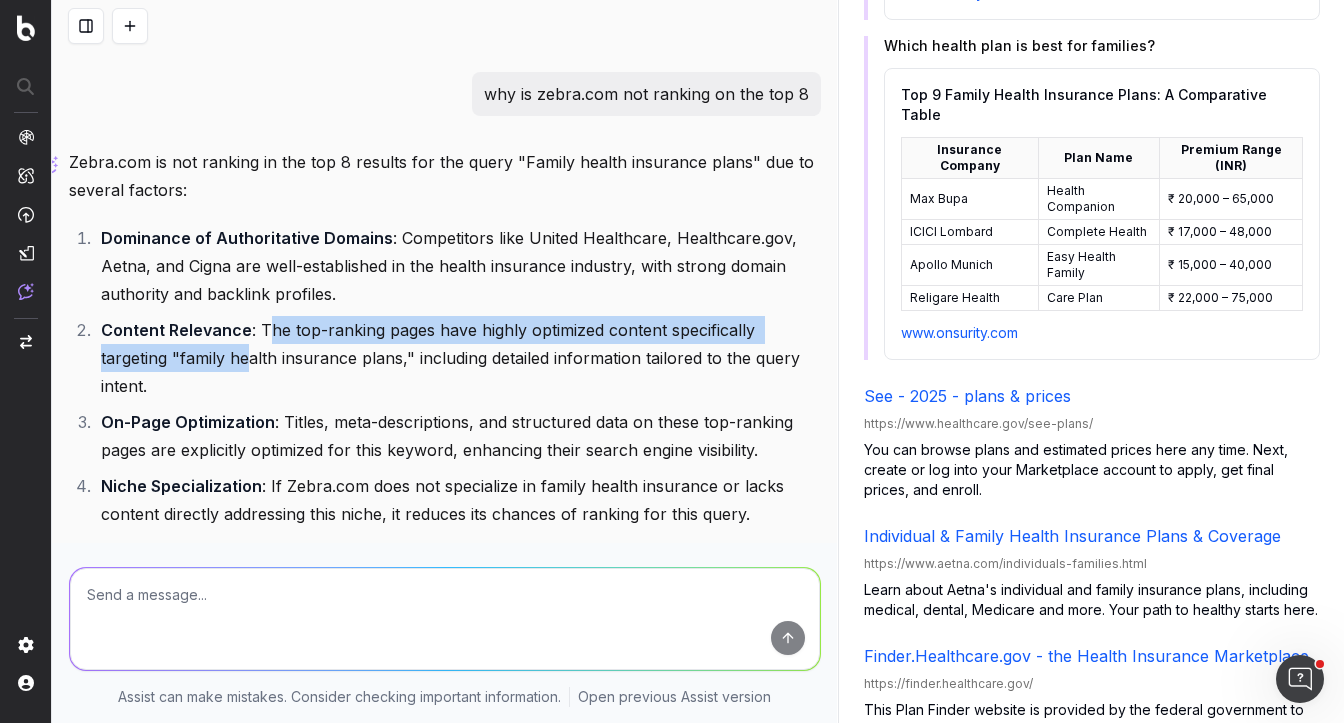 click on "Content Relevance : The top-ranking pages have highly optimized content specifically targeting "family health insurance plans," including detailed information tailored to the query intent." at bounding box center [458, 358] 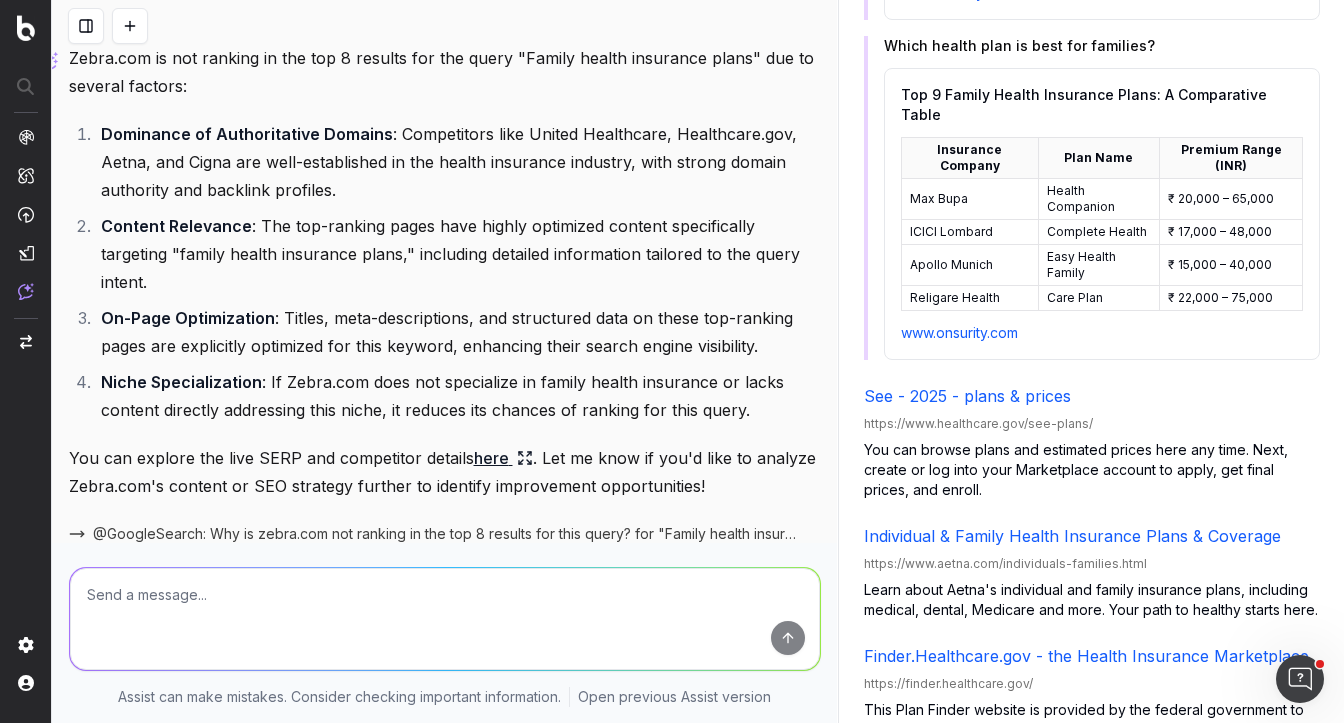 scroll, scrollTop: 3335, scrollLeft: 0, axis: vertical 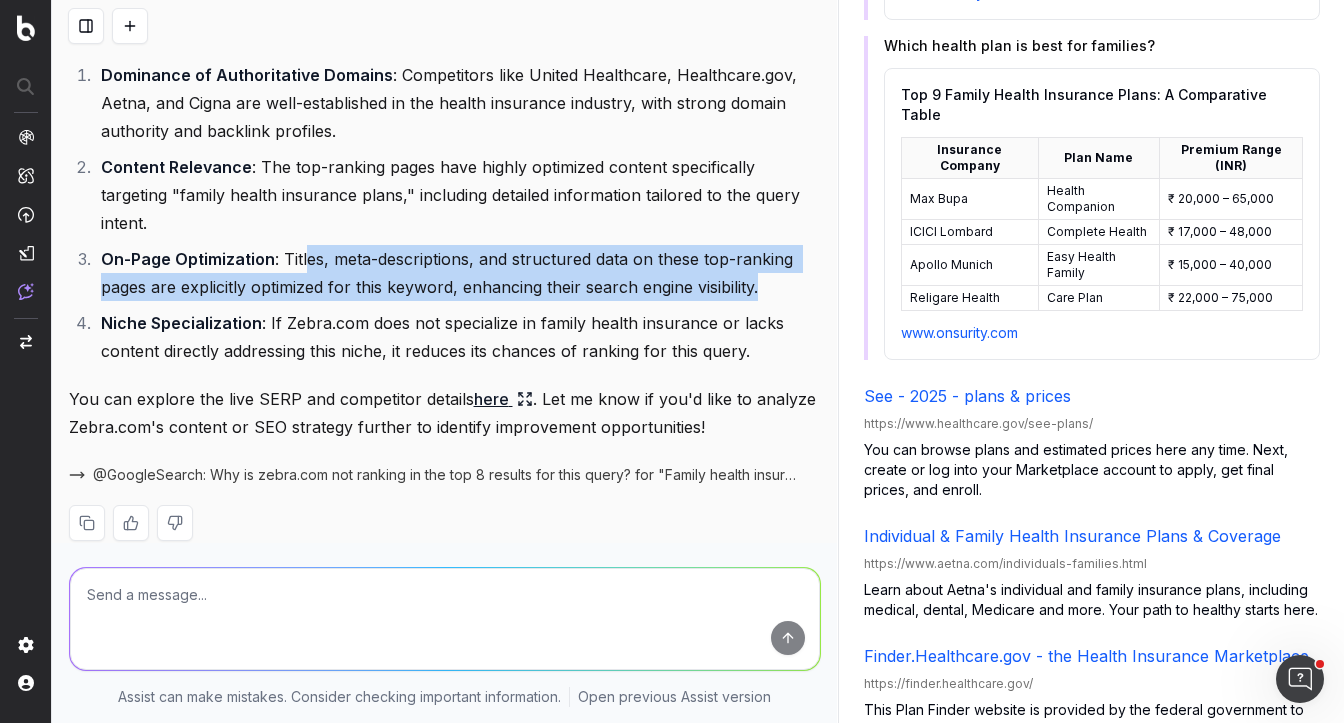 drag, startPoint x: 304, startPoint y: 233, endPoint x: 615, endPoint y: 271, distance: 313.31296 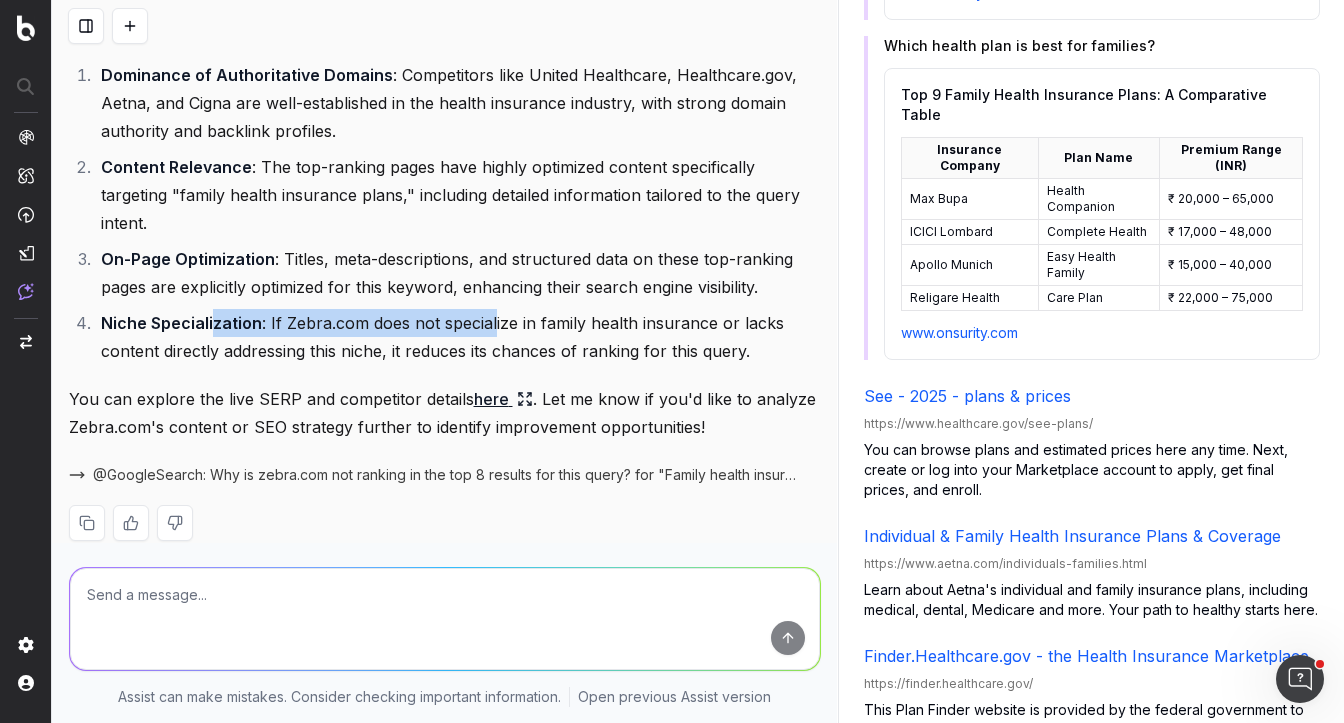 drag, startPoint x: 210, startPoint y: 299, endPoint x: 487, endPoint y: 298, distance: 277.0018 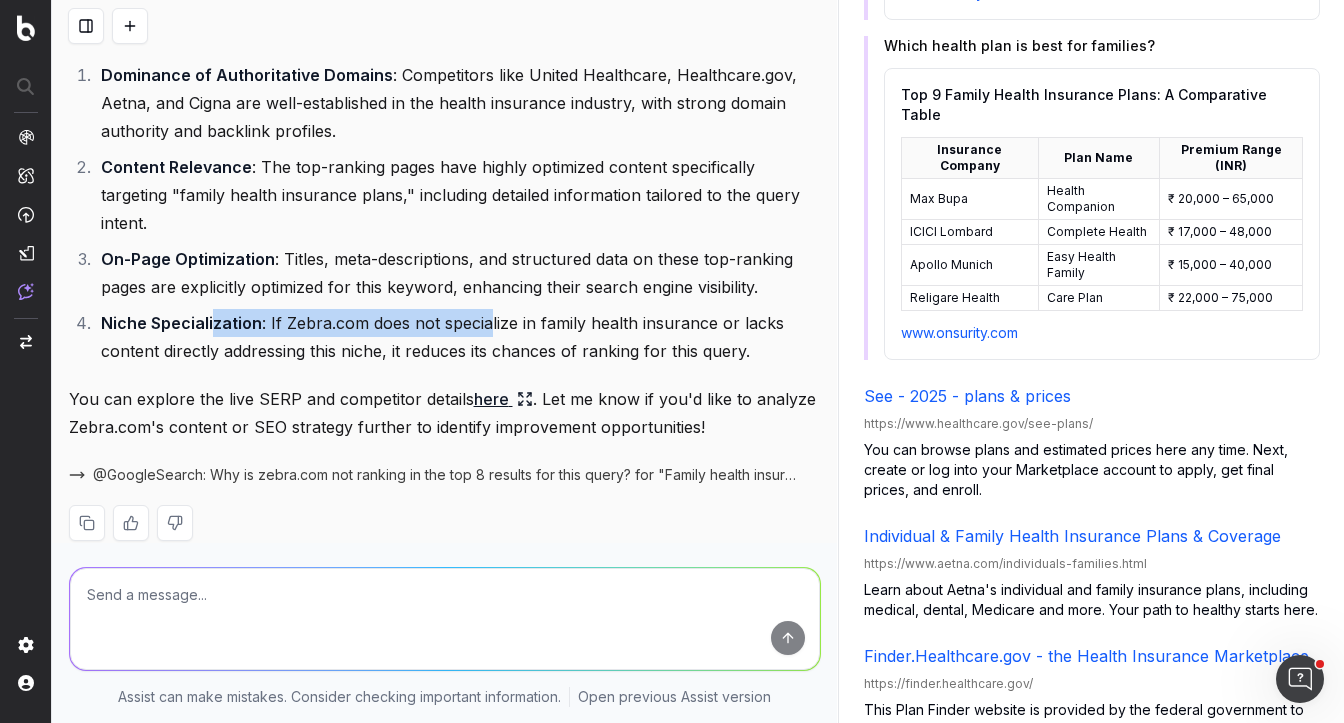 click on "Niche Specialization : If Zebra.com does not specialize in family health insurance or lacks content directly addressing this niche, it reduces its chances of ranking for this query." at bounding box center (458, 337) 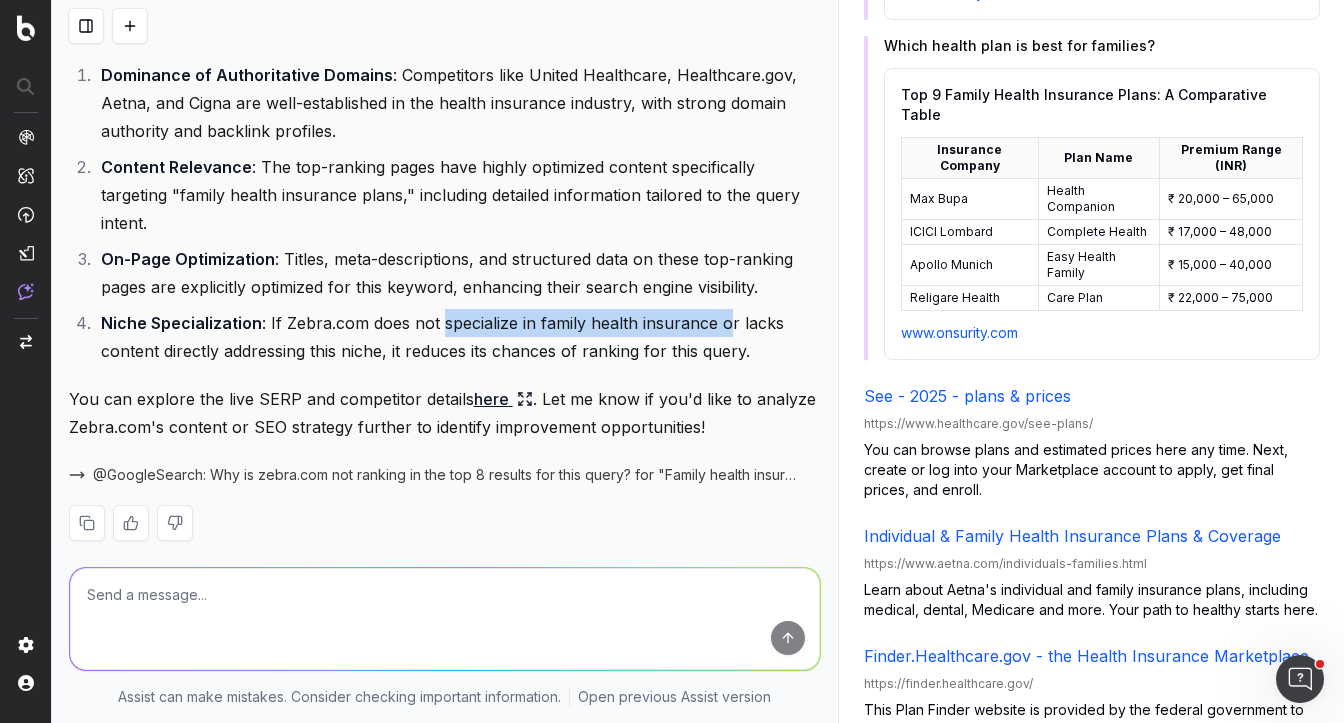 drag, startPoint x: 439, startPoint y: 294, endPoint x: 724, endPoint y: 281, distance: 285.29633 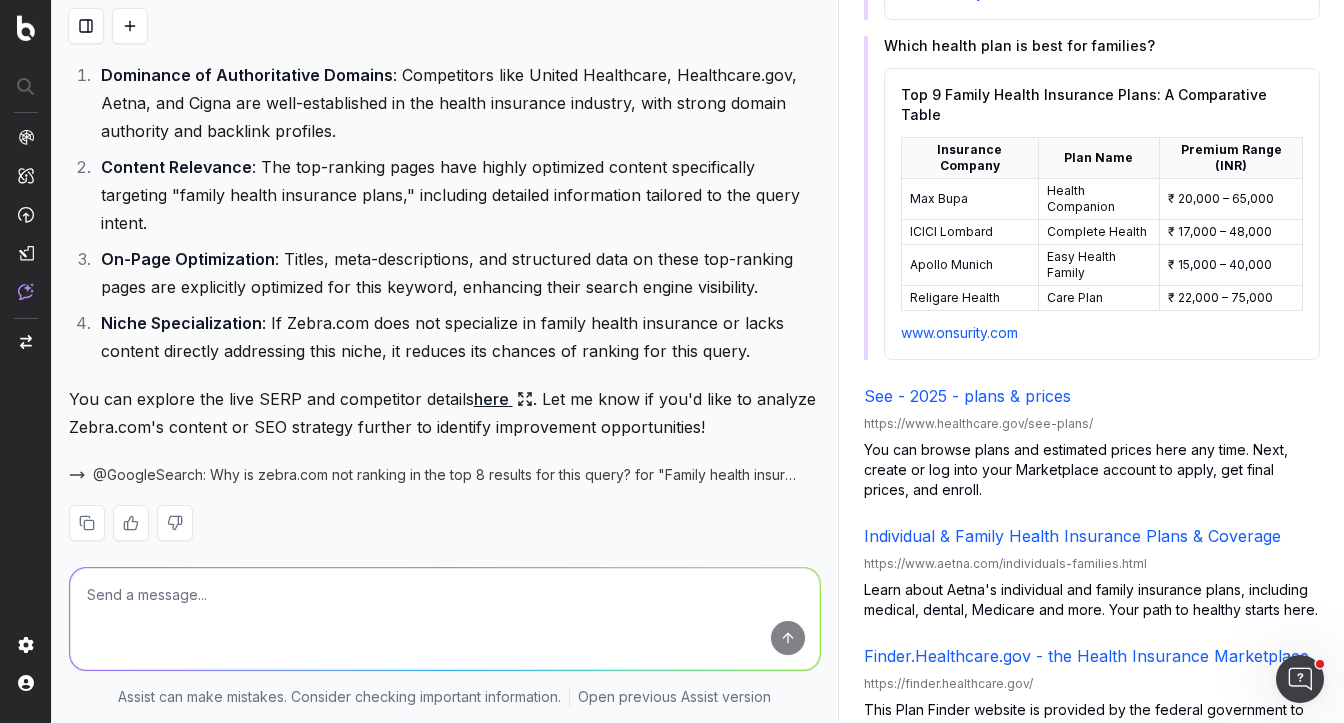 click on "Niche Specialization : If Zebra.com does not specialize in family health insurance or lacks content directly addressing this niche, it reduces its chances of ranking for this query." at bounding box center (458, 337) 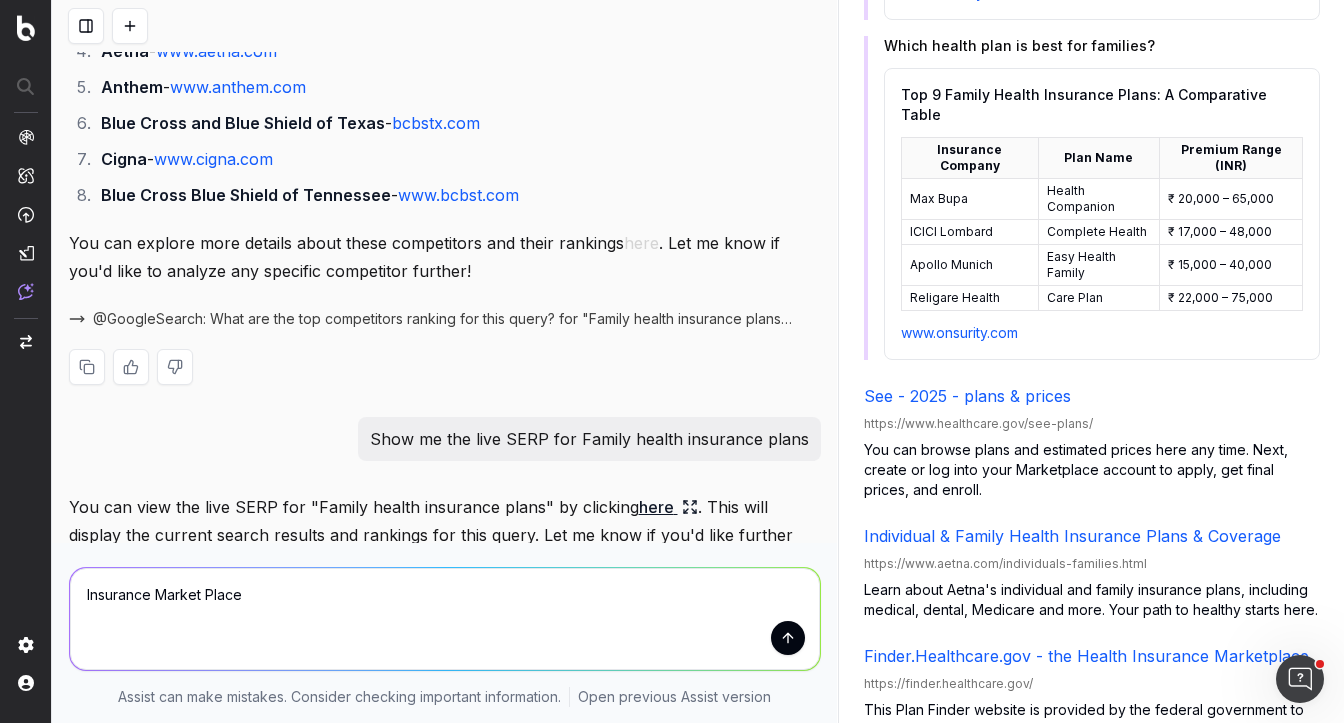 scroll, scrollTop: 2580, scrollLeft: 0, axis: vertical 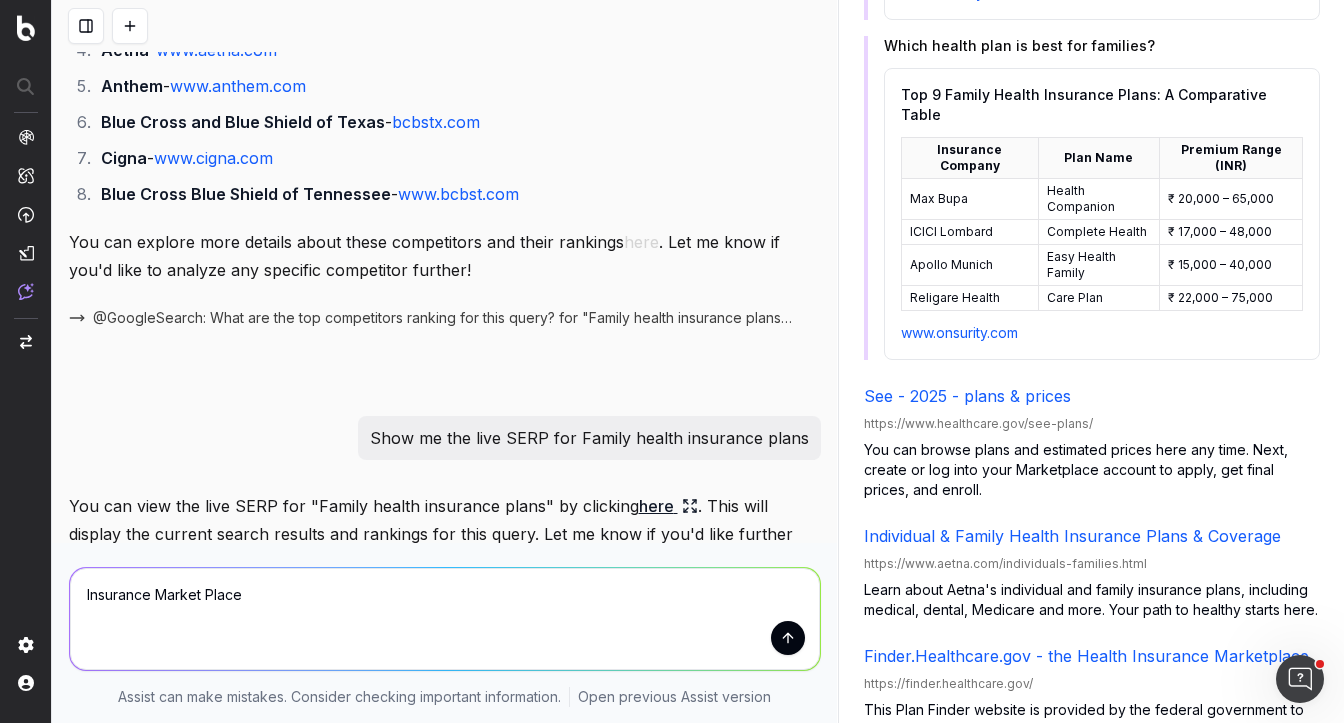 click on "Show me the live SERP for Family health insurance plans" at bounding box center [589, 438] 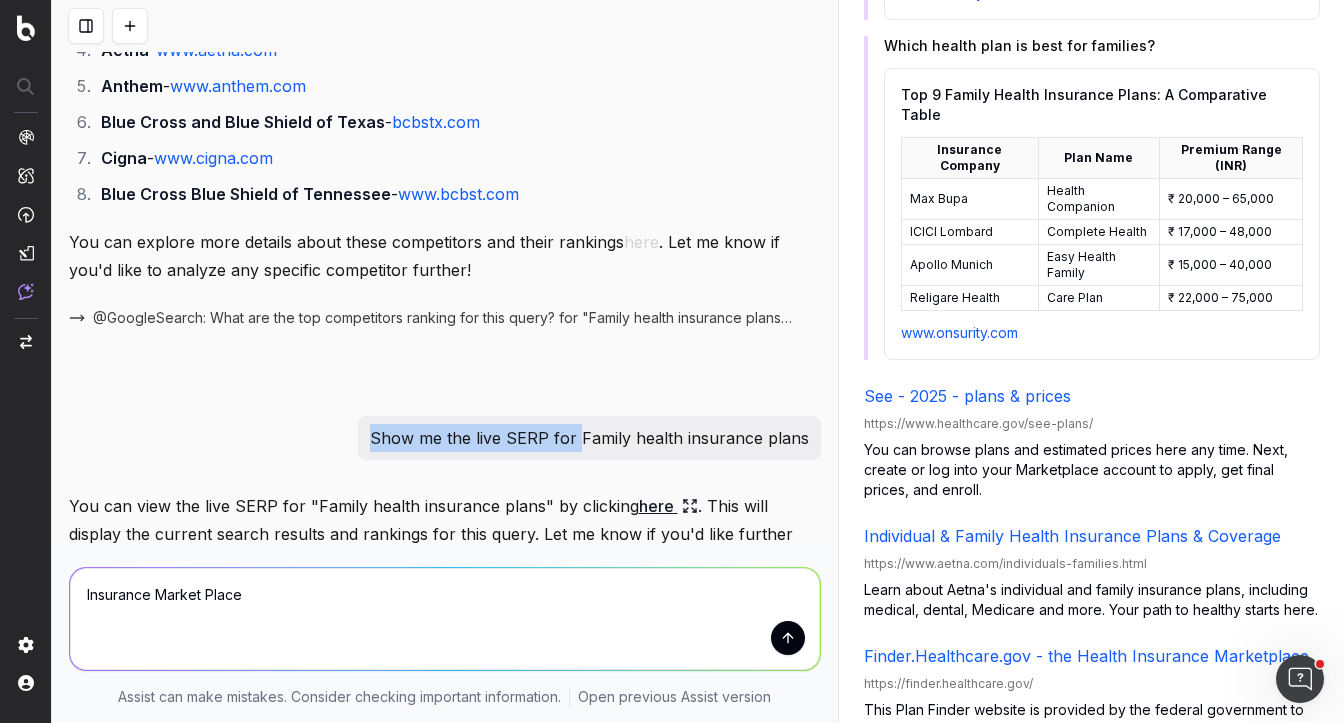drag, startPoint x: 584, startPoint y: 439, endPoint x: 367, endPoint y: 436, distance: 217.02074 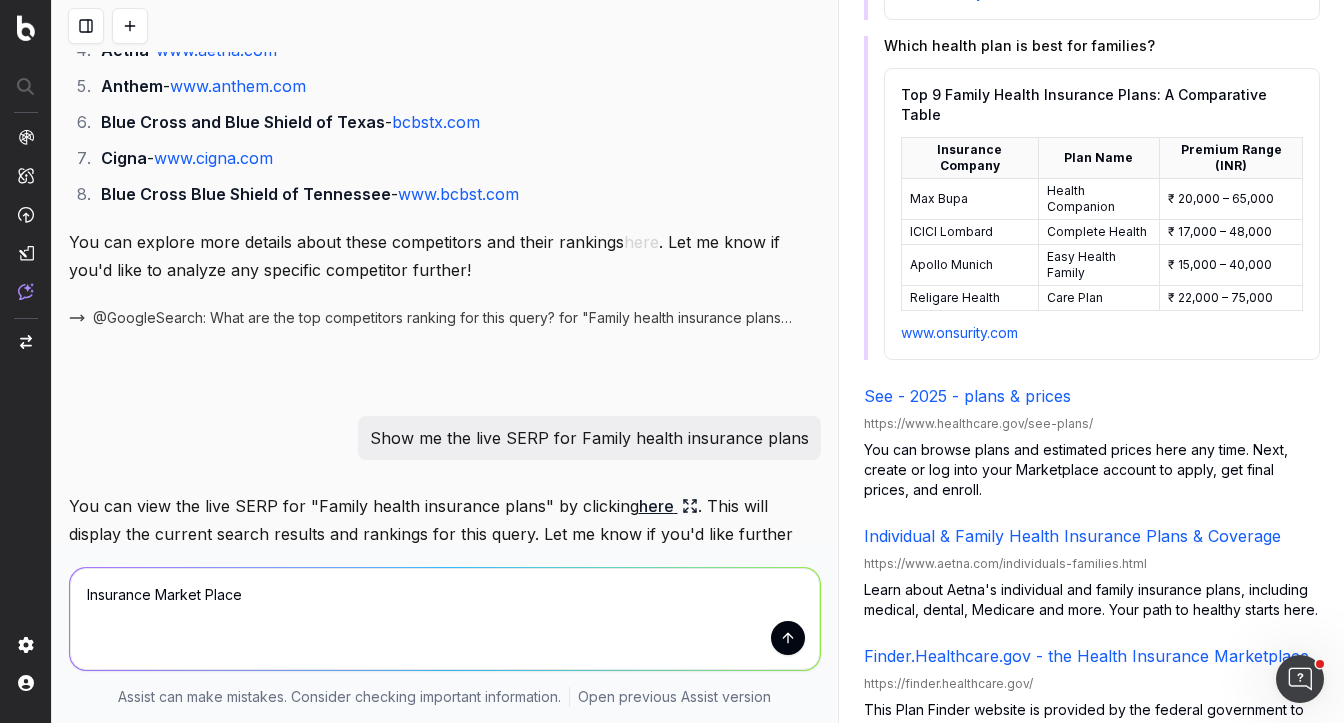 click on "Insurance Market Place" at bounding box center [445, 619] 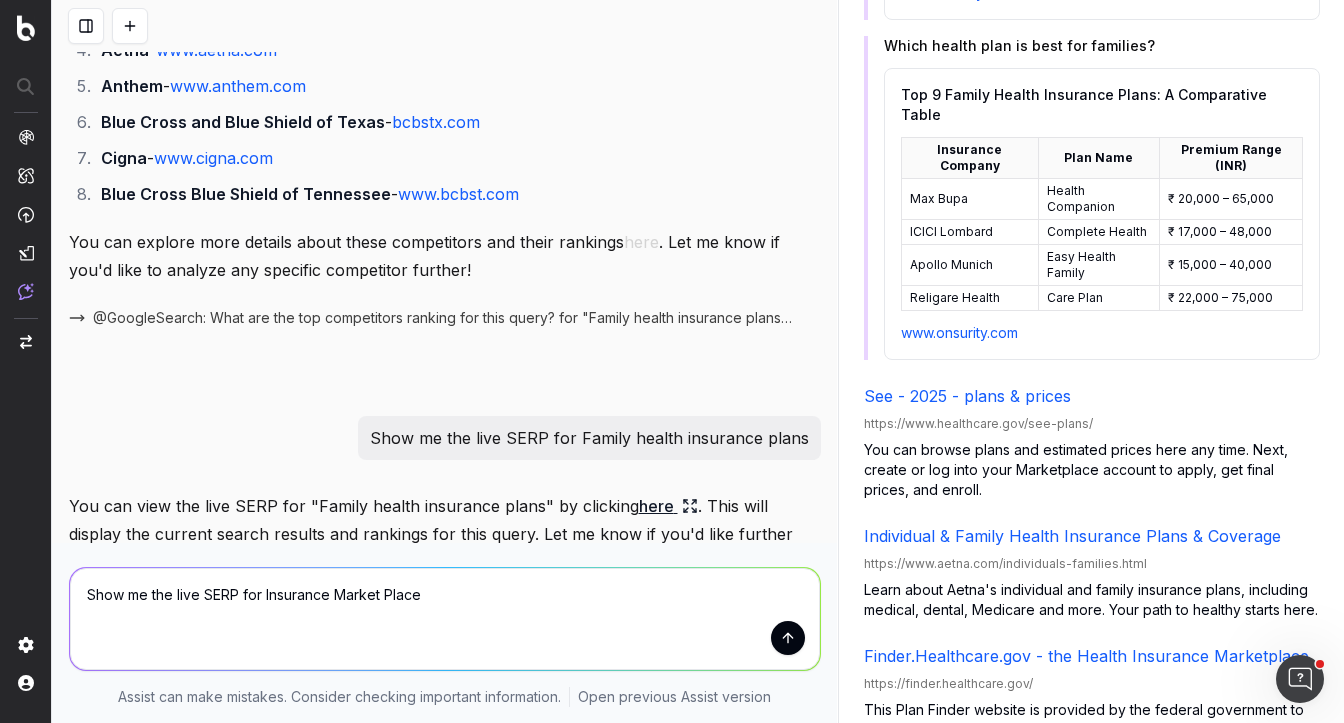 click on "Show me the live SERP for Insurance Market Place" at bounding box center (445, 619) 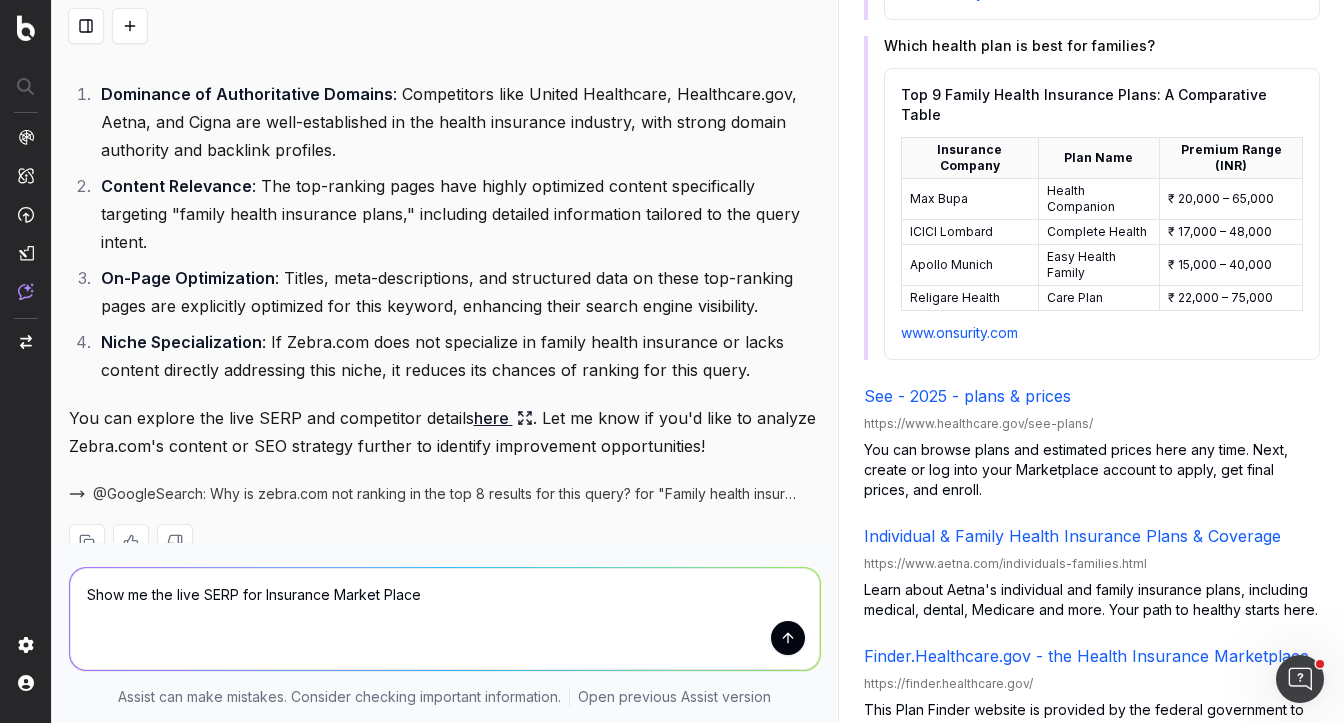scroll, scrollTop: 3336, scrollLeft: 0, axis: vertical 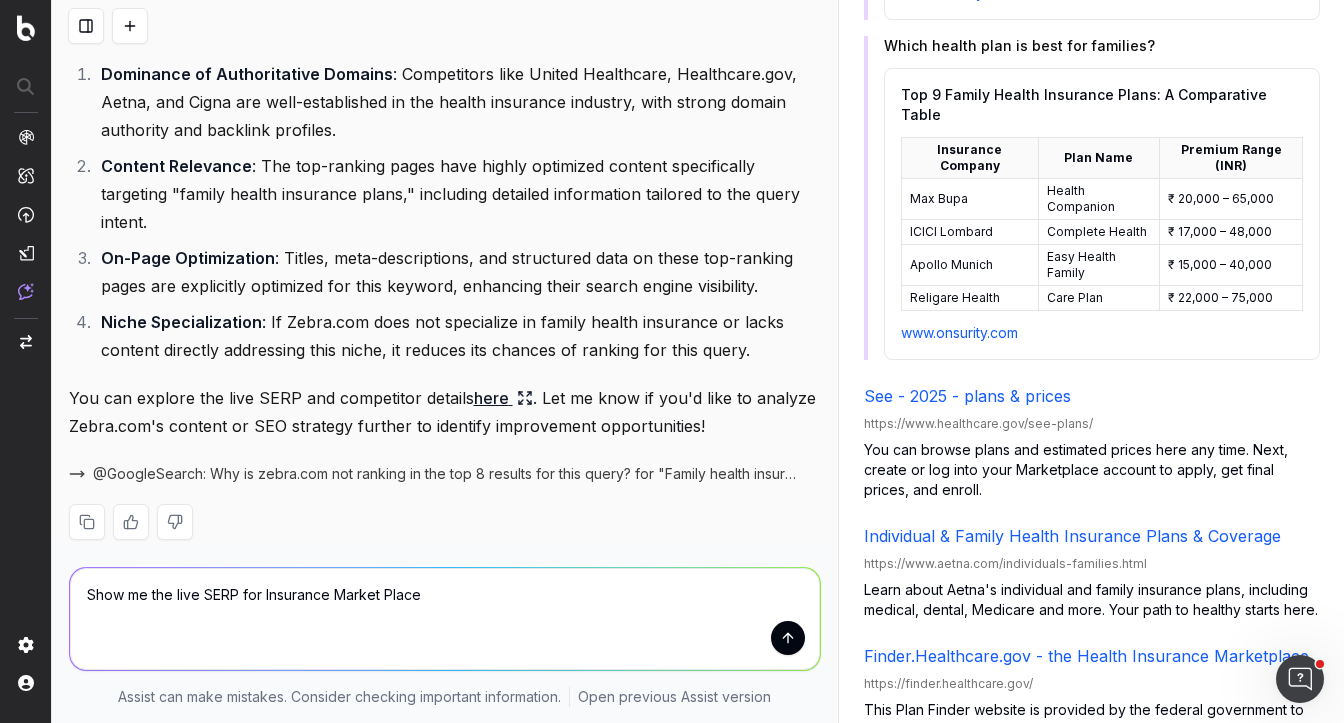 drag, startPoint x: 330, startPoint y: 603, endPoint x: 545, endPoint y: 614, distance: 215.2812 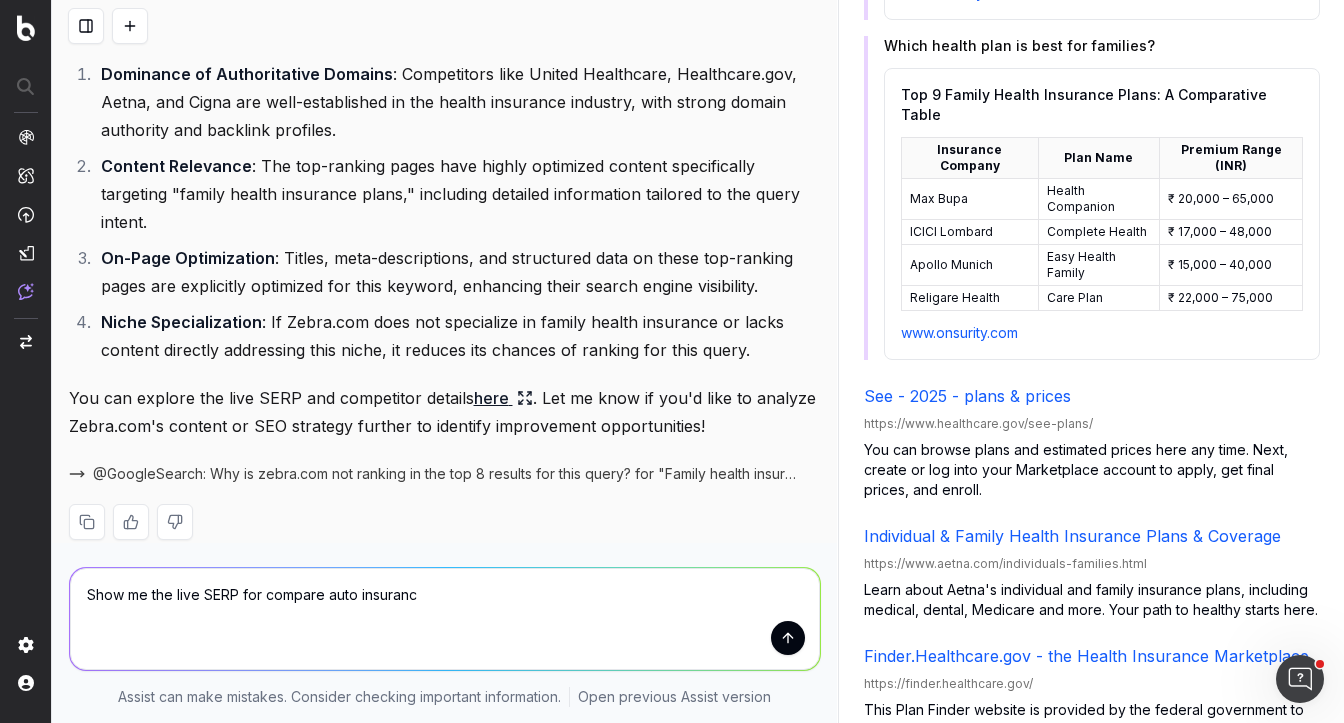 type on "Show me the live SERP for compare auto insurance" 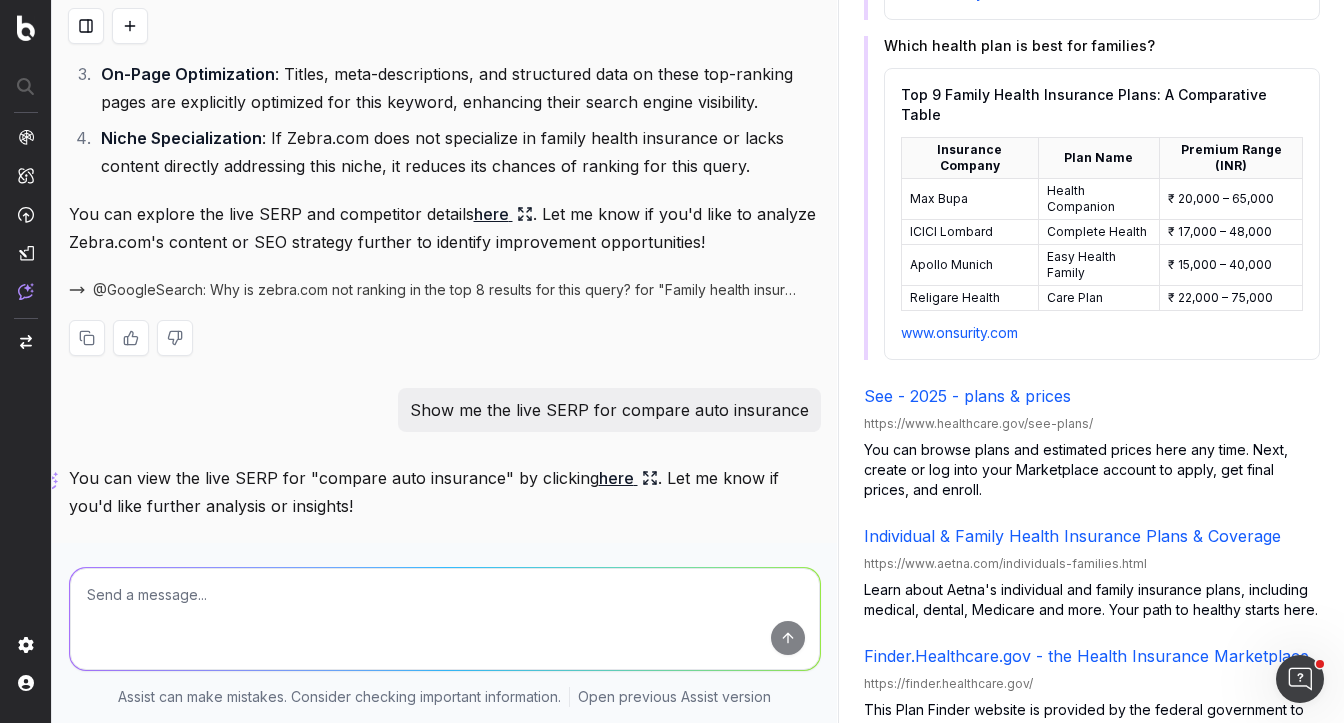 scroll, scrollTop: 3600, scrollLeft: 0, axis: vertical 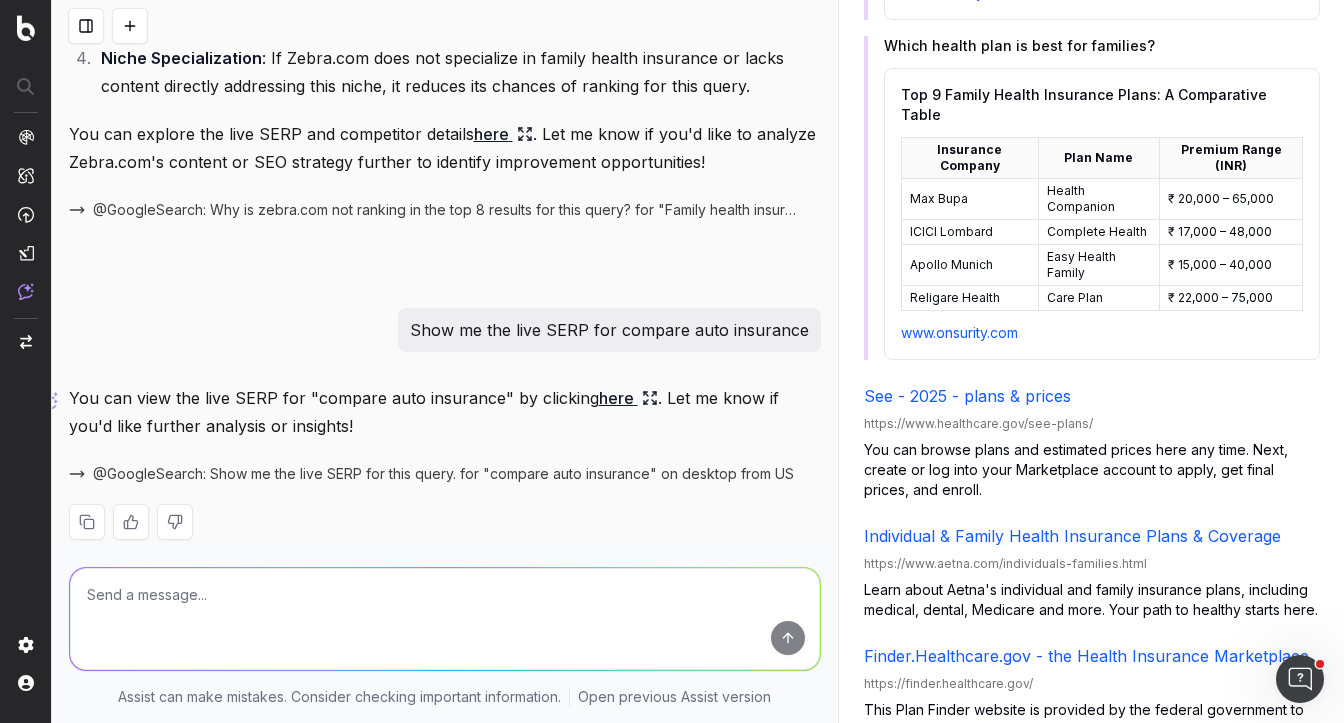 click on "here" at bounding box center (628, 398) 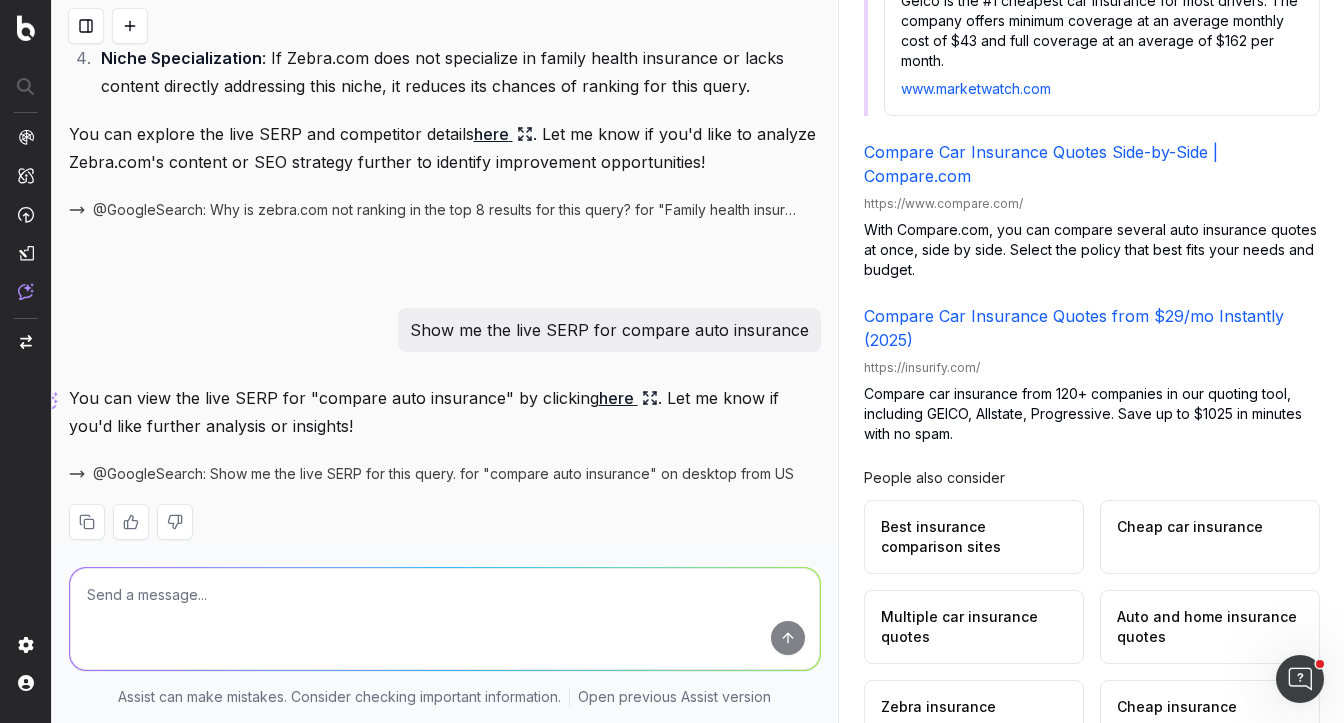 scroll, scrollTop: 635, scrollLeft: 0, axis: vertical 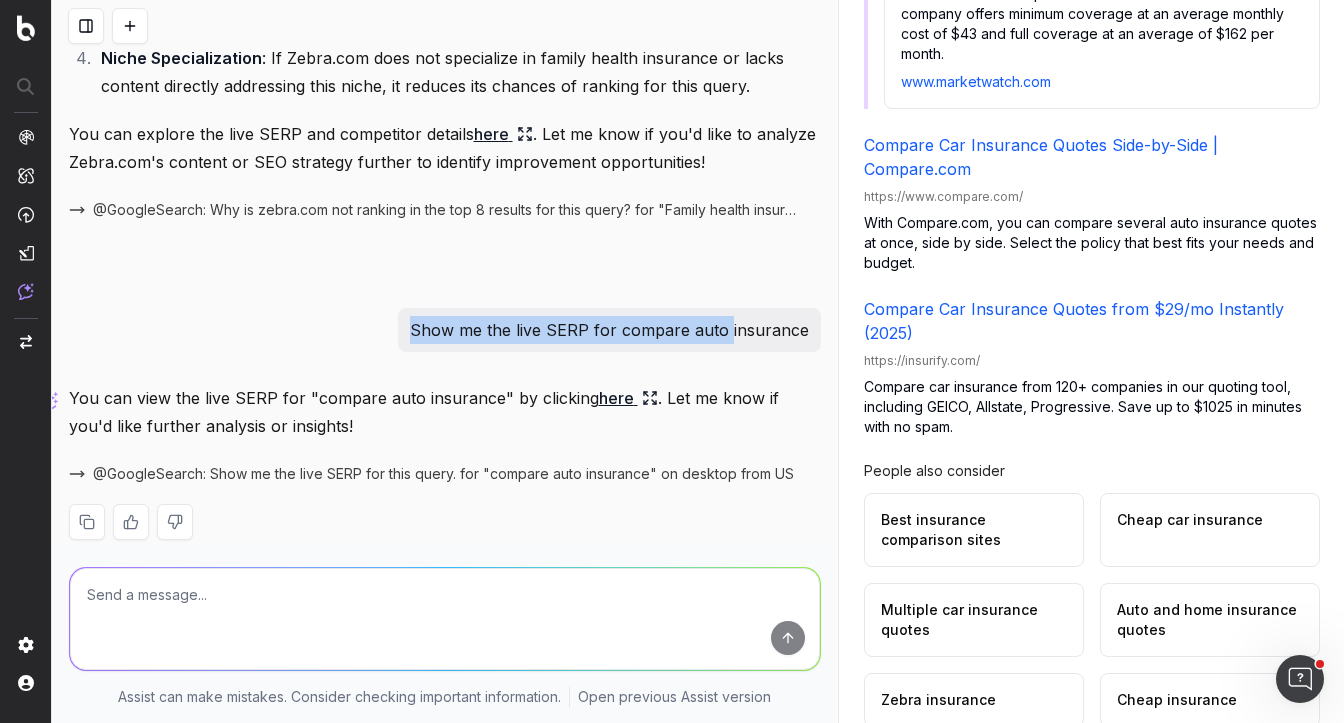 drag, startPoint x: 733, startPoint y: 301, endPoint x: 399, endPoint y: 300, distance: 334.0015 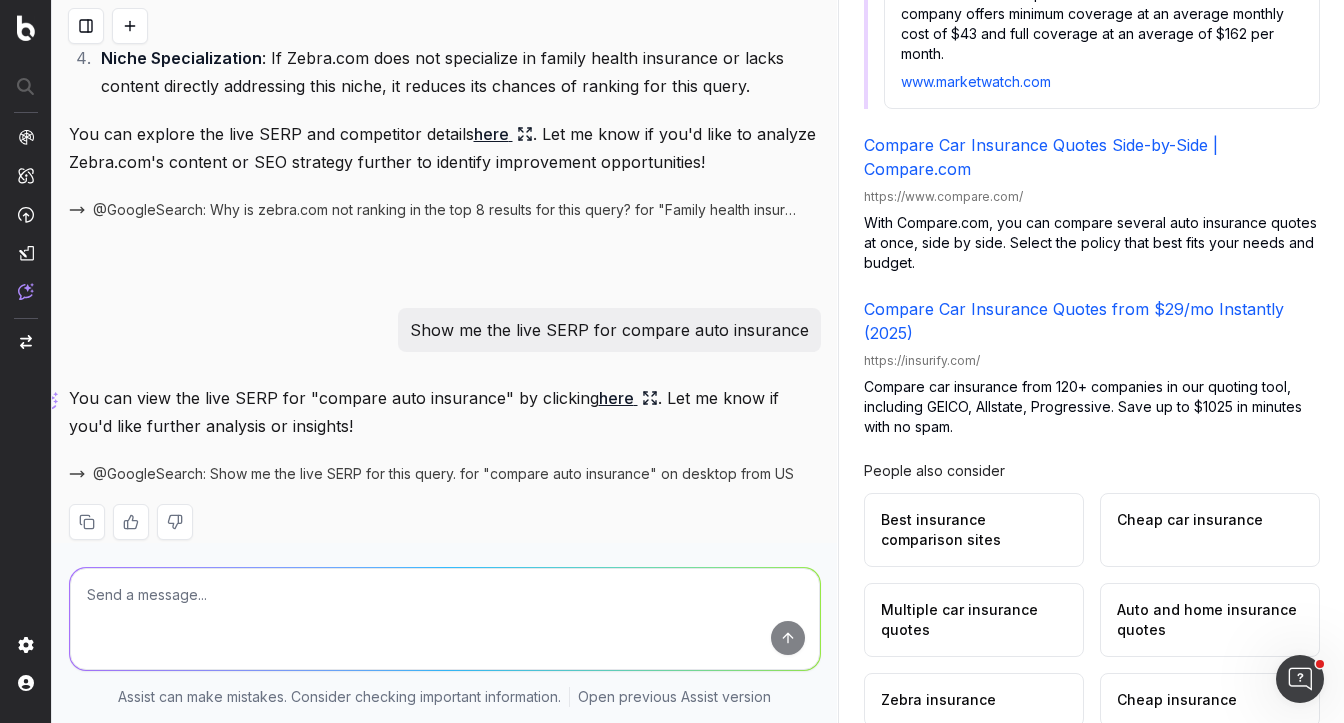 click at bounding box center [445, 619] 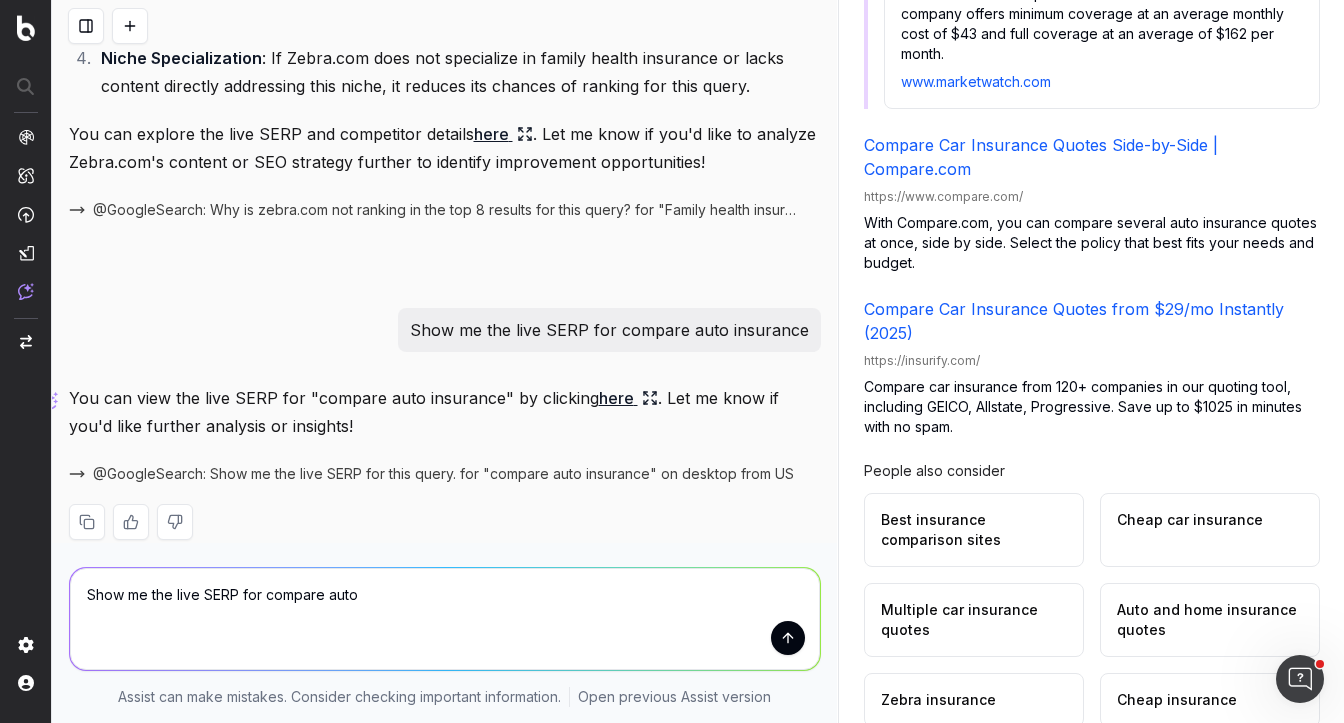 click on "Show me the live SERP for compare auto" at bounding box center [445, 619] 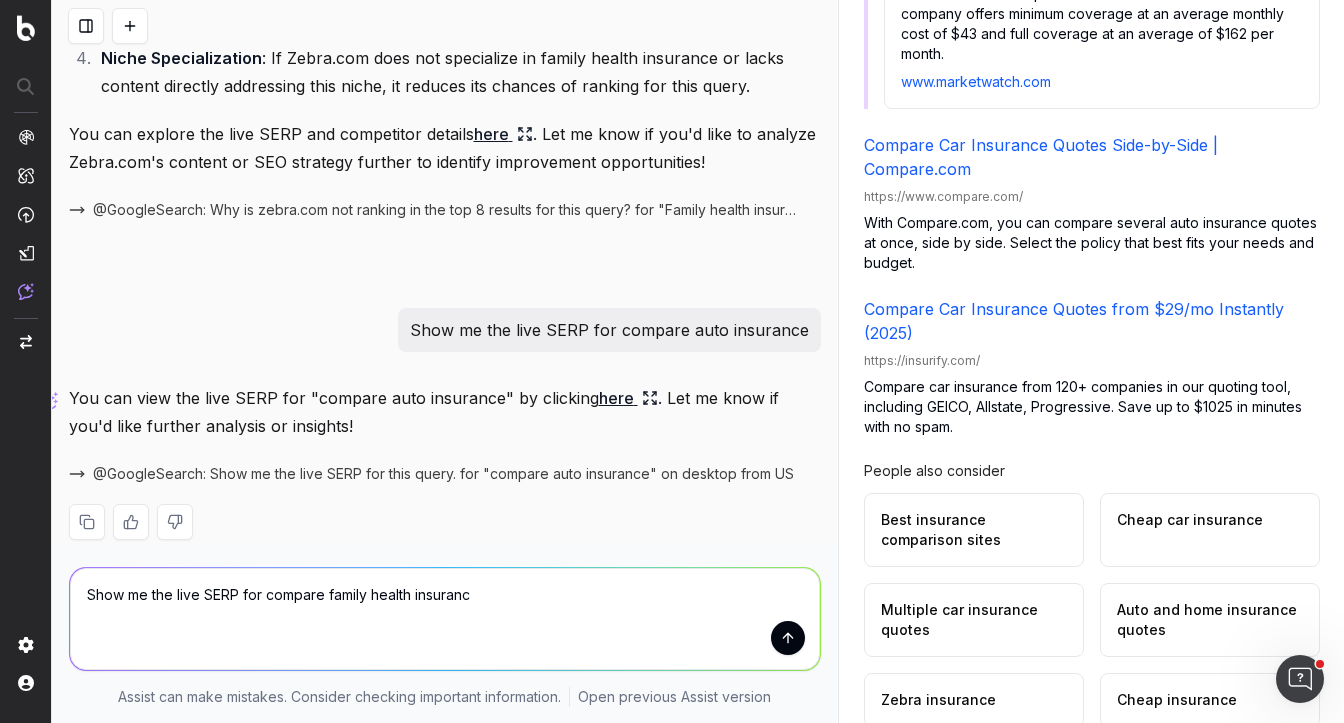 type on "Show me the live SERP for compare family health insurance" 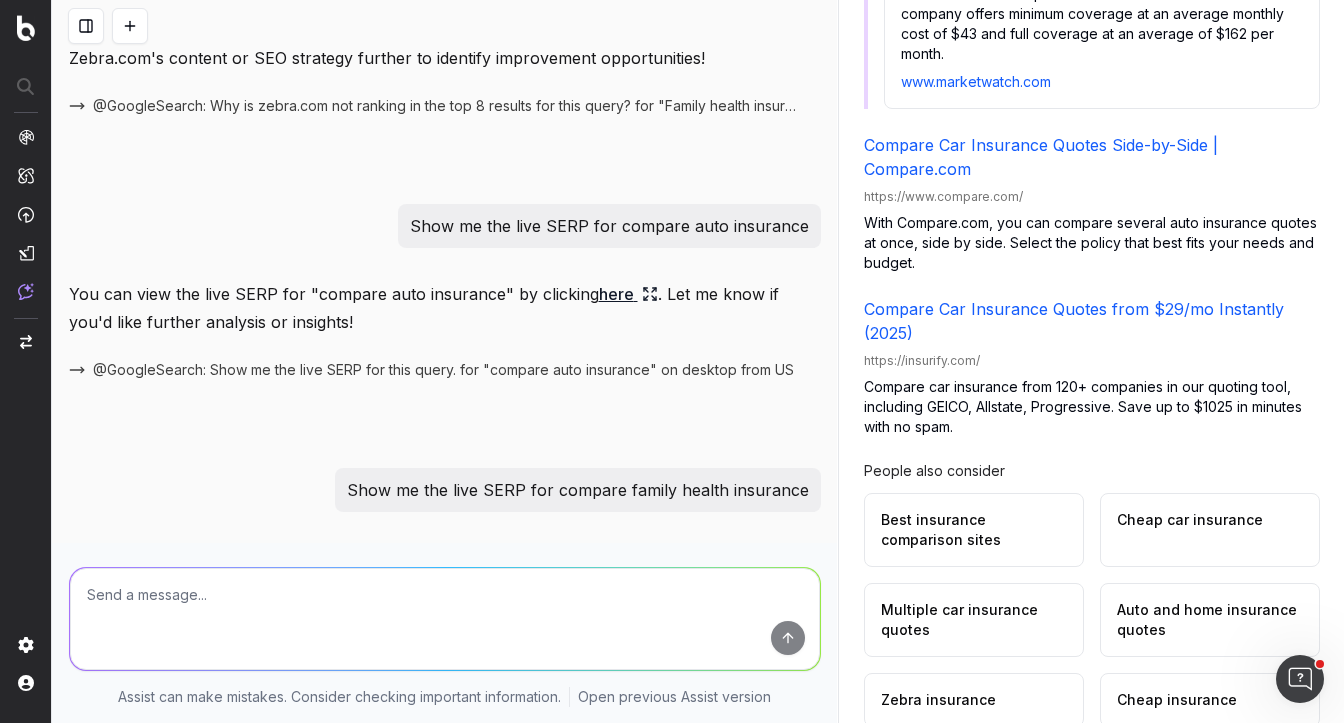 scroll, scrollTop: 3864, scrollLeft: 0, axis: vertical 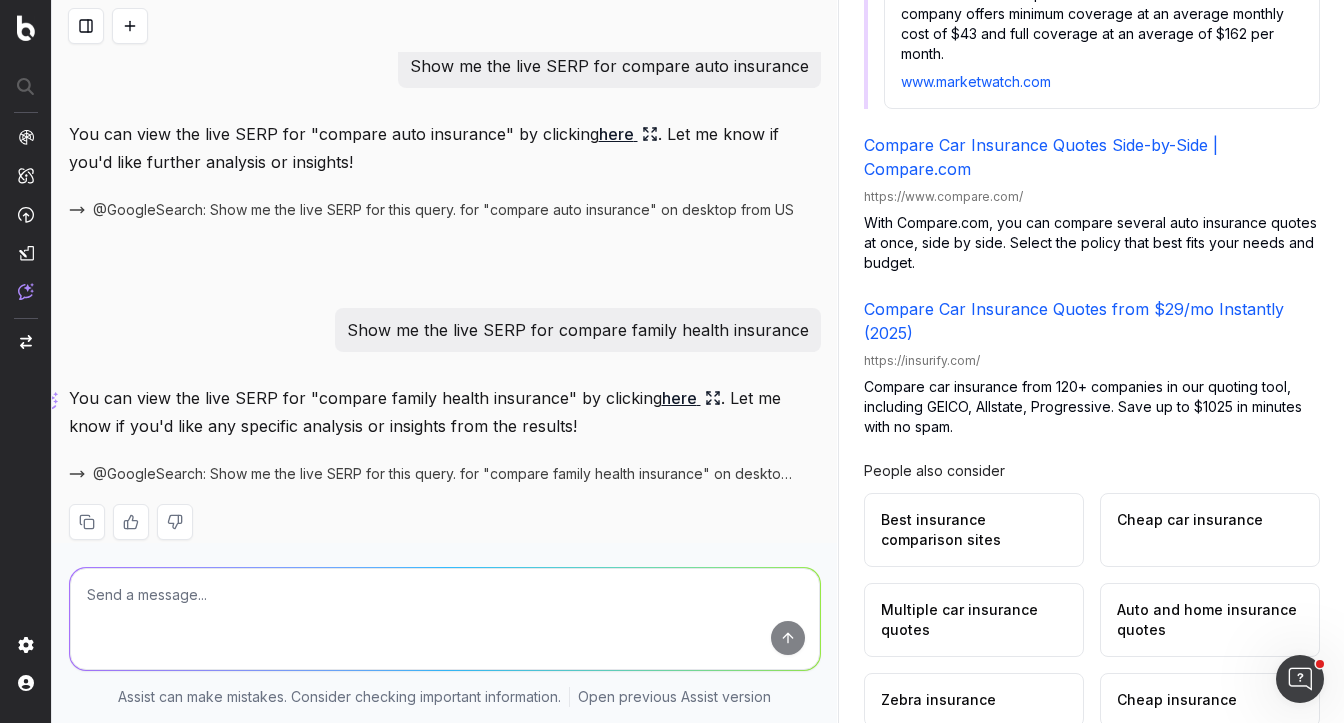 click 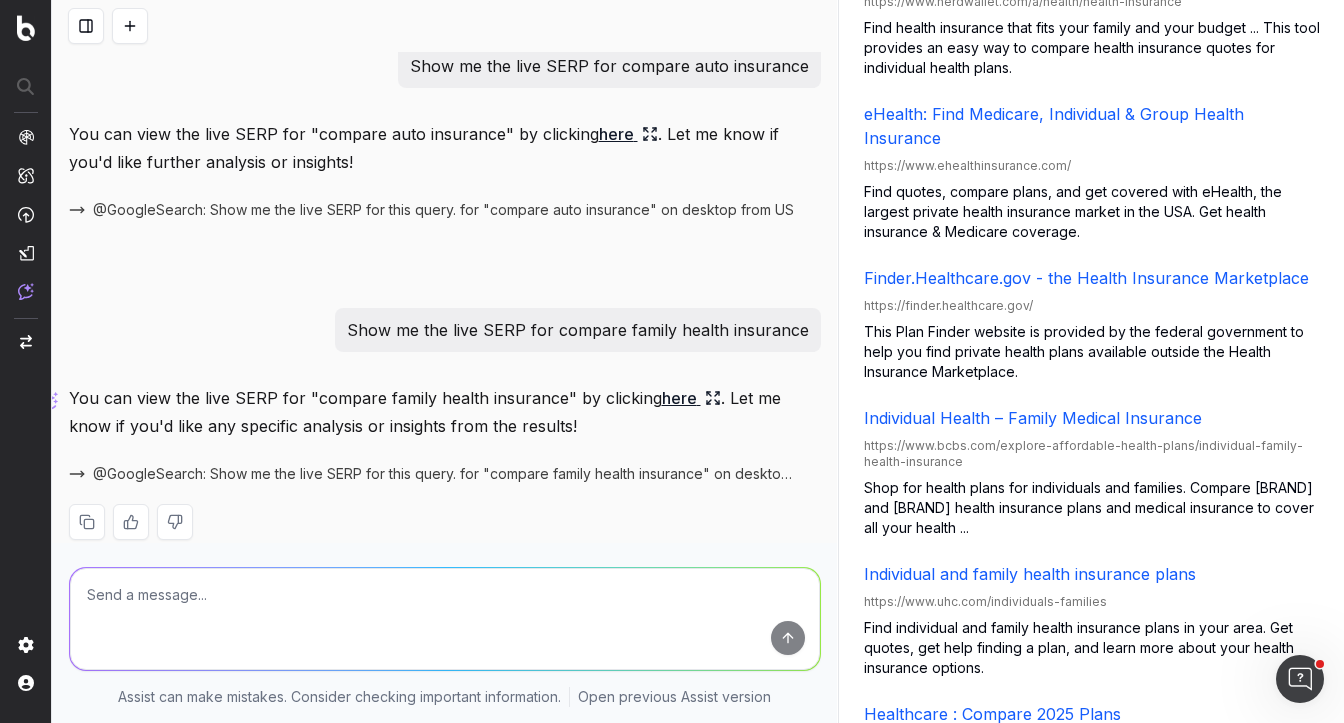 scroll, scrollTop: 954, scrollLeft: 0, axis: vertical 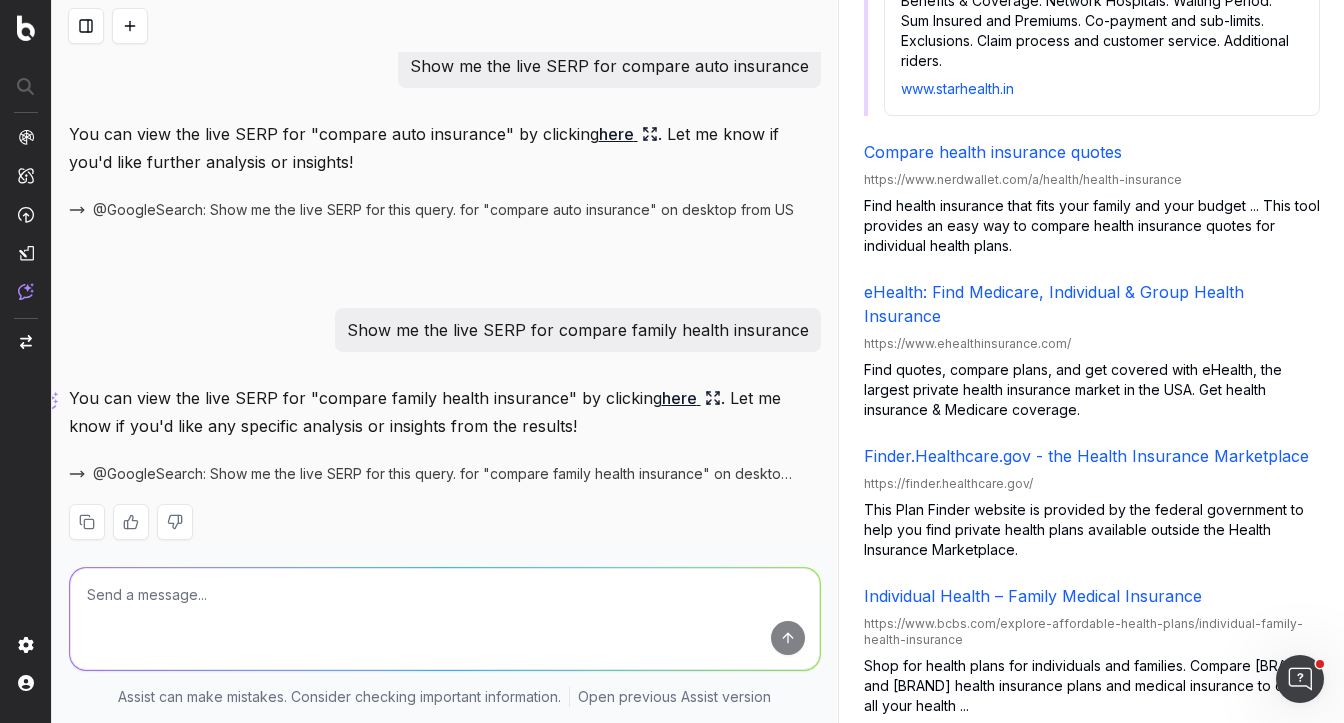 click at bounding box center [445, 619] 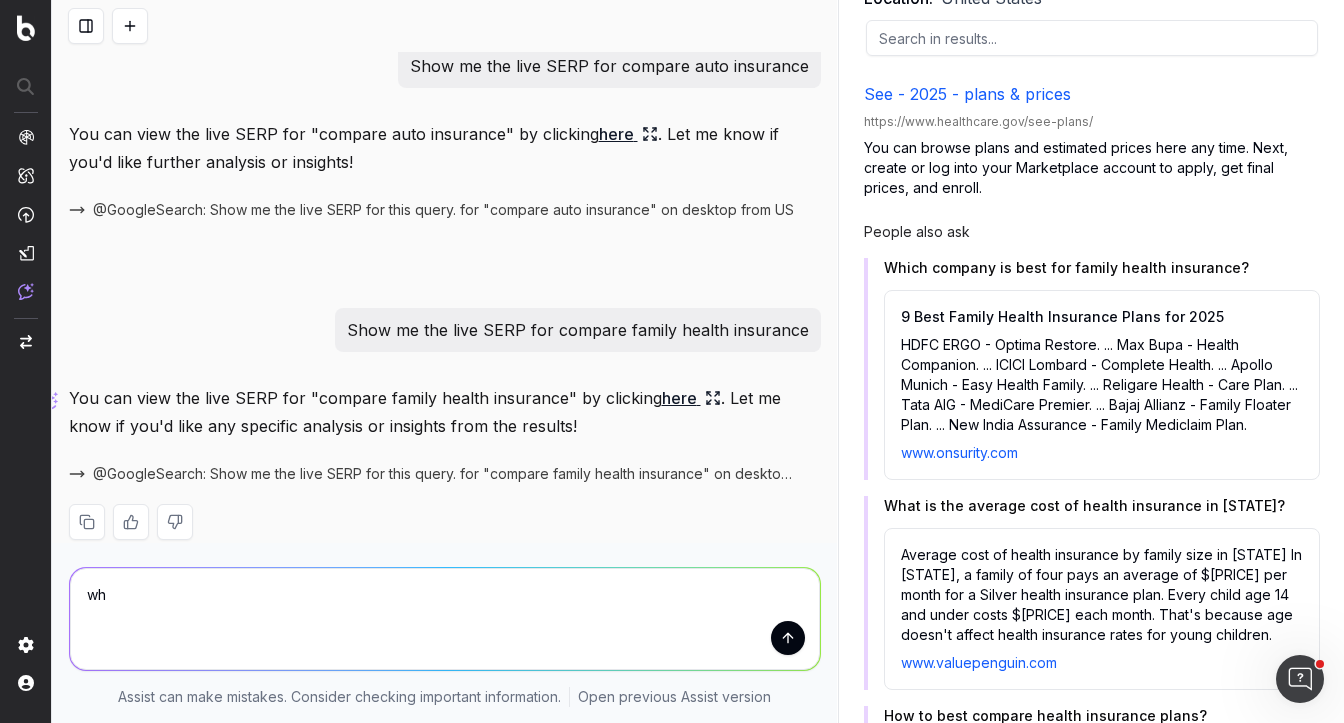scroll, scrollTop: 0, scrollLeft: 0, axis: both 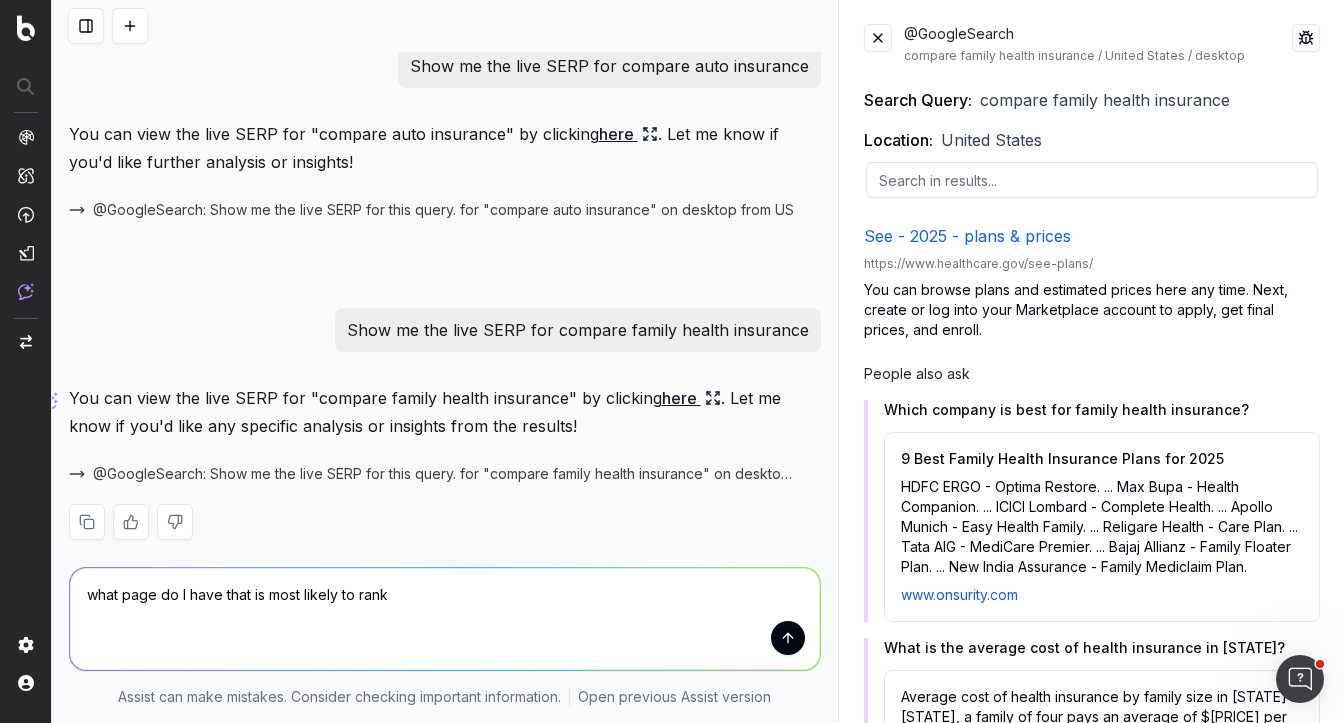 type on "what page do I have that is most likely to rank?" 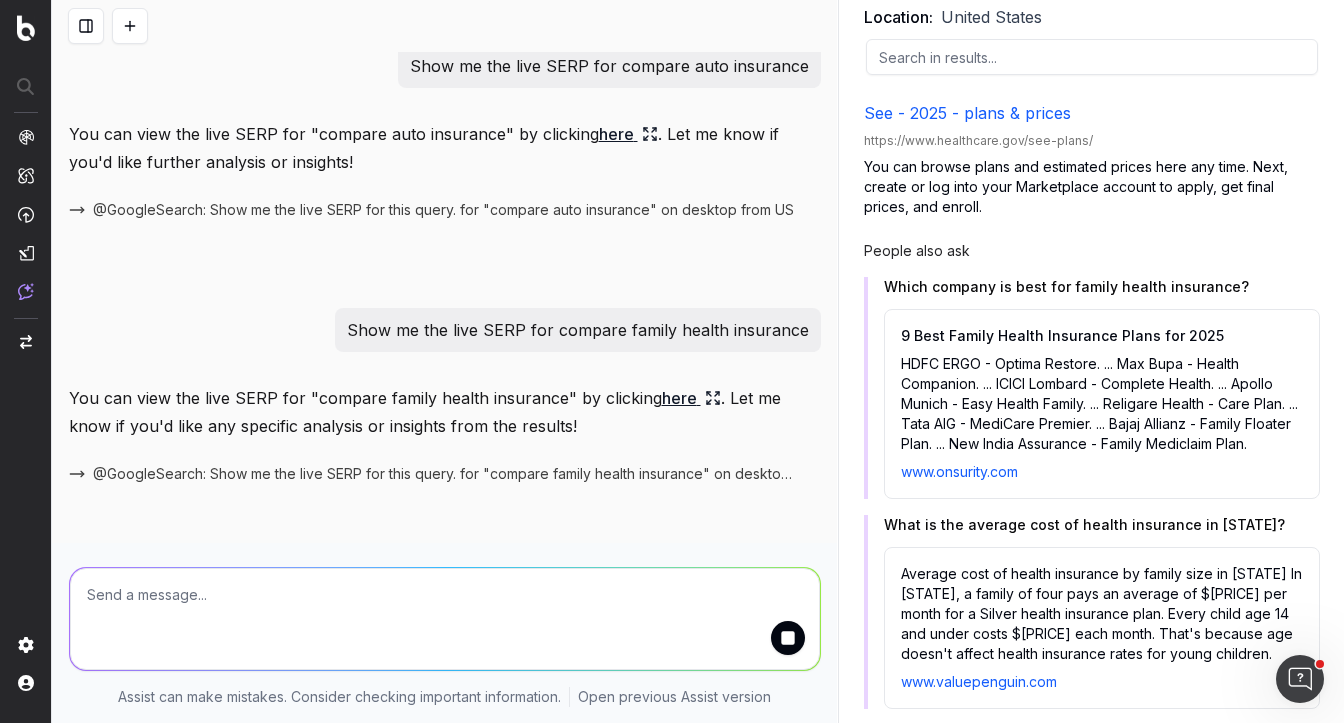 scroll, scrollTop: 208, scrollLeft: 0, axis: vertical 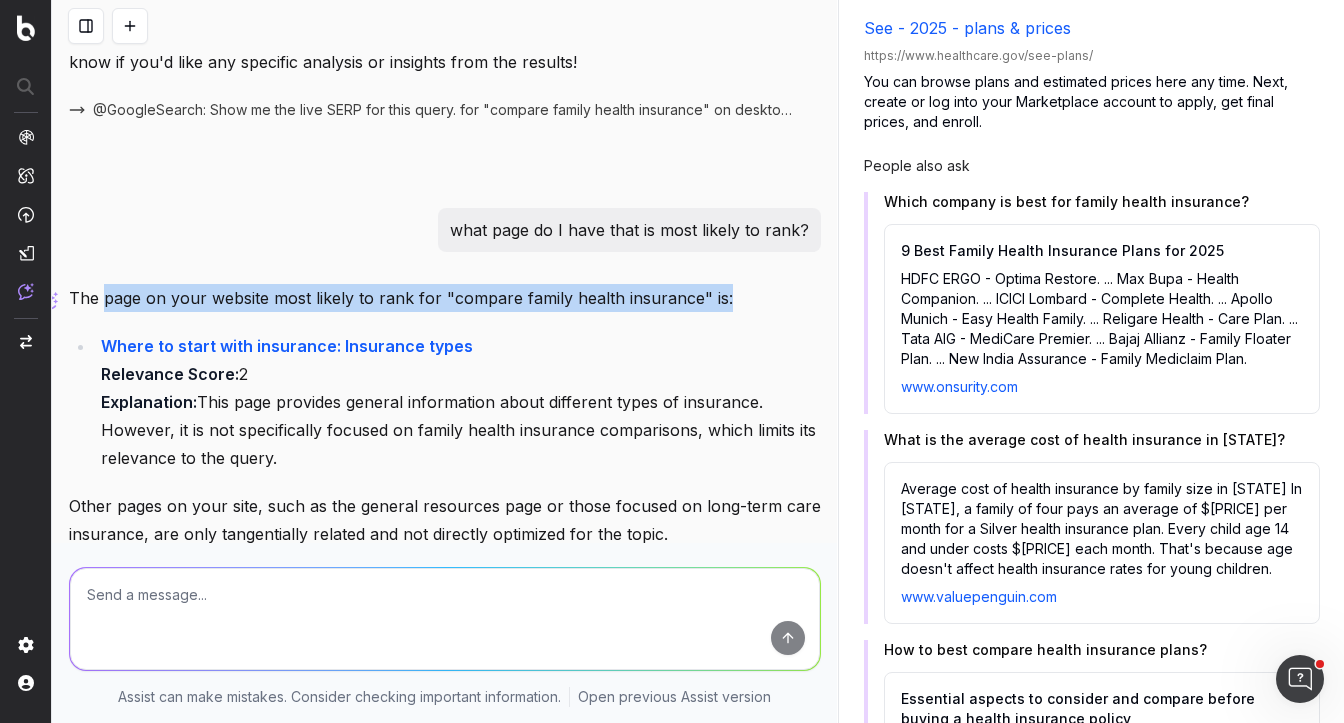 drag, startPoint x: 103, startPoint y: 262, endPoint x: 554, endPoint y: 291, distance: 451.9314 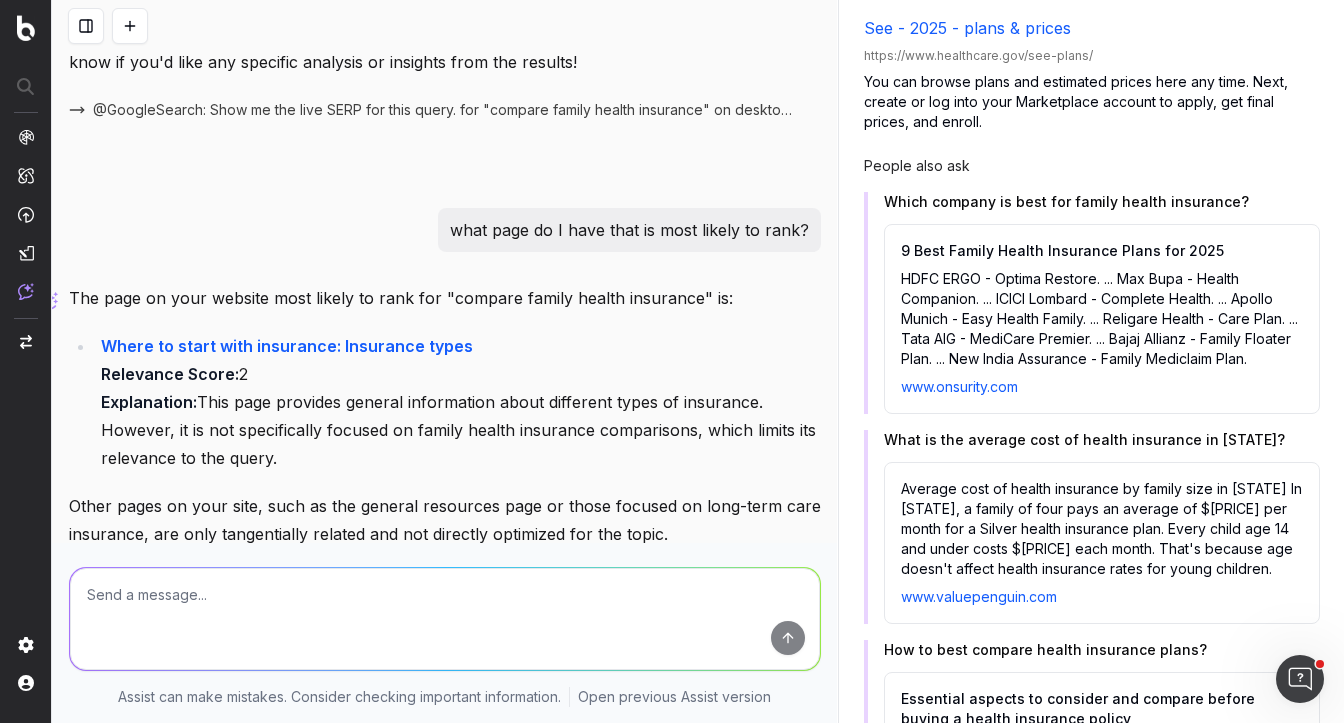 click on "Where to start with insurance: Insurance types Relevance Score:  2 Explanation:  This page provides general information about different types of insurance. However, it is not specifically focused on family health insurance comparisons, which limits its relevance to the query." at bounding box center [458, 402] 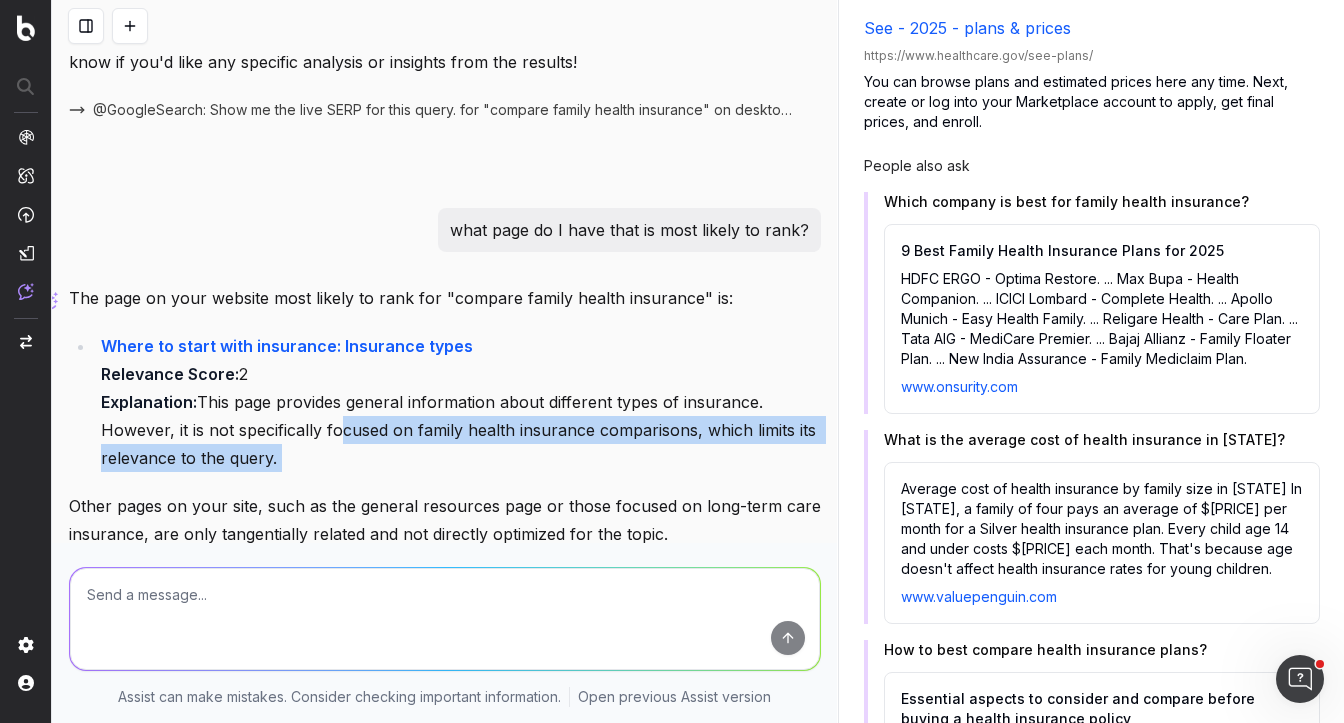 drag, startPoint x: 333, startPoint y: 403, endPoint x: 456, endPoint y: 445, distance: 129.97307 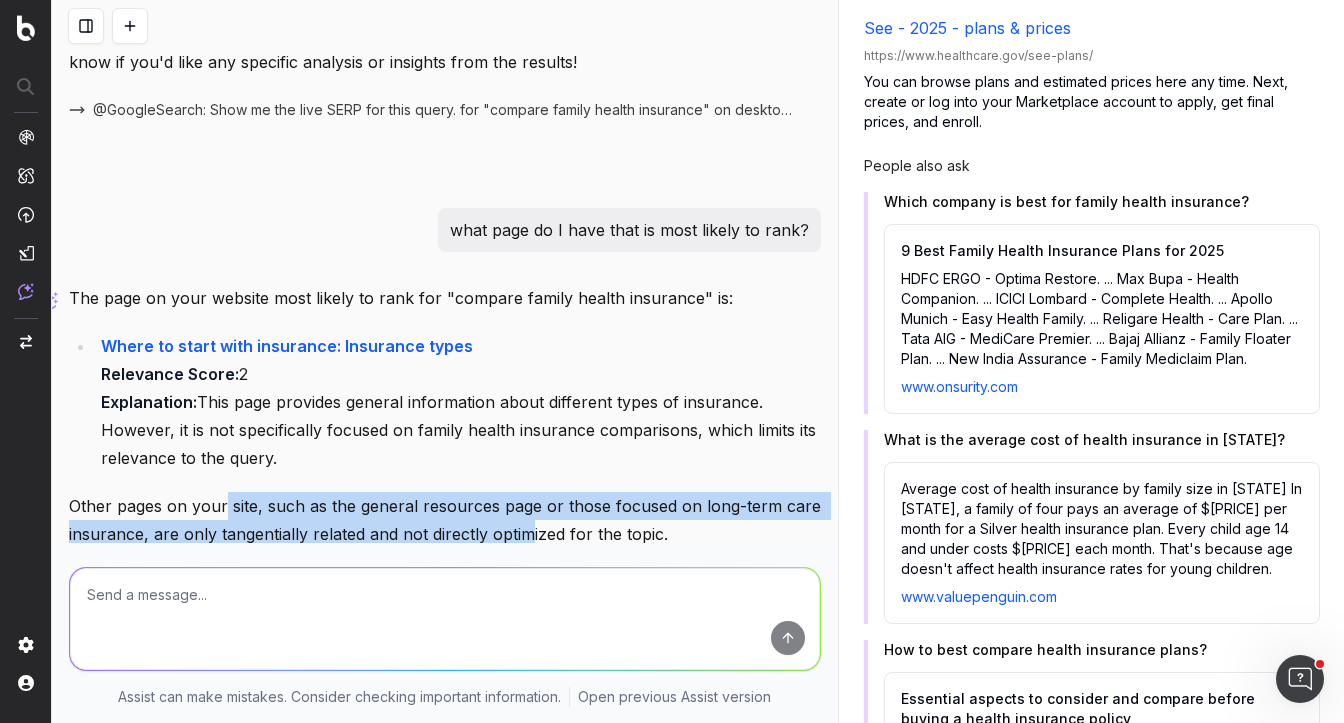 drag, startPoint x: 223, startPoint y: 475, endPoint x: 519, endPoint y: 508, distance: 297.83383 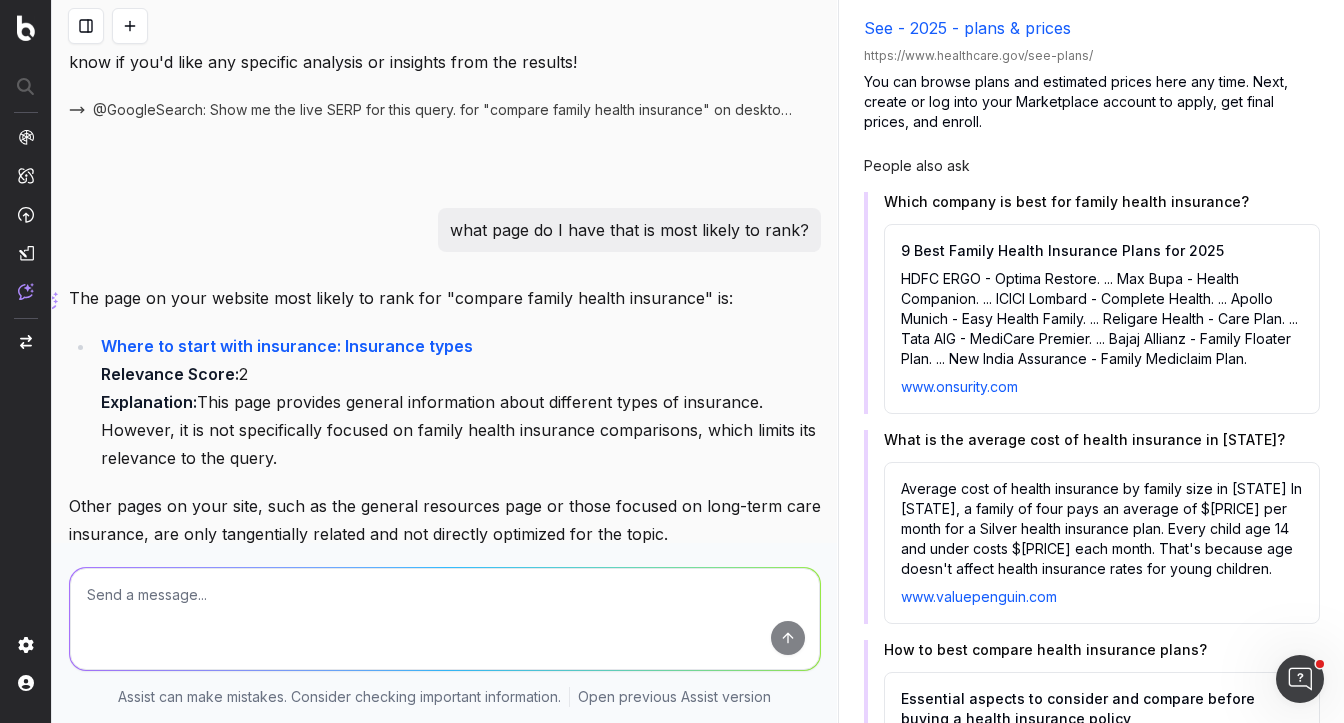 click at bounding box center (445, 619) 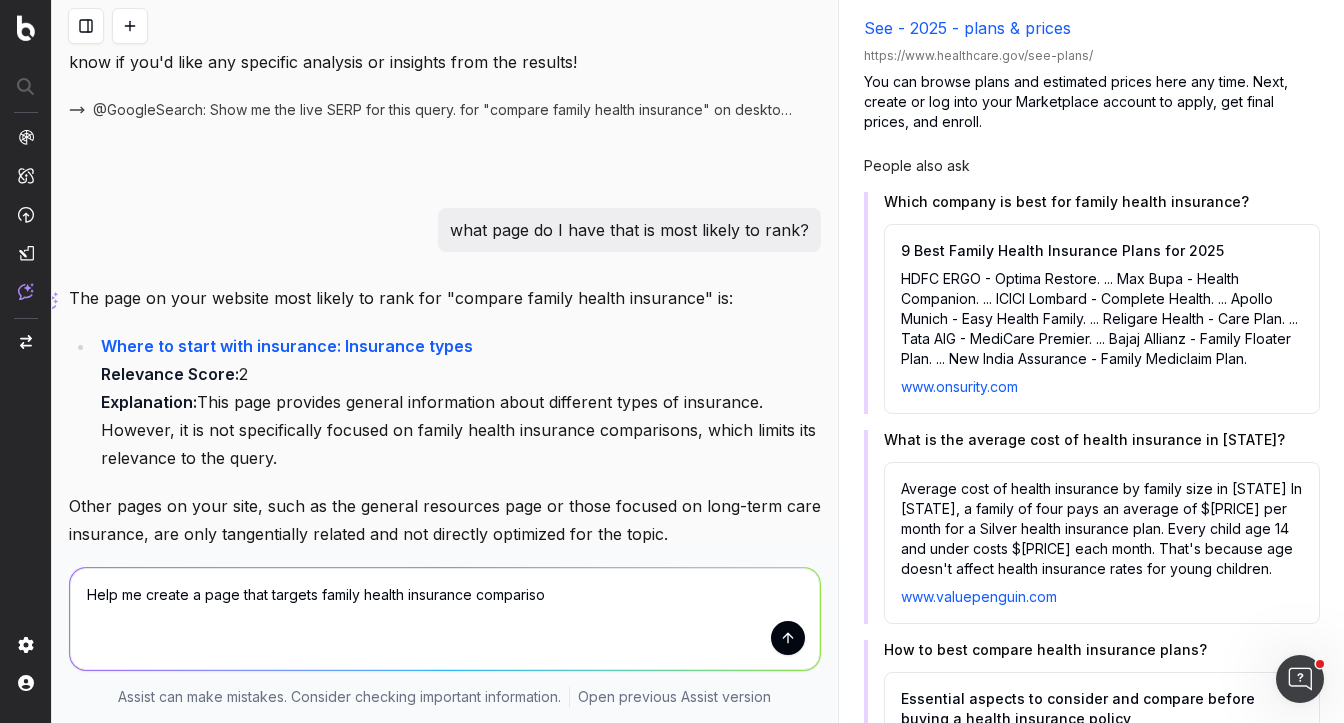 type on "Help me create a page that targets family health insurance comparison" 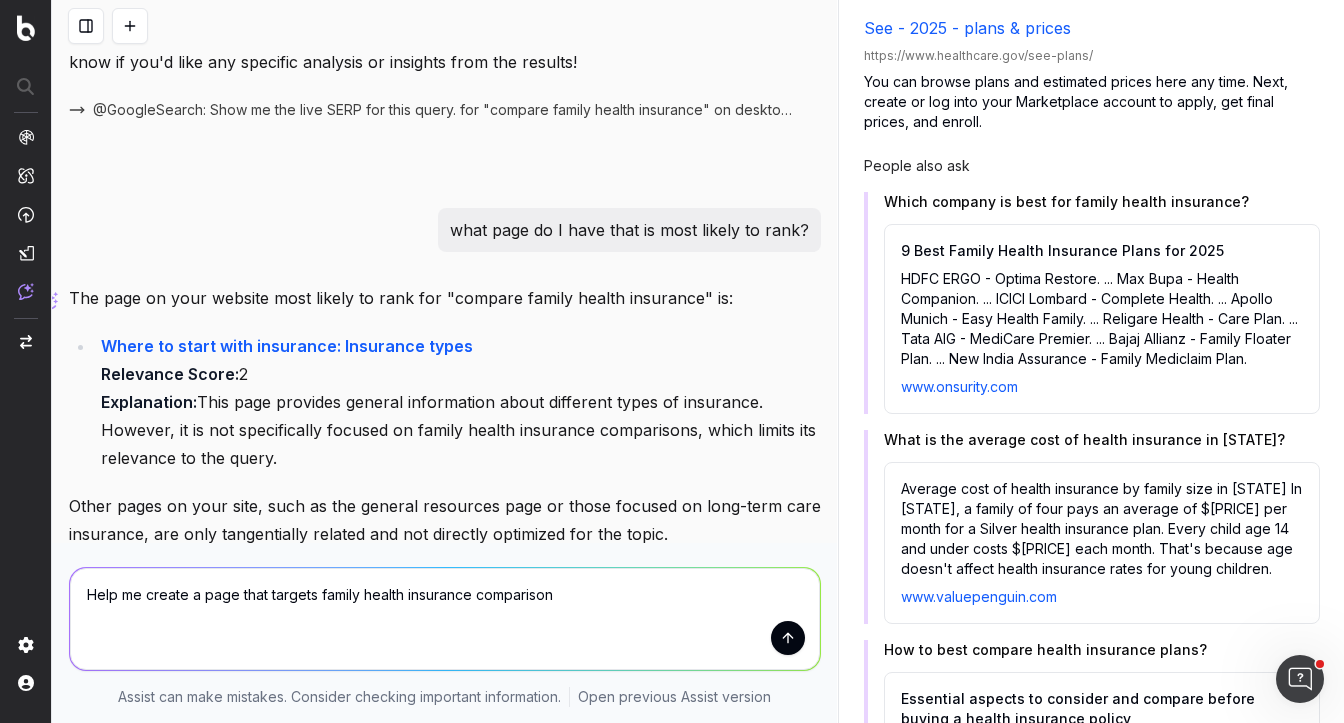 type 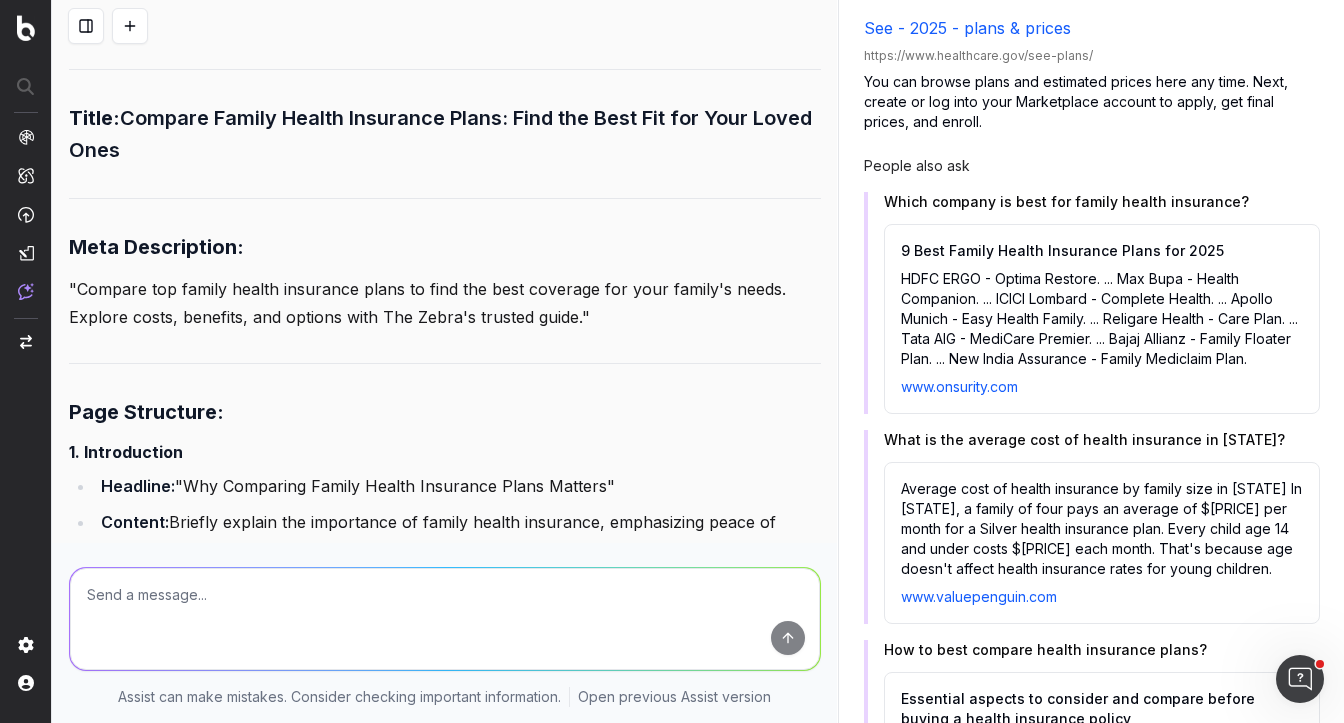 scroll, scrollTop: 5062, scrollLeft: 0, axis: vertical 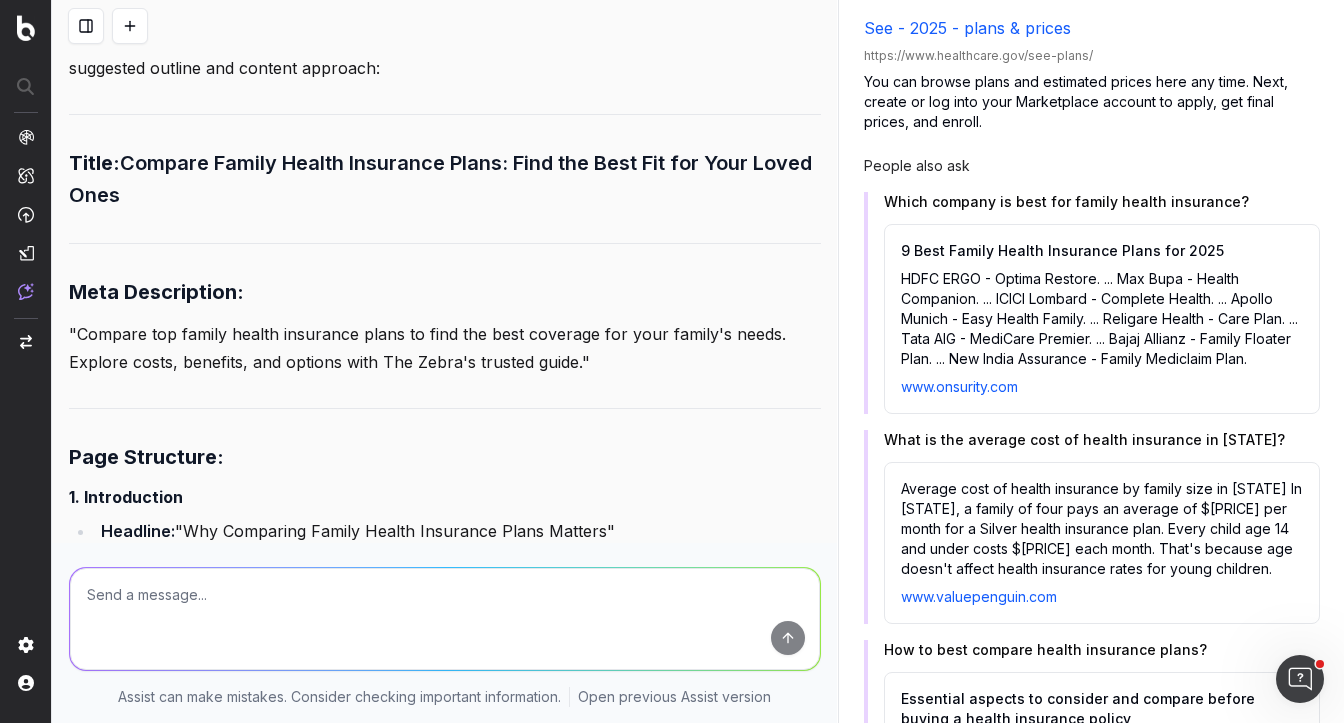 click at bounding box center [86, 26] 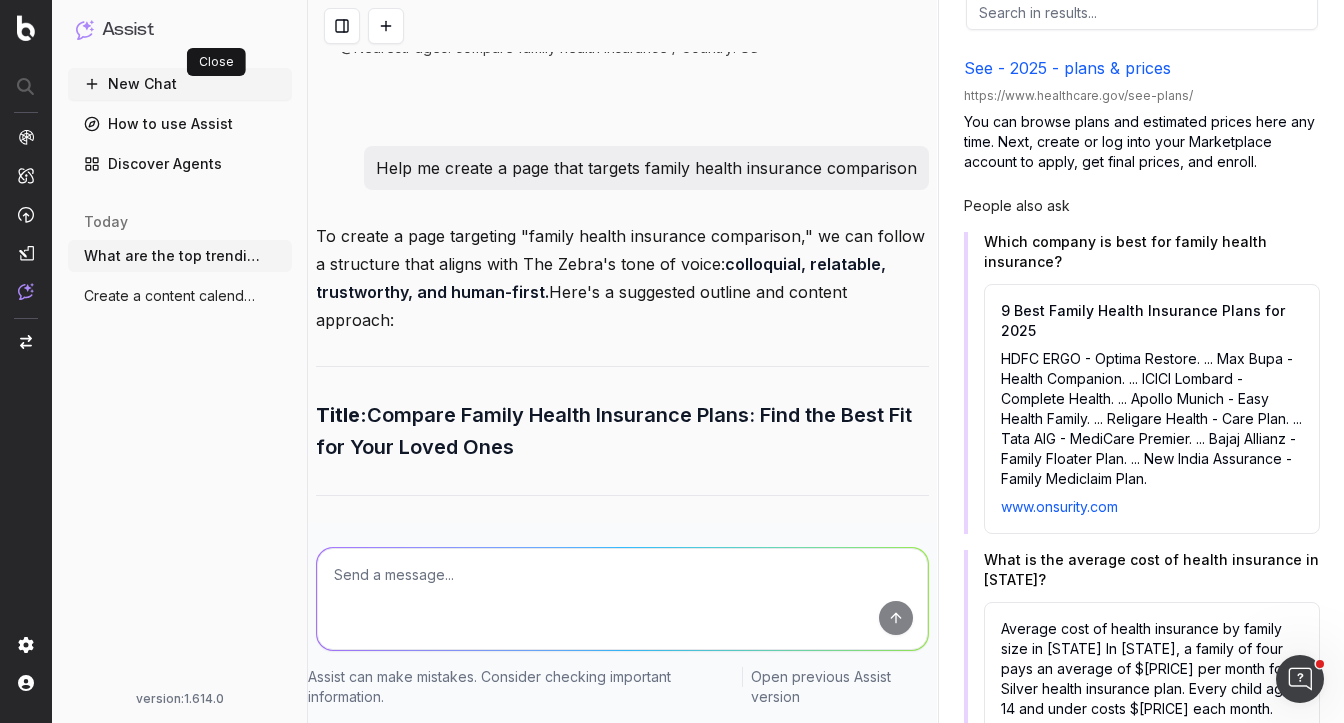 scroll, scrollTop: 5286, scrollLeft: 0, axis: vertical 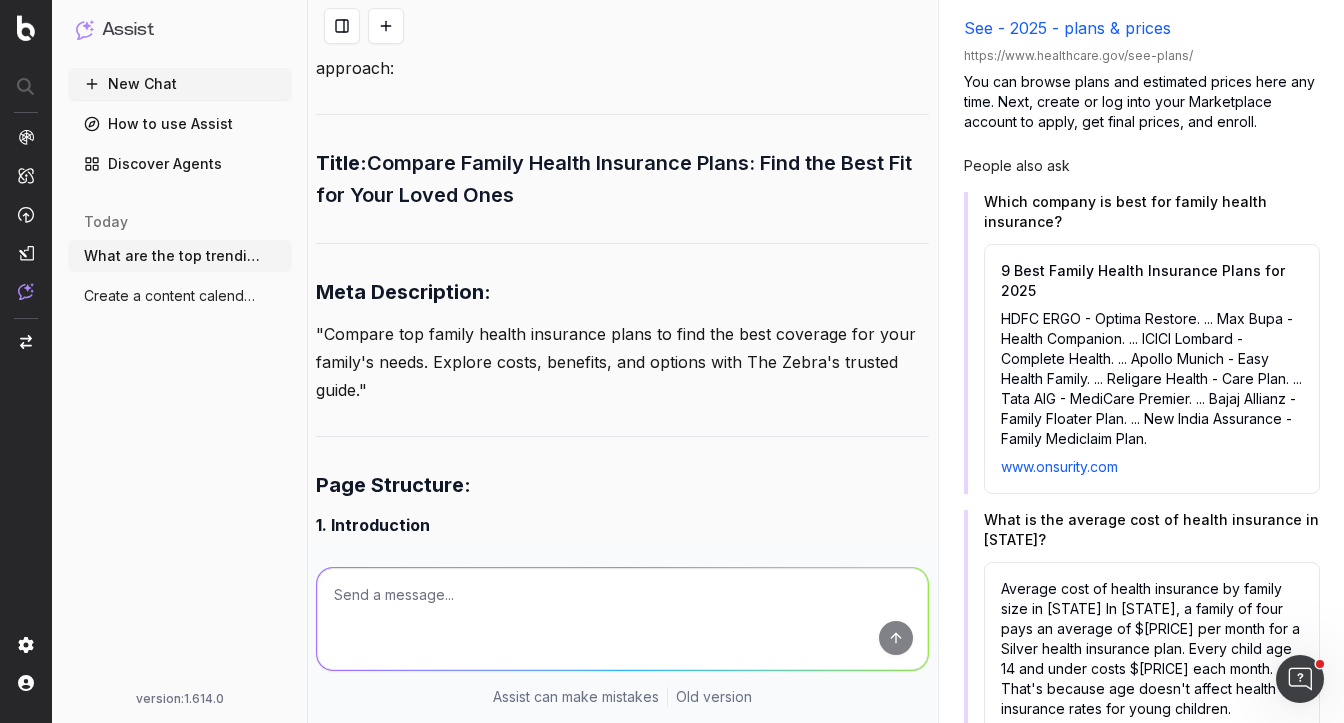 click on "Create a content calendar using trends i" at bounding box center (172, 296) 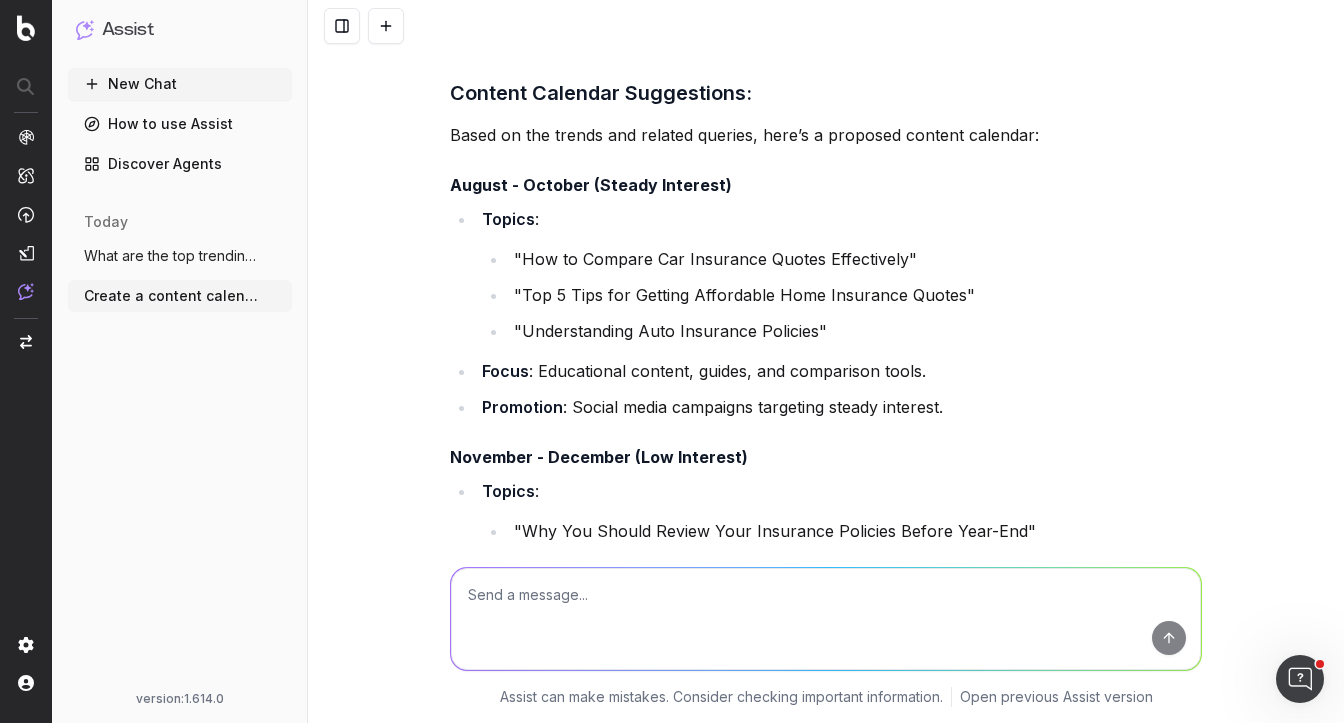 scroll, scrollTop: 0, scrollLeft: 0, axis: both 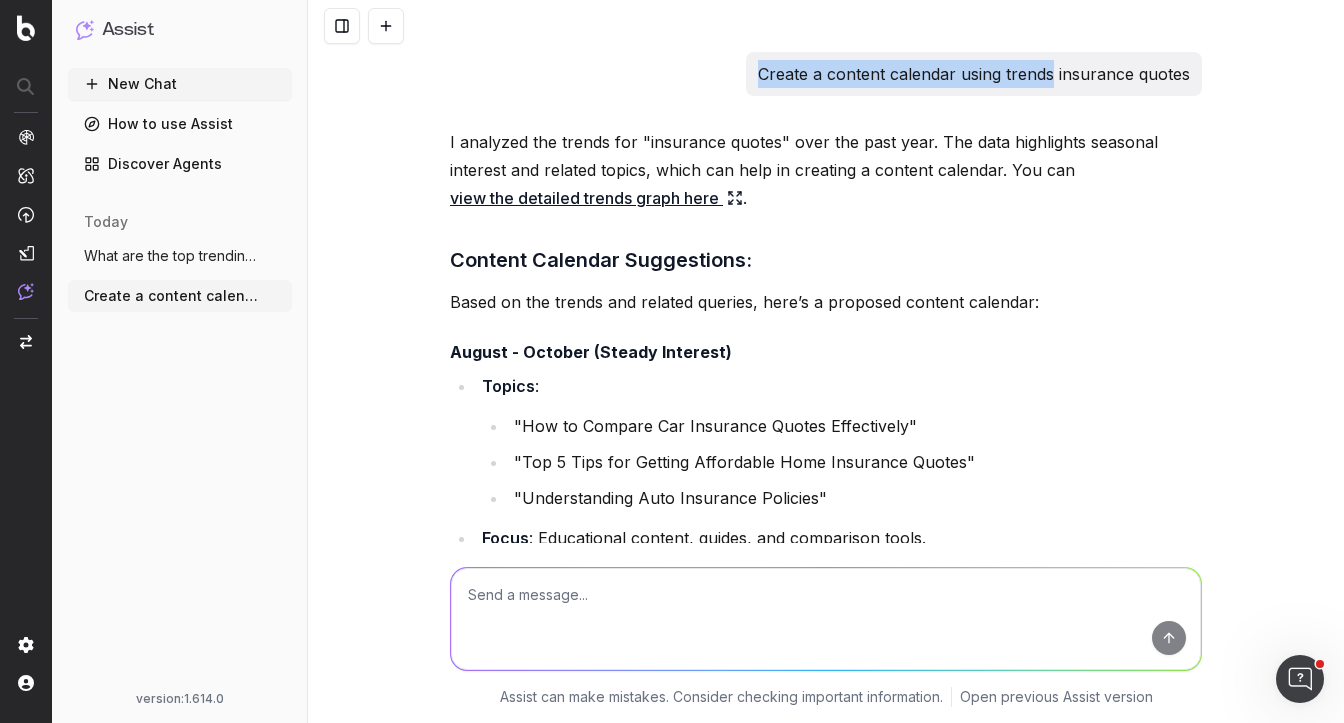 drag, startPoint x: 764, startPoint y: 75, endPoint x: 1054, endPoint y: 76, distance: 290.0017 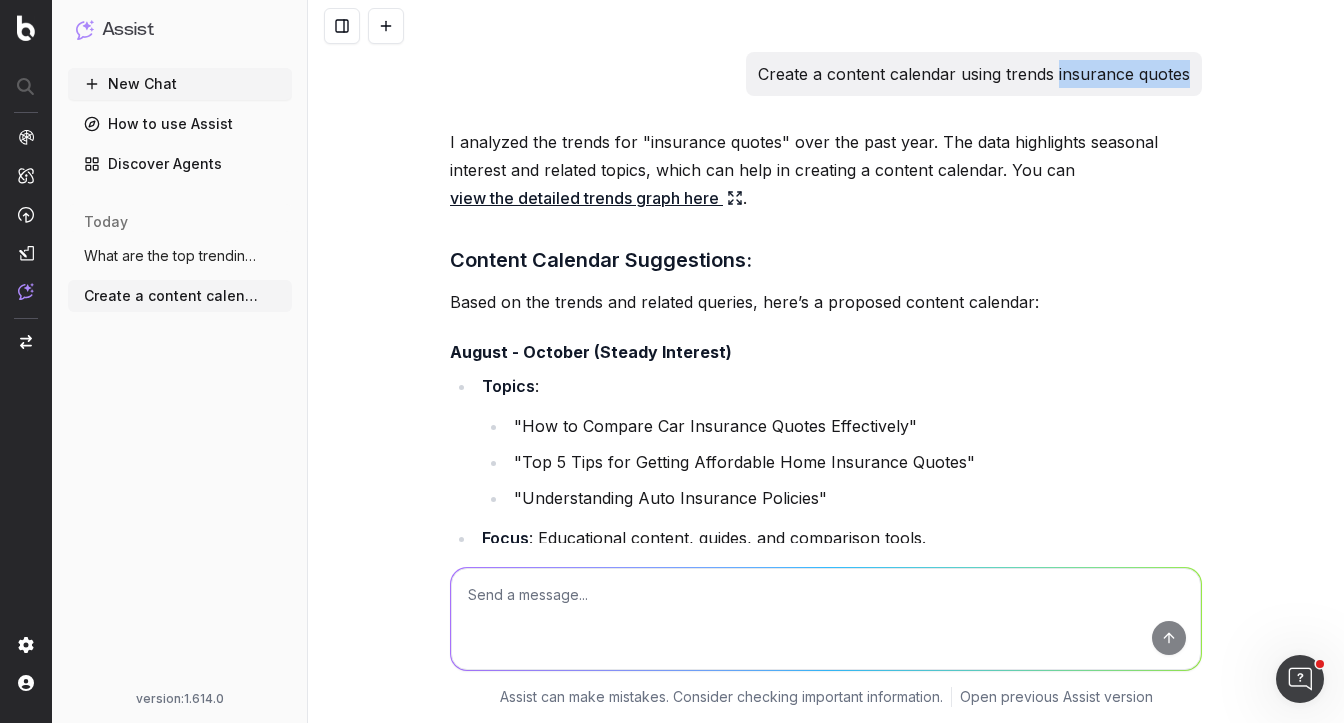 drag, startPoint x: 1195, startPoint y: 74, endPoint x: 1058, endPoint y: 73, distance: 137.00365 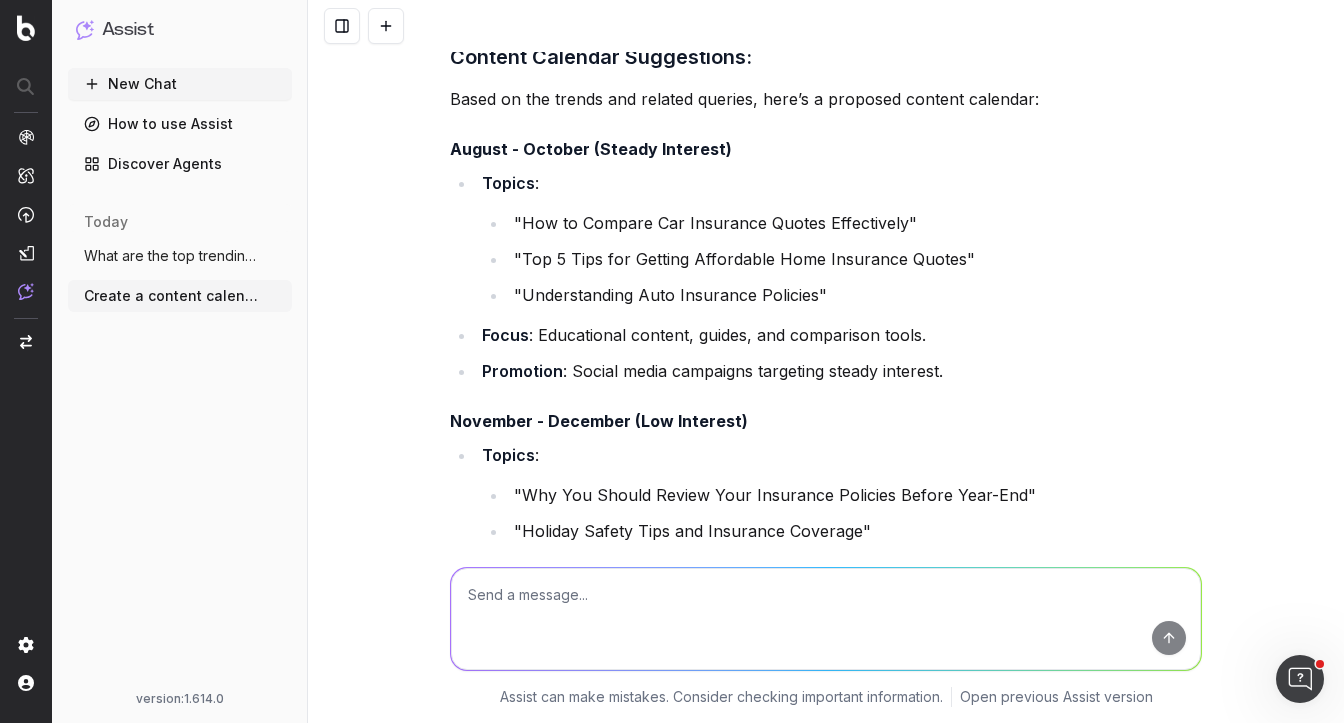 scroll, scrollTop: 208, scrollLeft: 0, axis: vertical 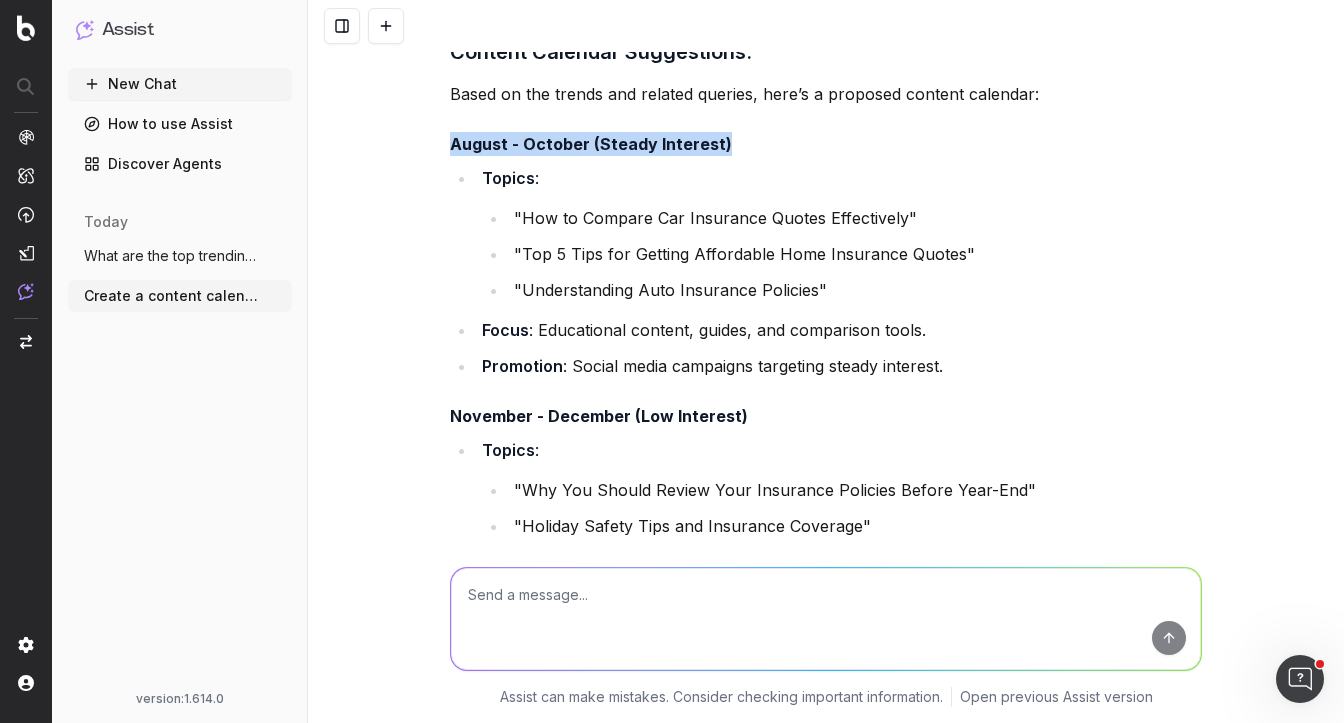 drag, startPoint x: 453, startPoint y: 143, endPoint x: 731, endPoint y: 152, distance: 278.14566 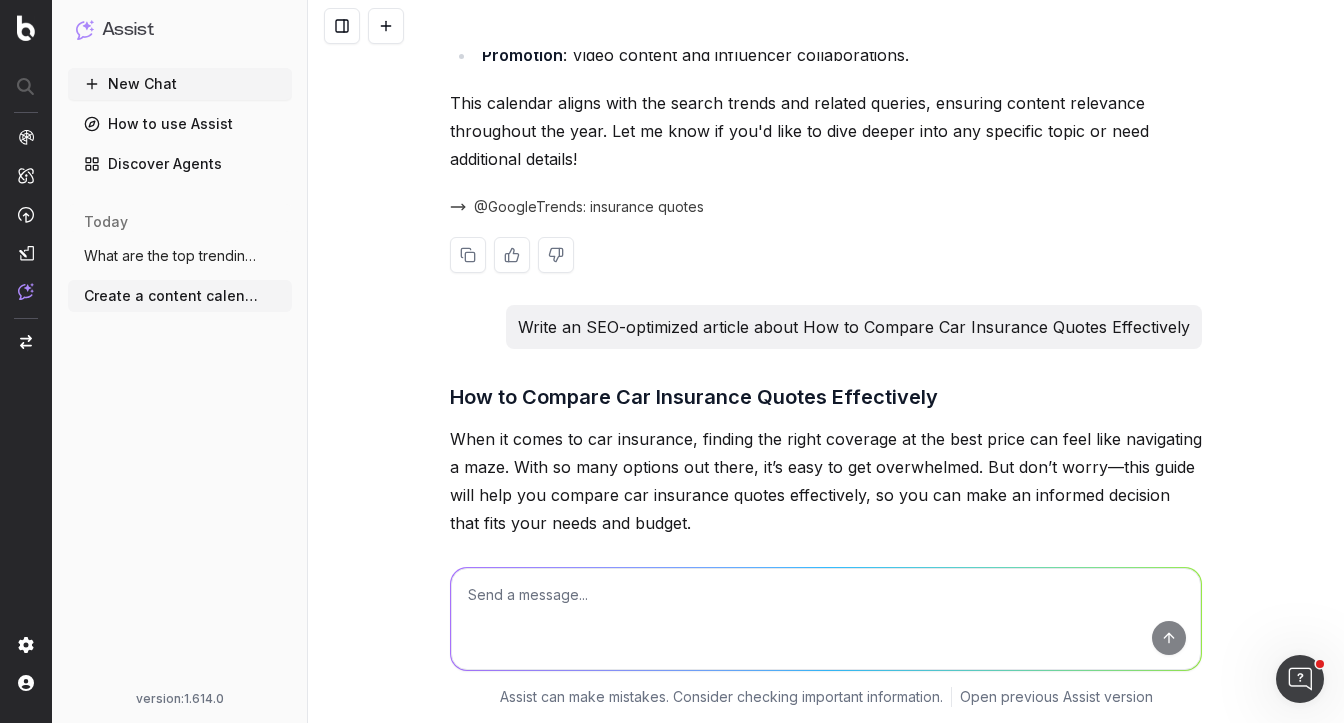 scroll, scrollTop: 1652, scrollLeft: 0, axis: vertical 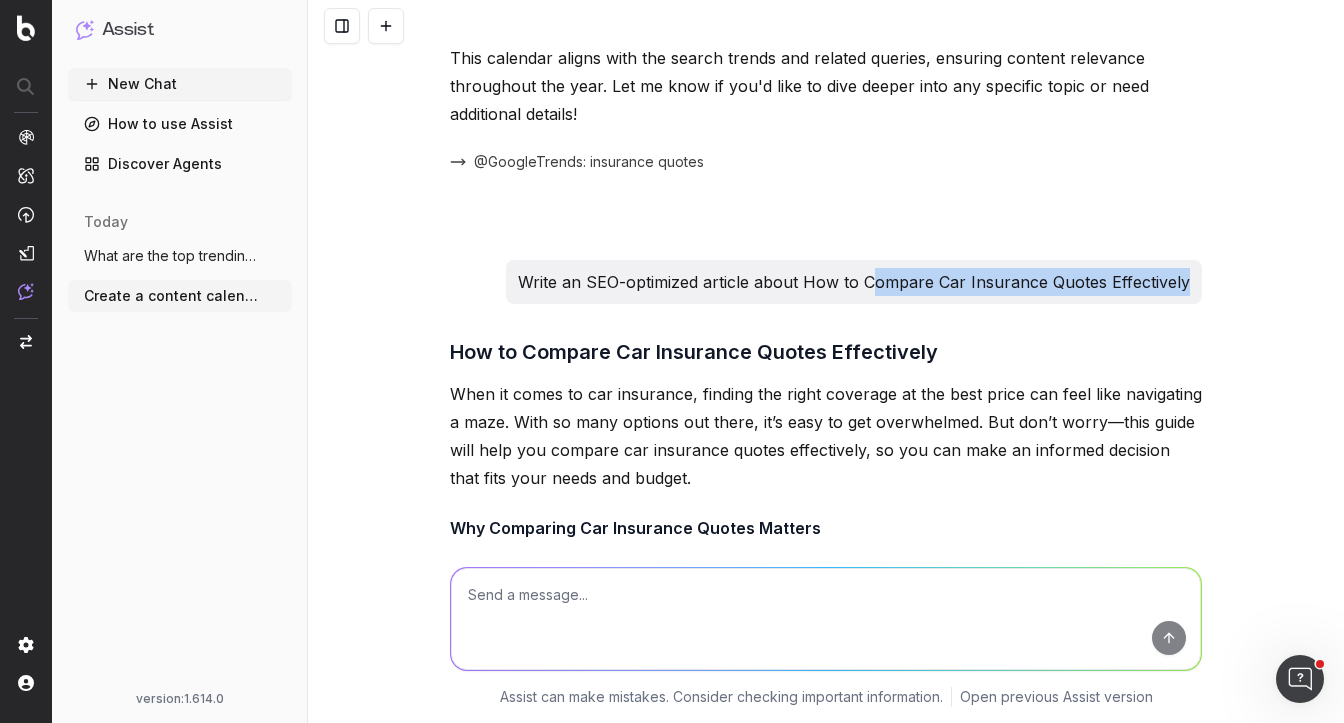 drag, startPoint x: 877, startPoint y: 271, endPoint x: 1201, endPoint y: 273, distance: 324.00616 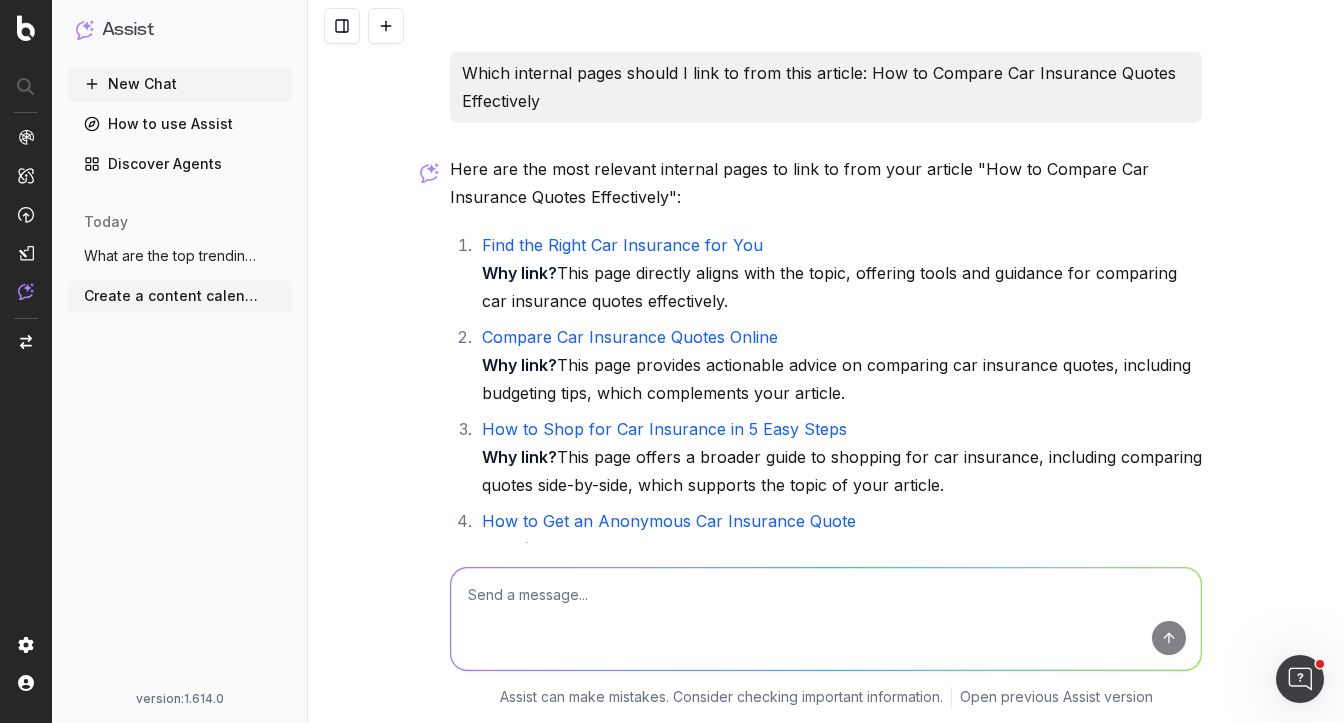scroll, scrollTop: 4002, scrollLeft: 0, axis: vertical 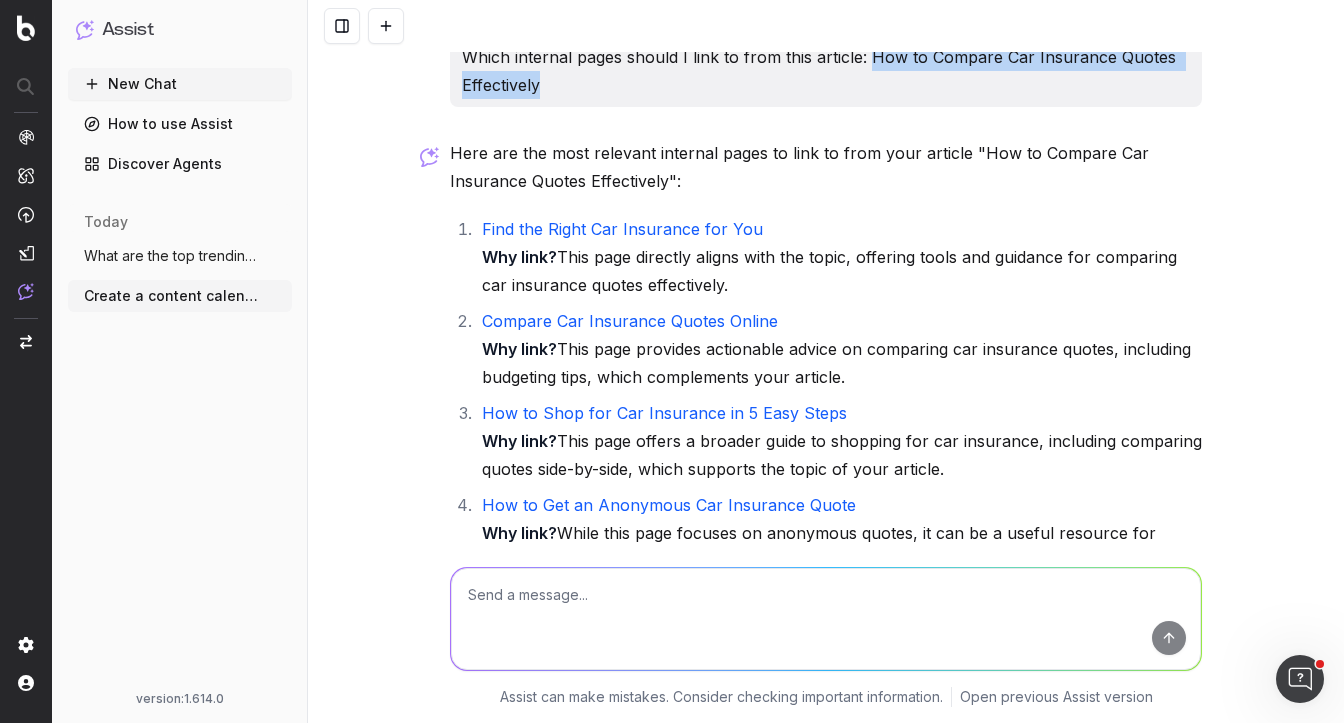 drag, startPoint x: 870, startPoint y: 162, endPoint x: 870, endPoint y: 206, distance: 44 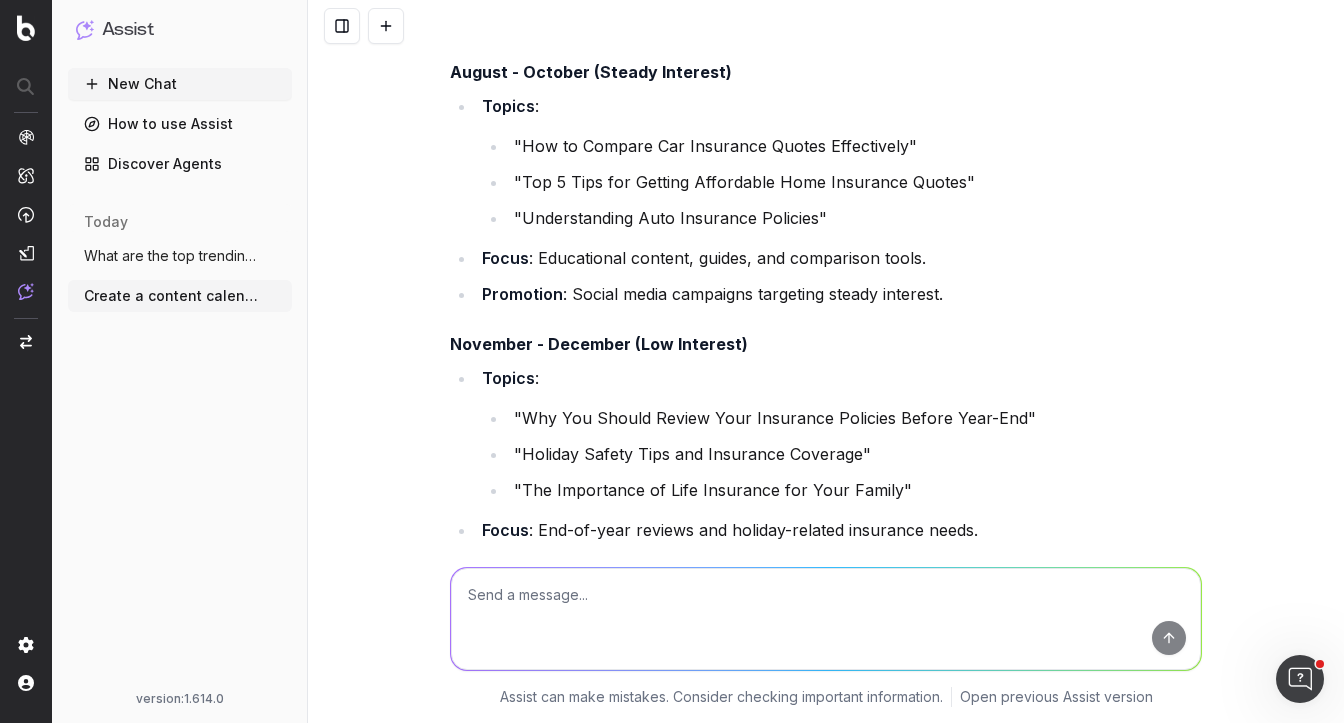 scroll, scrollTop: 0, scrollLeft: 0, axis: both 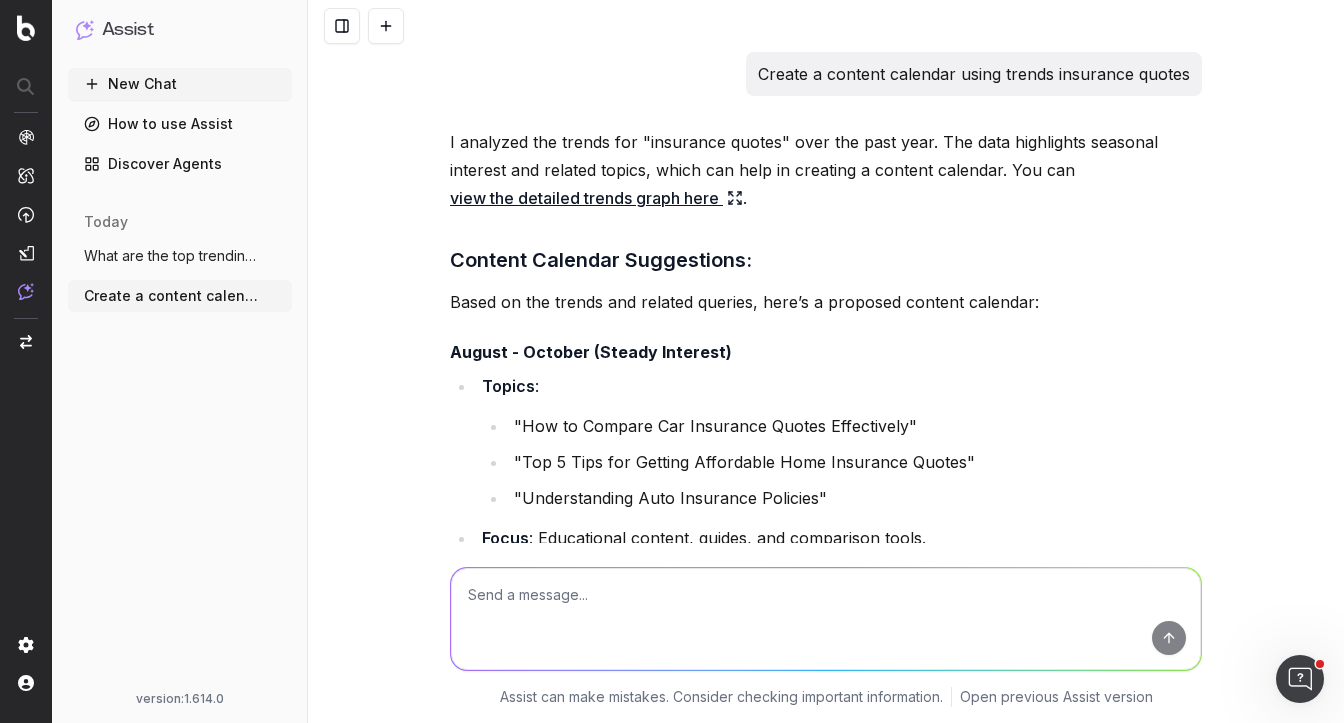 click on "What are the top trending topics for hea" at bounding box center (172, 256) 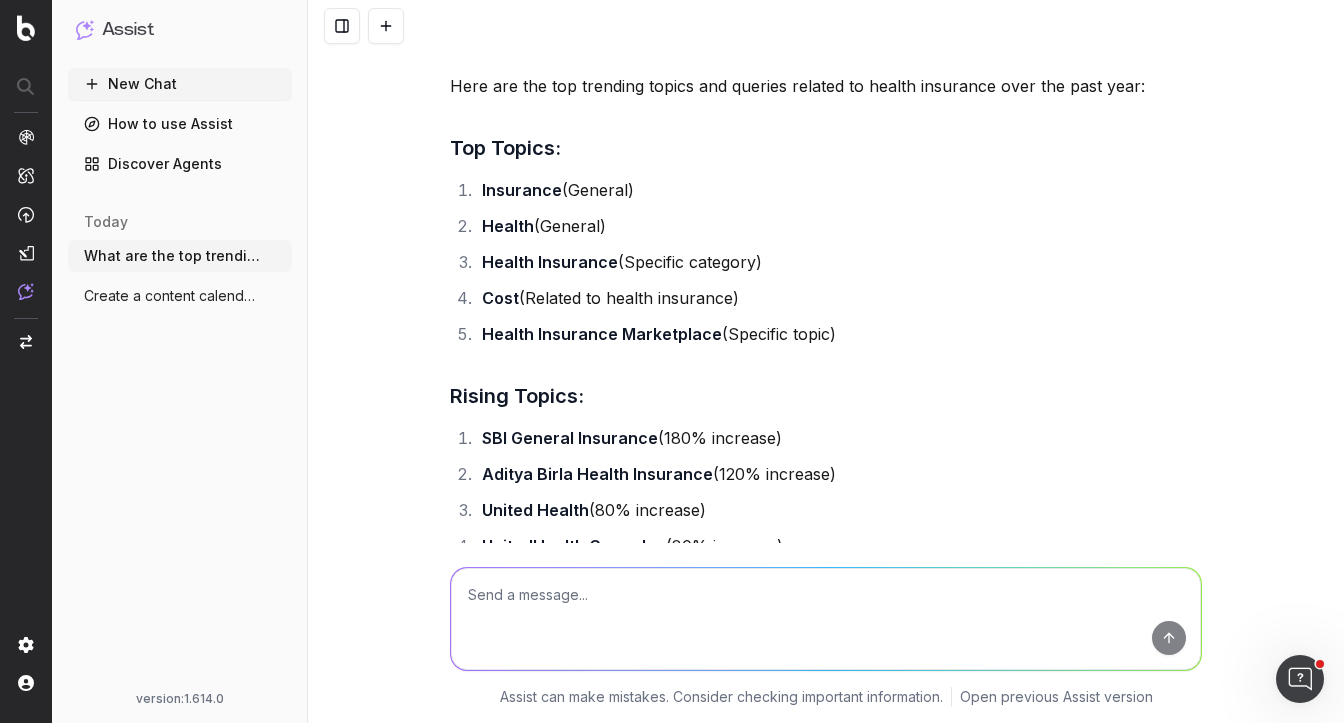 scroll, scrollTop: 0, scrollLeft: 0, axis: both 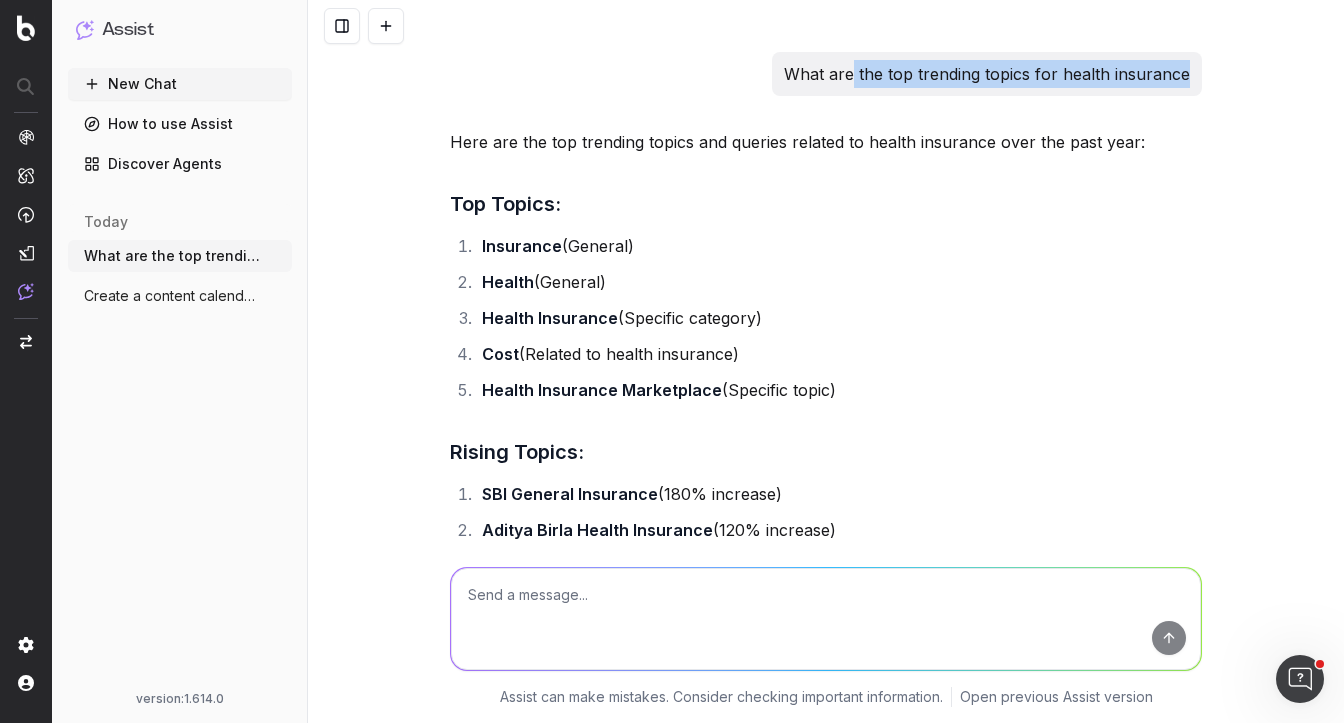 drag, startPoint x: 860, startPoint y: 67, endPoint x: 1211, endPoint y: 71, distance: 351.0228 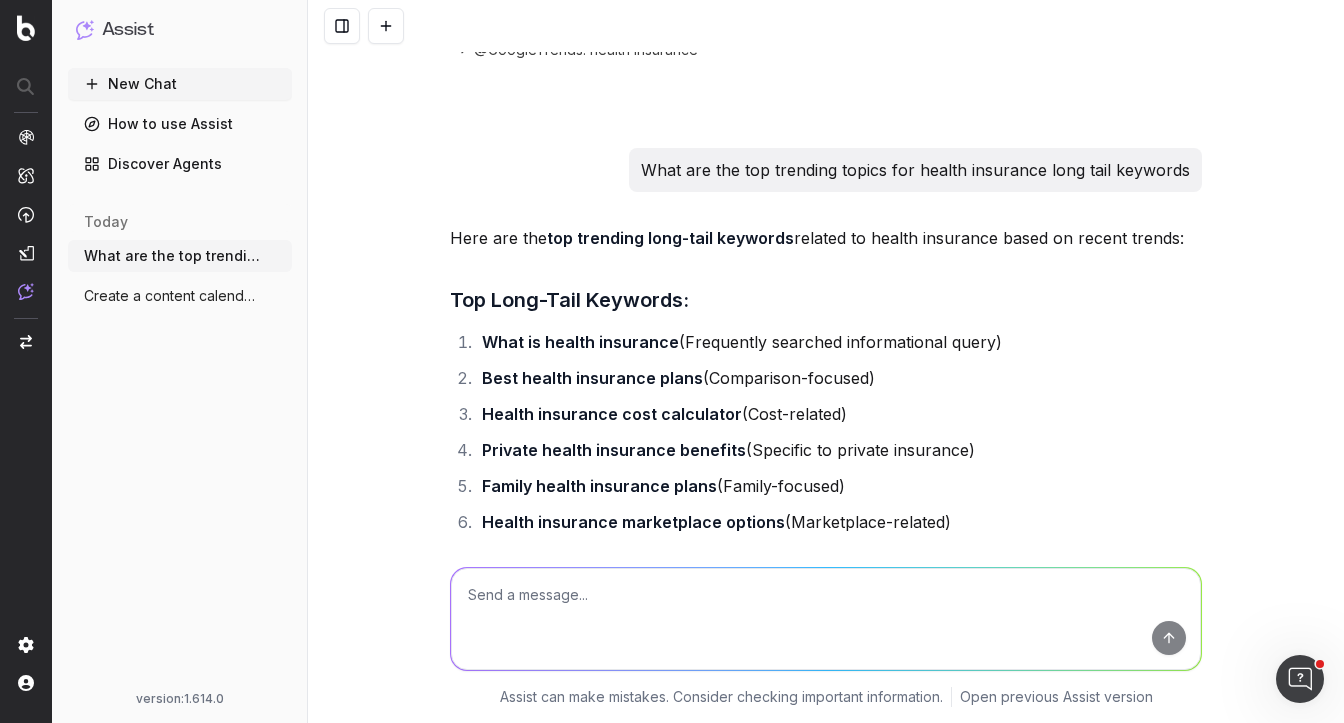 scroll, scrollTop: 1264, scrollLeft: 0, axis: vertical 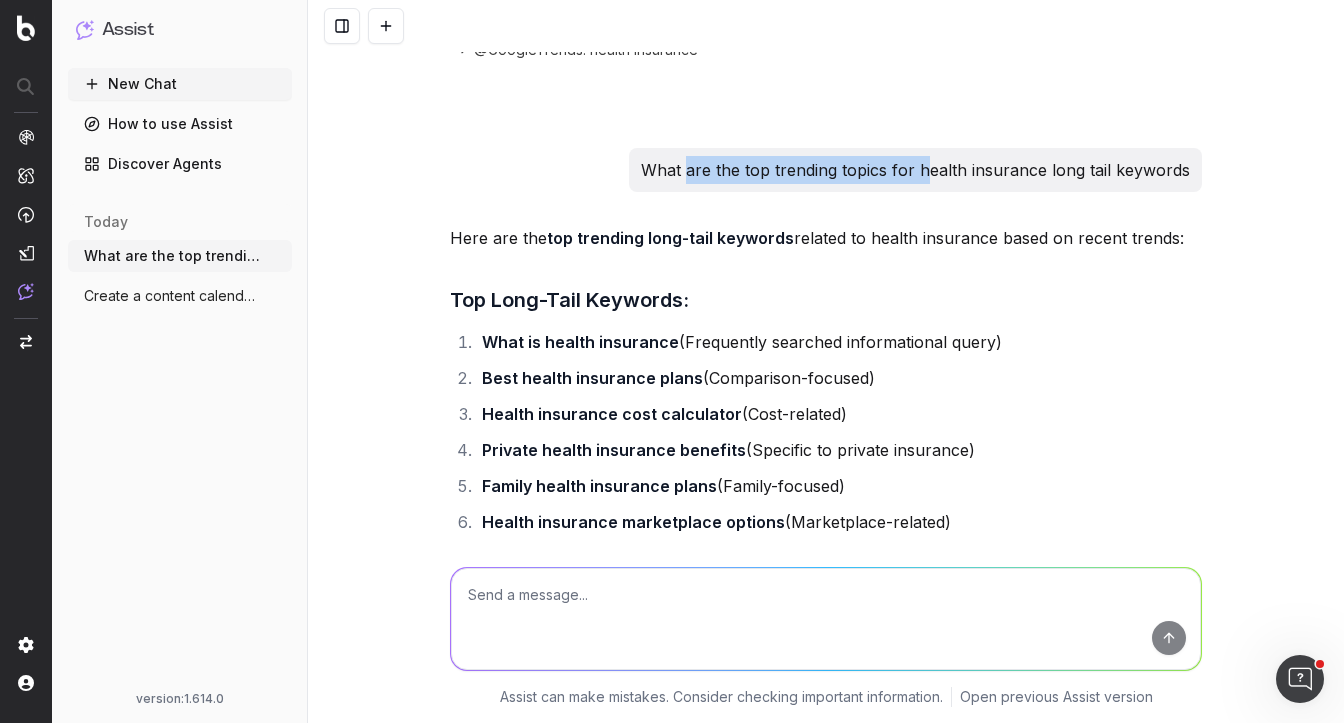 drag, startPoint x: 693, startPoint y: 172, endPoint x: 928, endPoint y: 182, distance: 235.21268 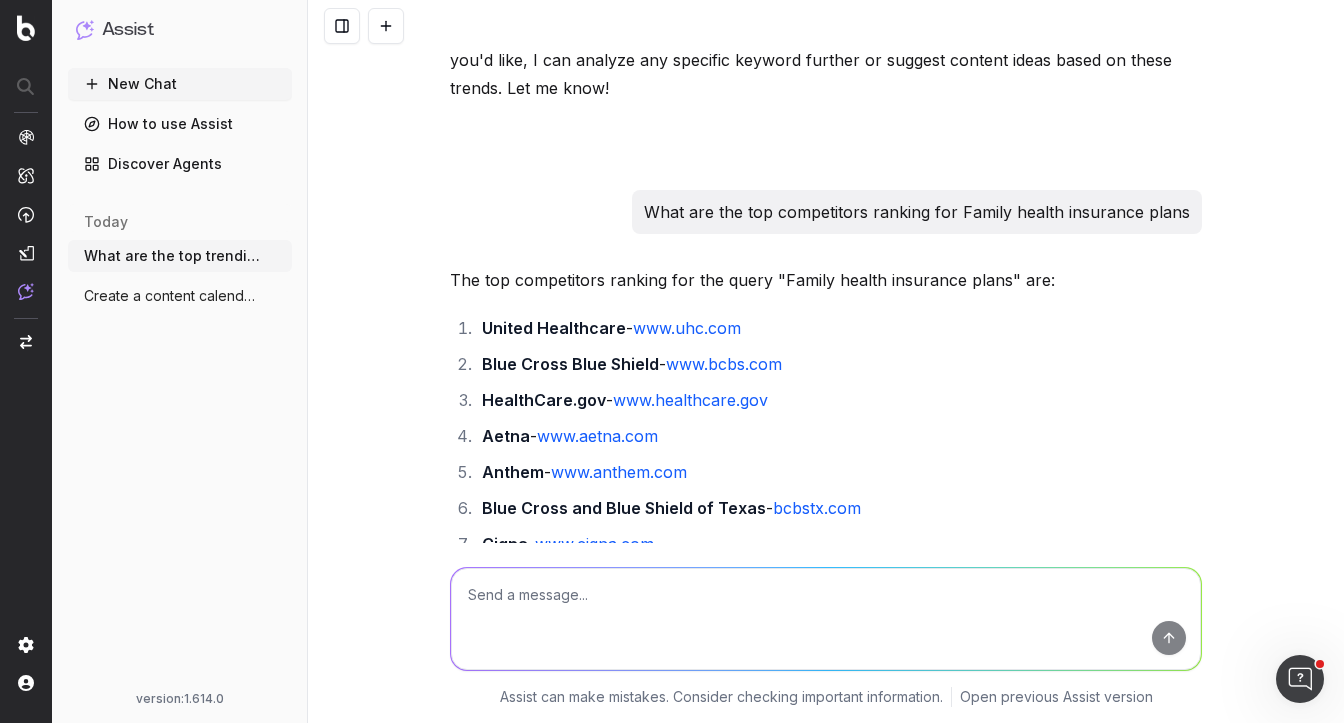 scroll, scrollTop: 2196, scrollLeft: 0, axis: vertical 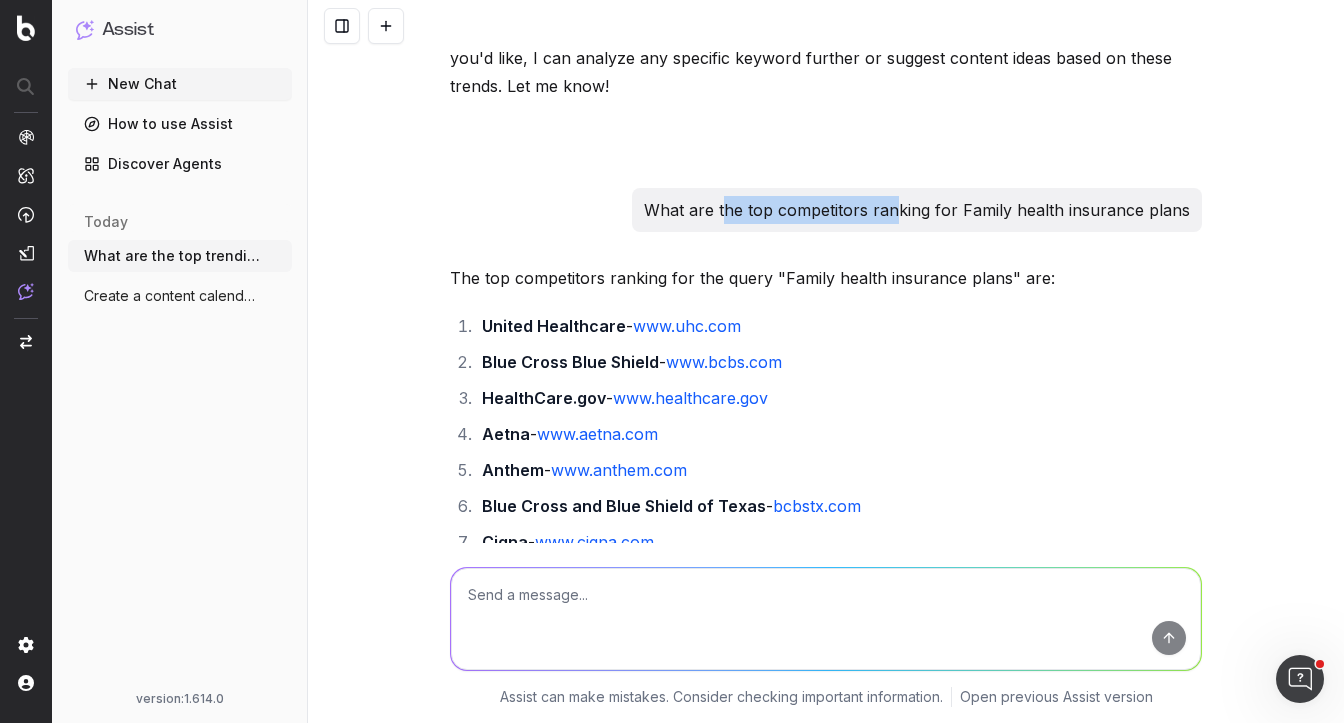 drag, startPoint x: 731, startPoint y: 204, endPoint x: 902, endPoint y: 216, distance: 171.42053 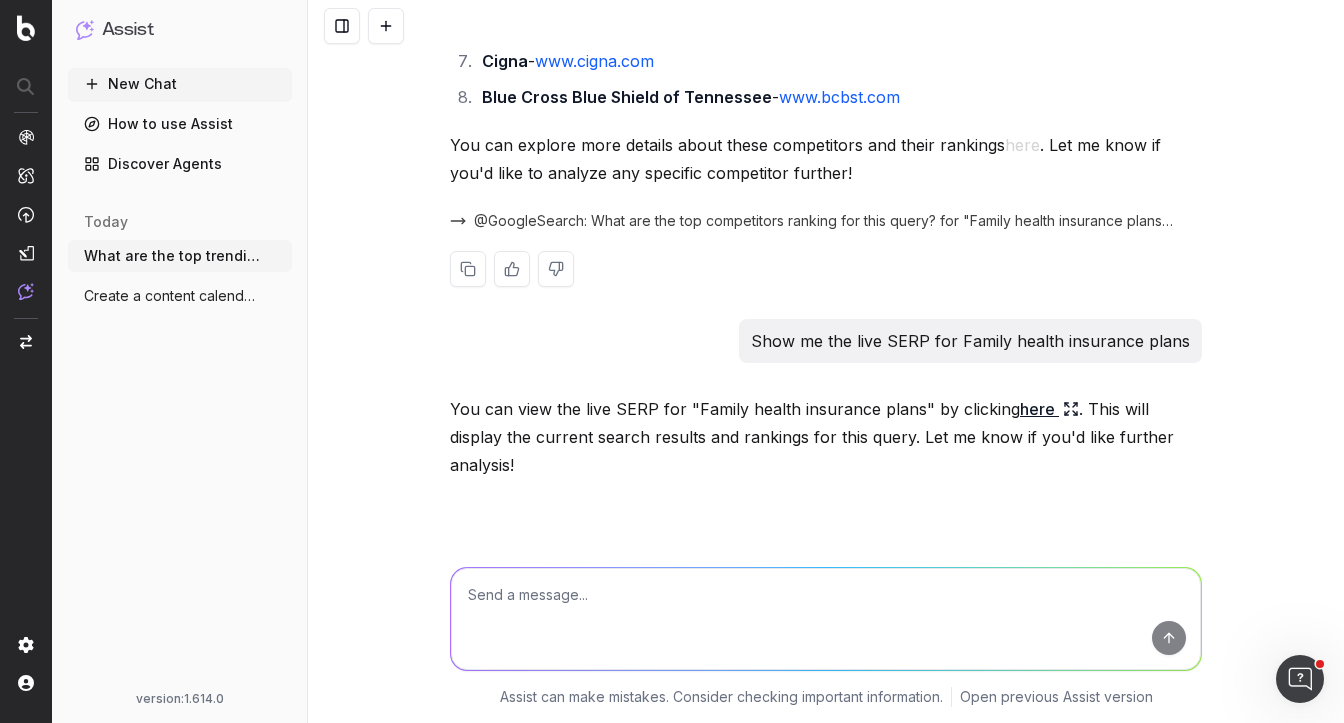 scroll, scrollTop: 2676, scrollLeft: 0, axis: vertical 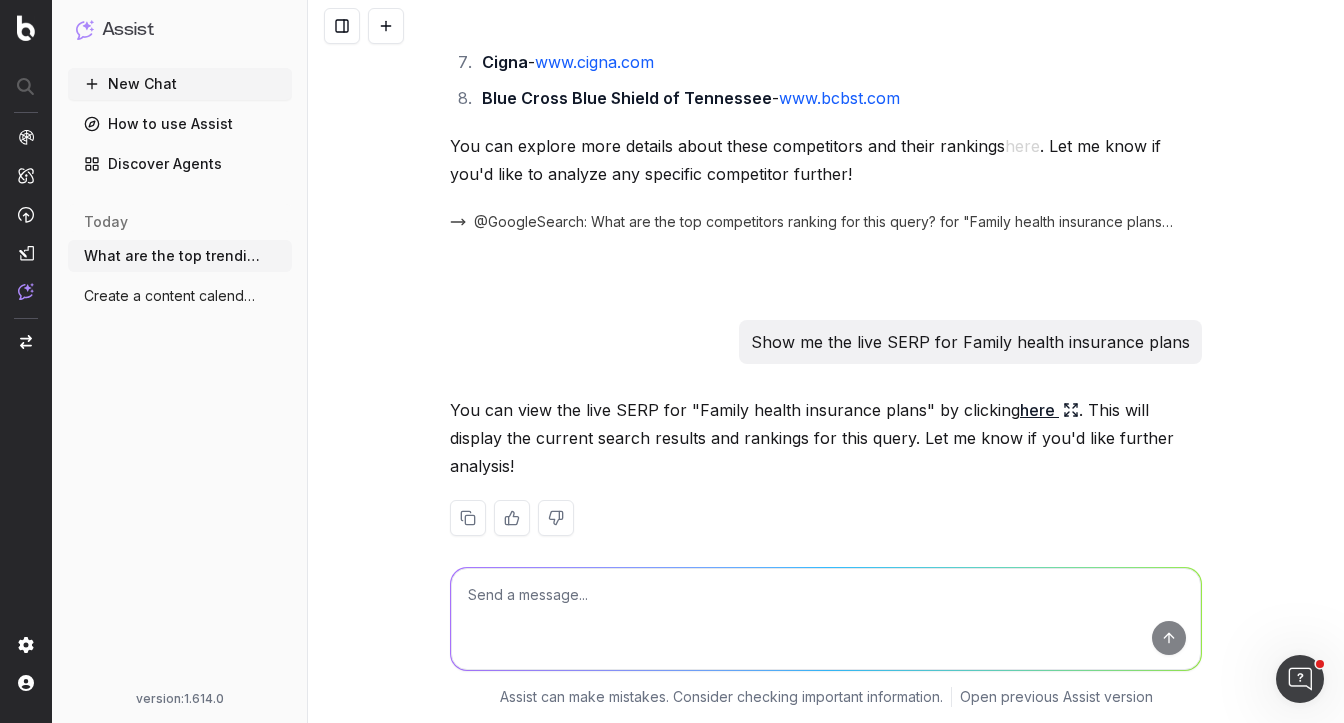 click 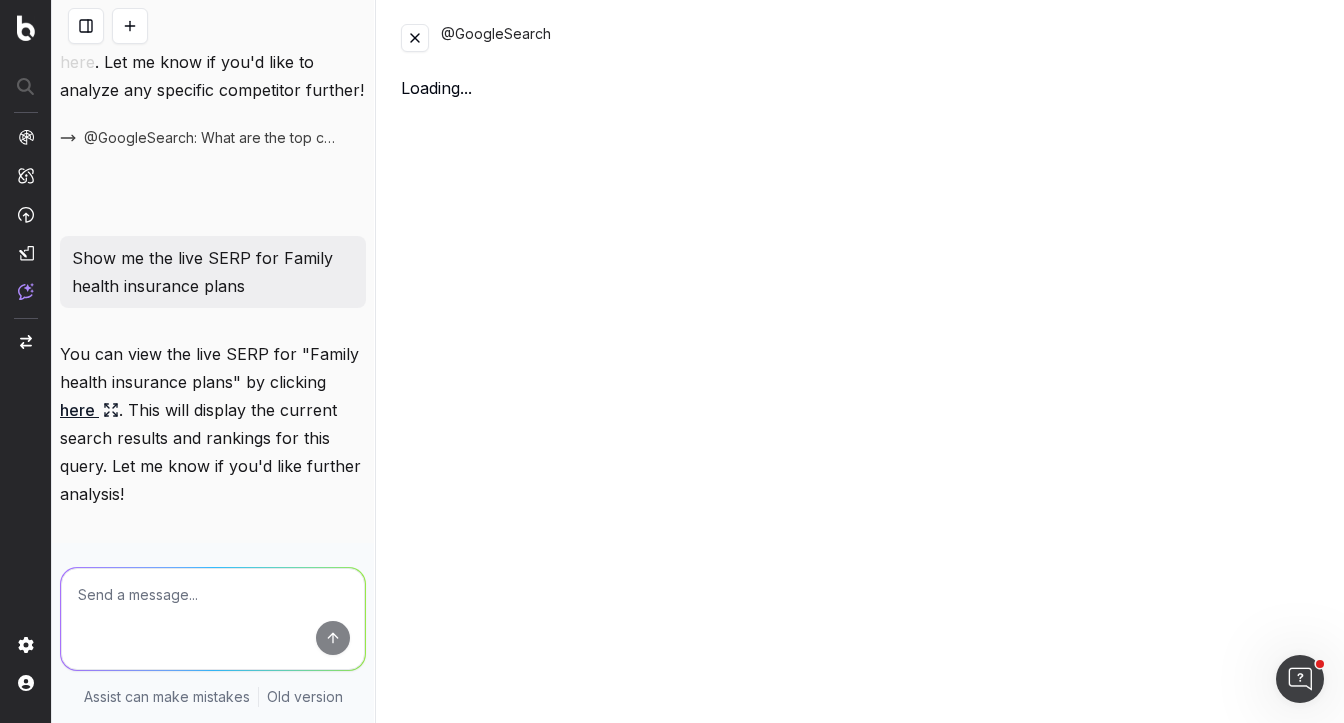 scroll, scrollTop: 3824, scrollLeft: 0, axis: vertical 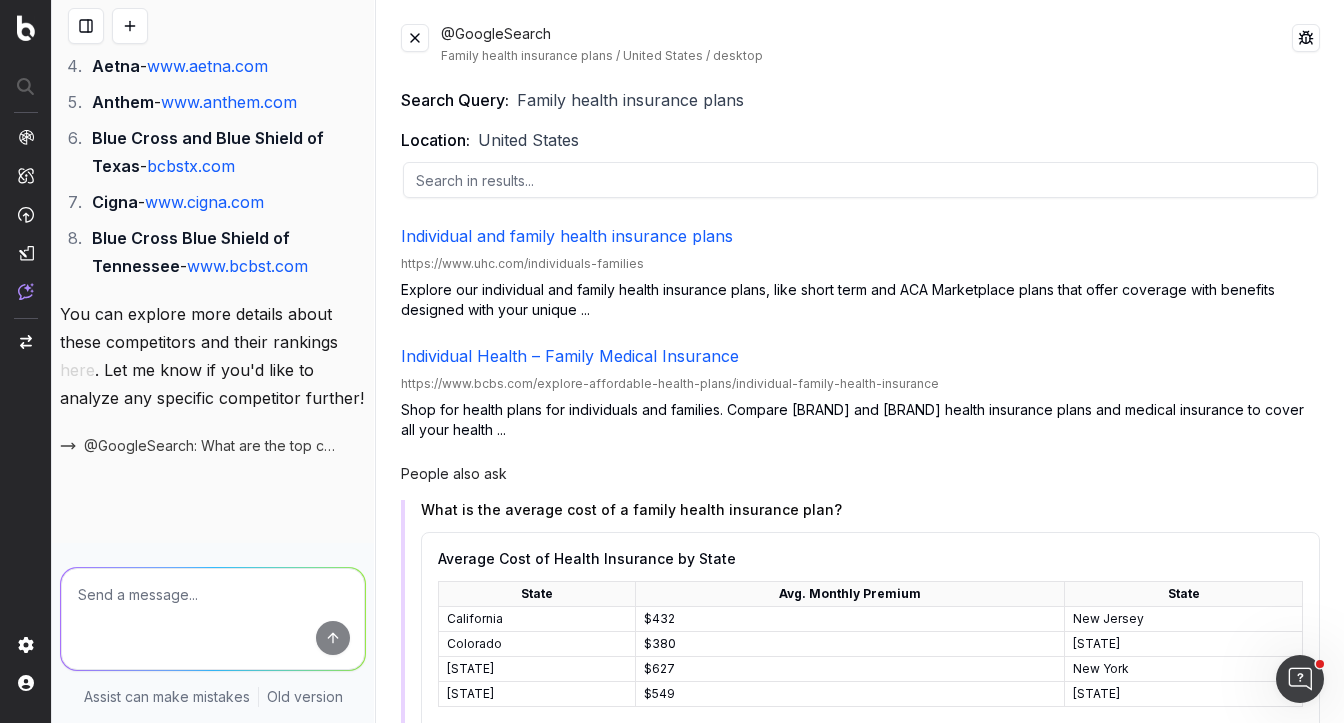 click at bounding box center [415, 38] 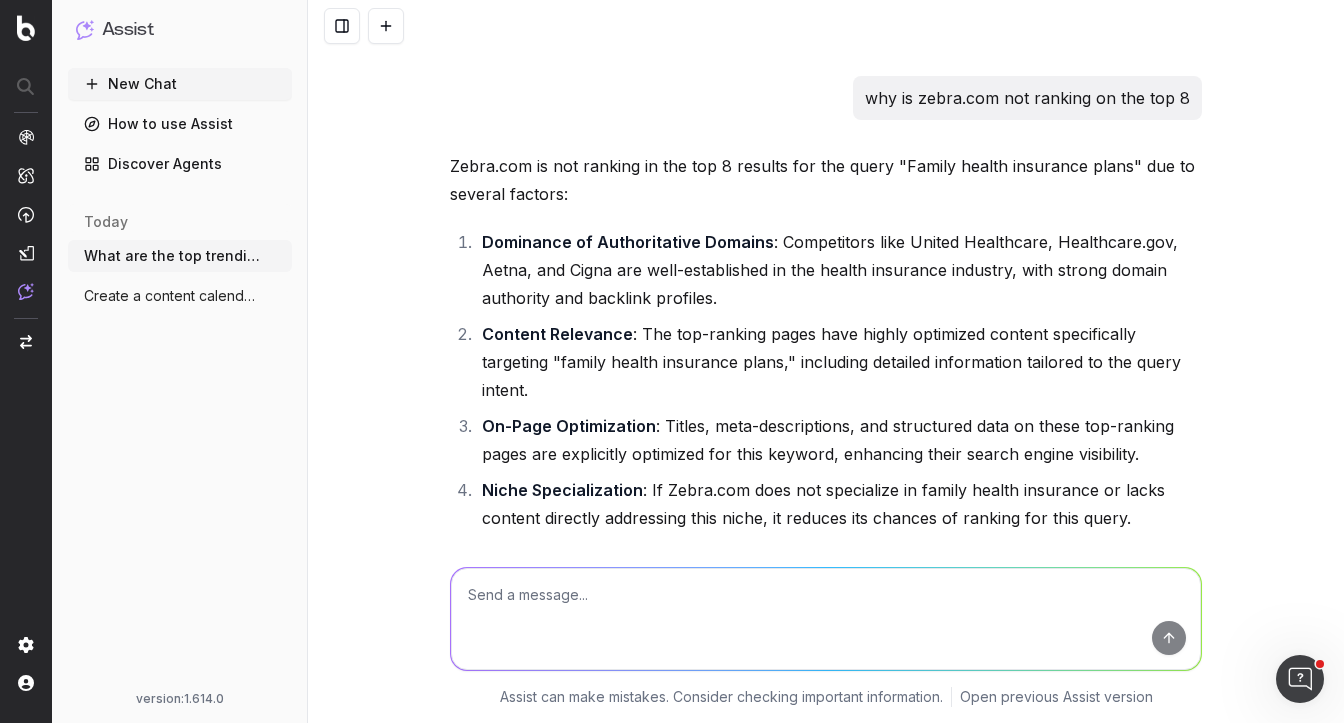 scroll, scrollTop: 3171, scrollLeft: 0, axis: vertical 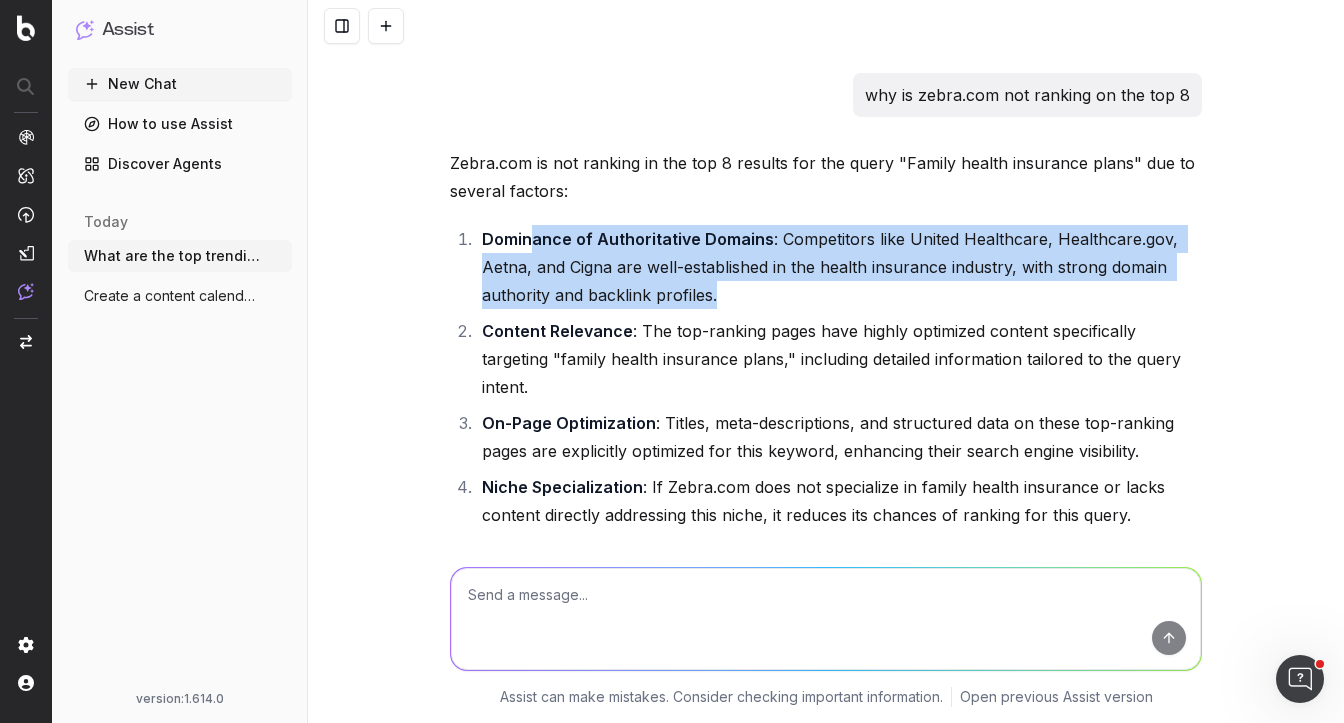 drag, startPoint x: 535, startPoint y: 220, endPoint x: 763, endPoint y: 253, distance: 230.37578 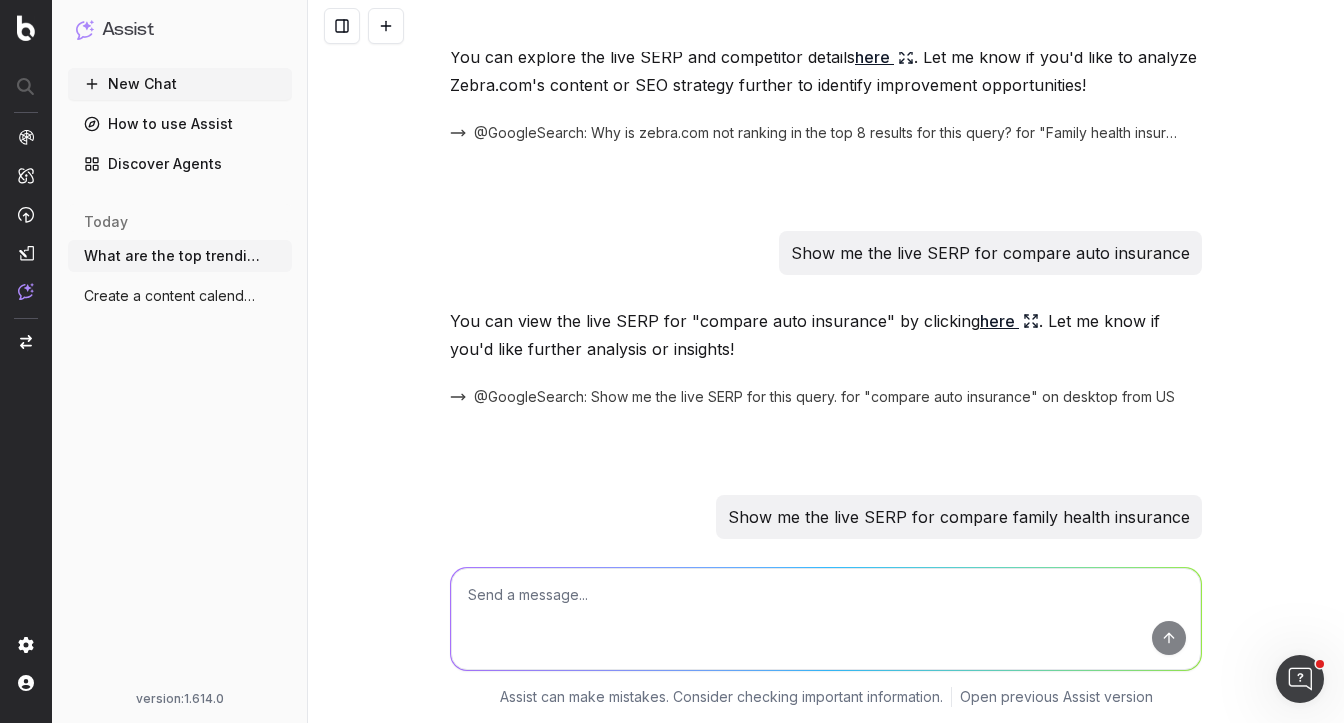 scroll, scrollTop: 3679, scrollLeft: 0, axis: vertical 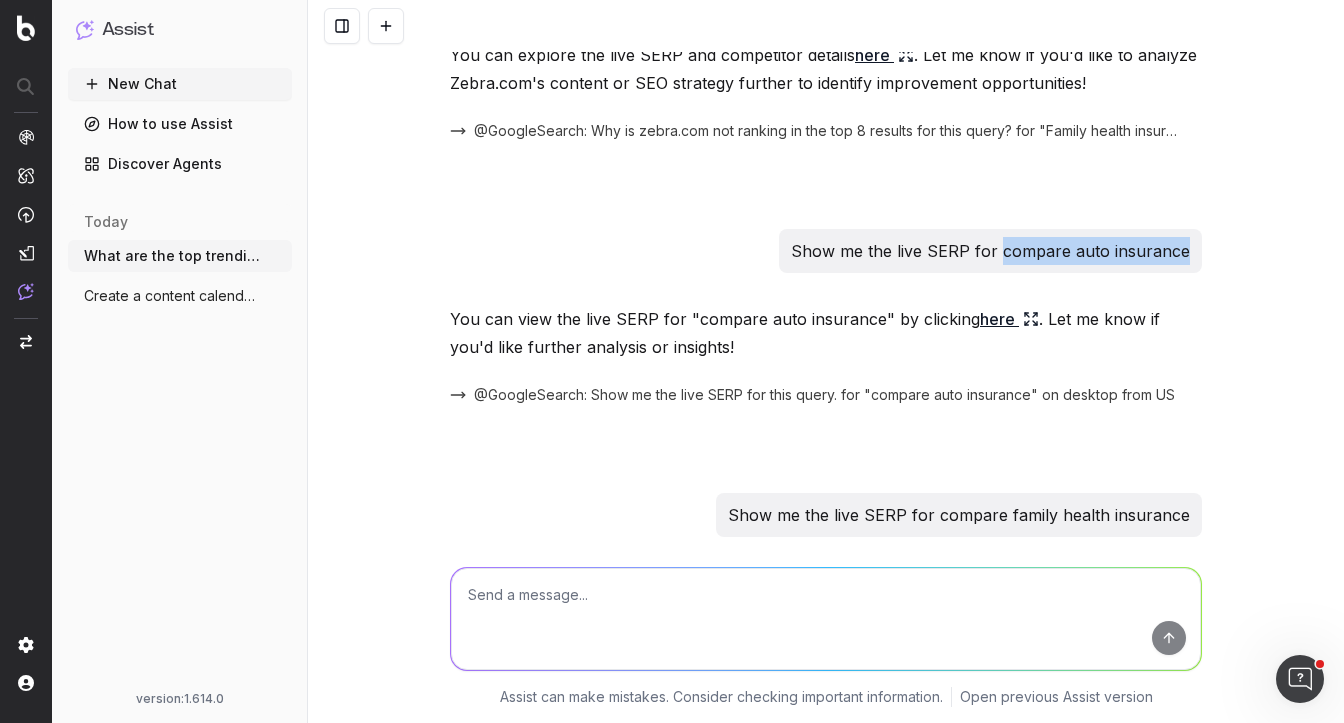 drag, startPoint x: 1009, startPoint y: 225, endPoint x: 1239, endPoint y: 234, distance: 230.17603 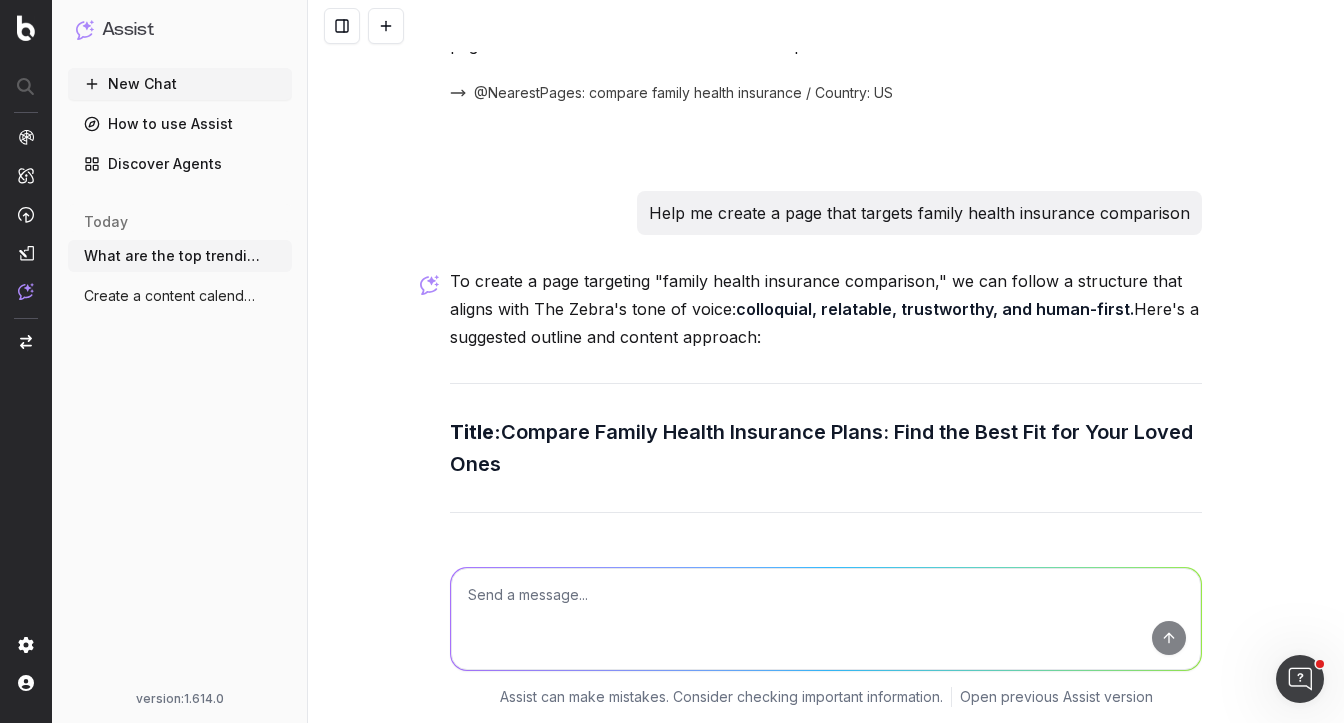 scroll, scrollTop: 4792, scrollLeft: 0, axis: vertical 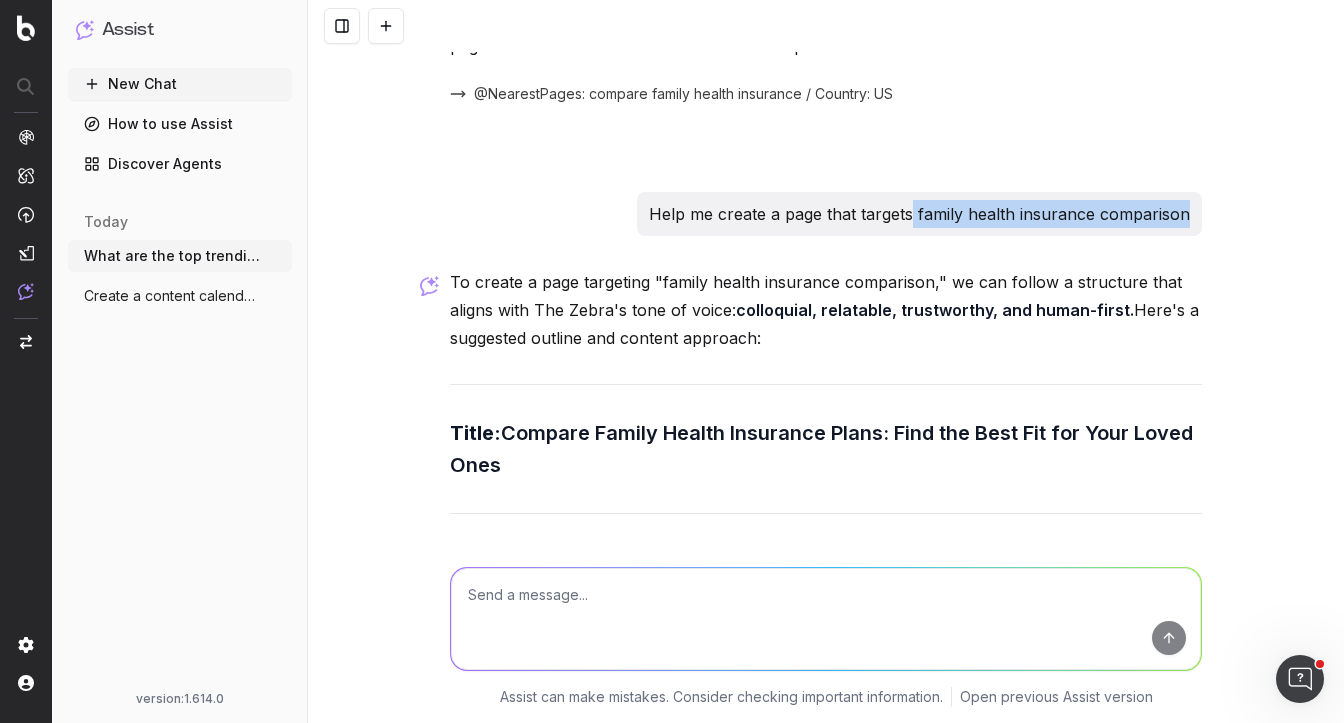drag, startPoint x: 917, startPoint y: 182, endPoint x: 1199, endPoint y: 190, distance: 282.11346 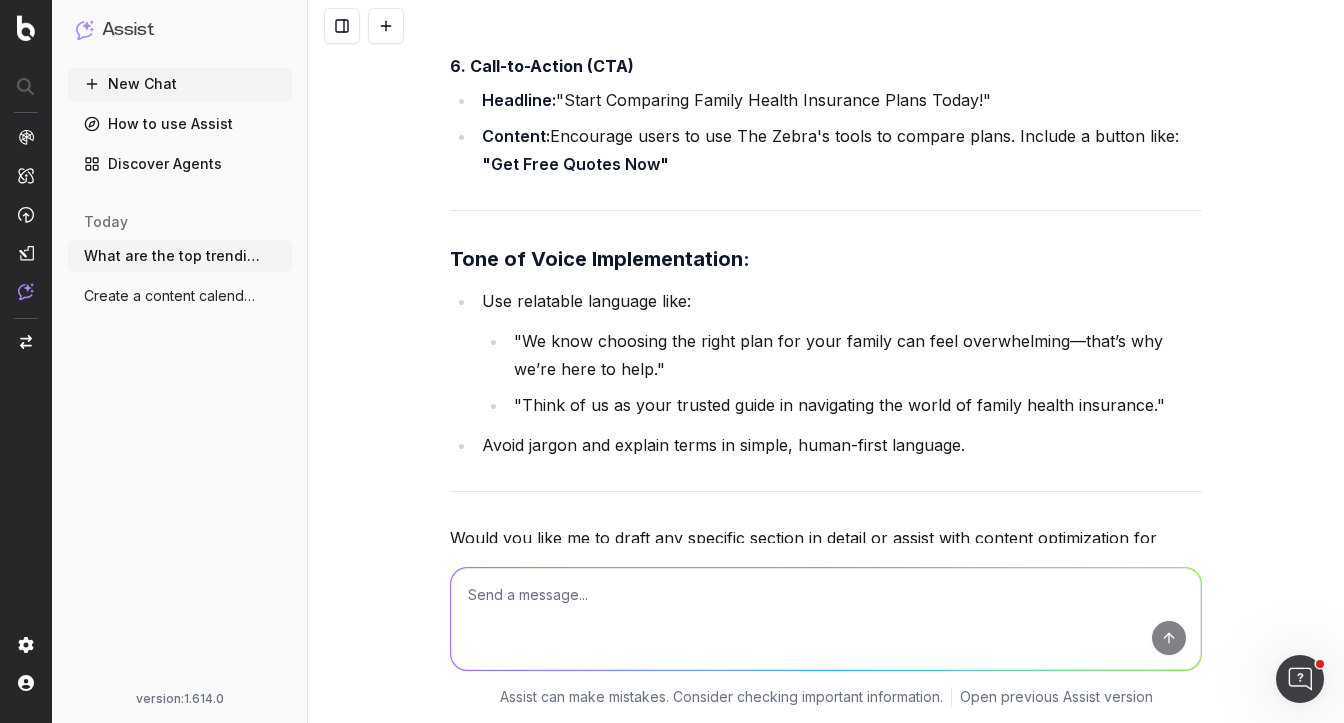 scroll, scrollTop: 6452, scrollLeft: 0, axis: vertical 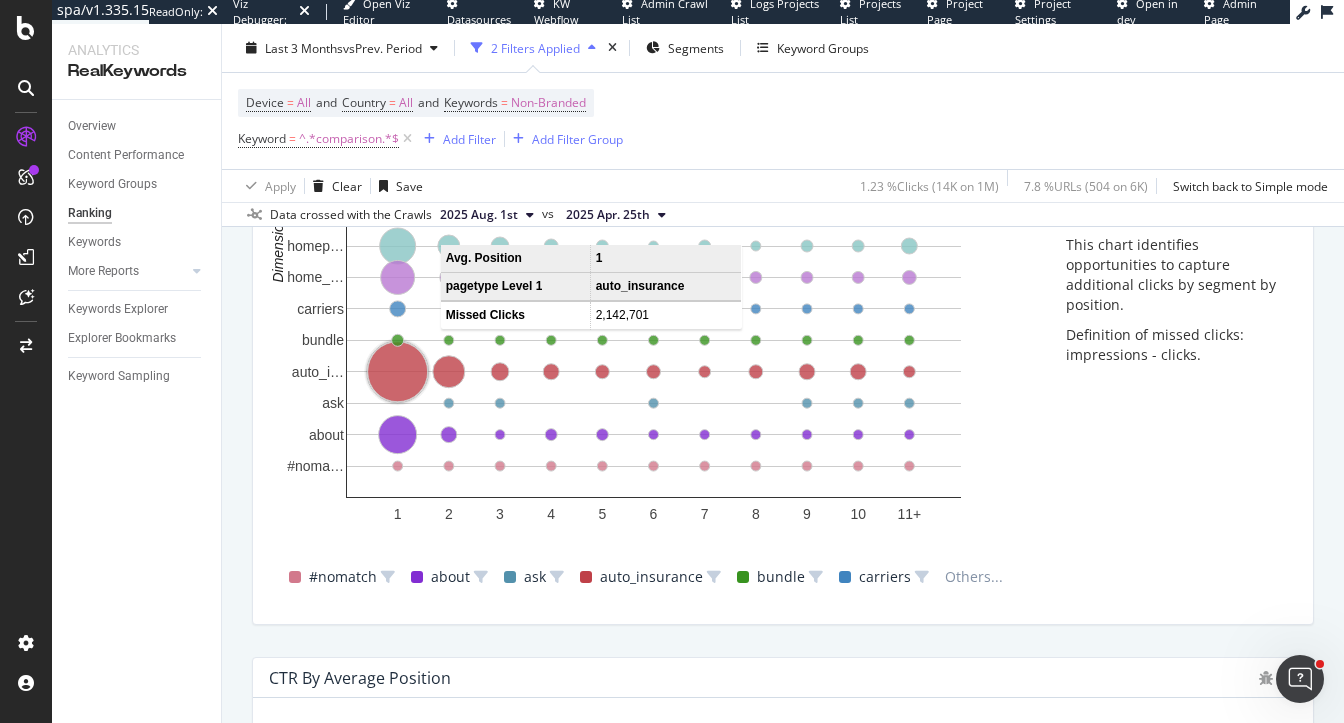 click 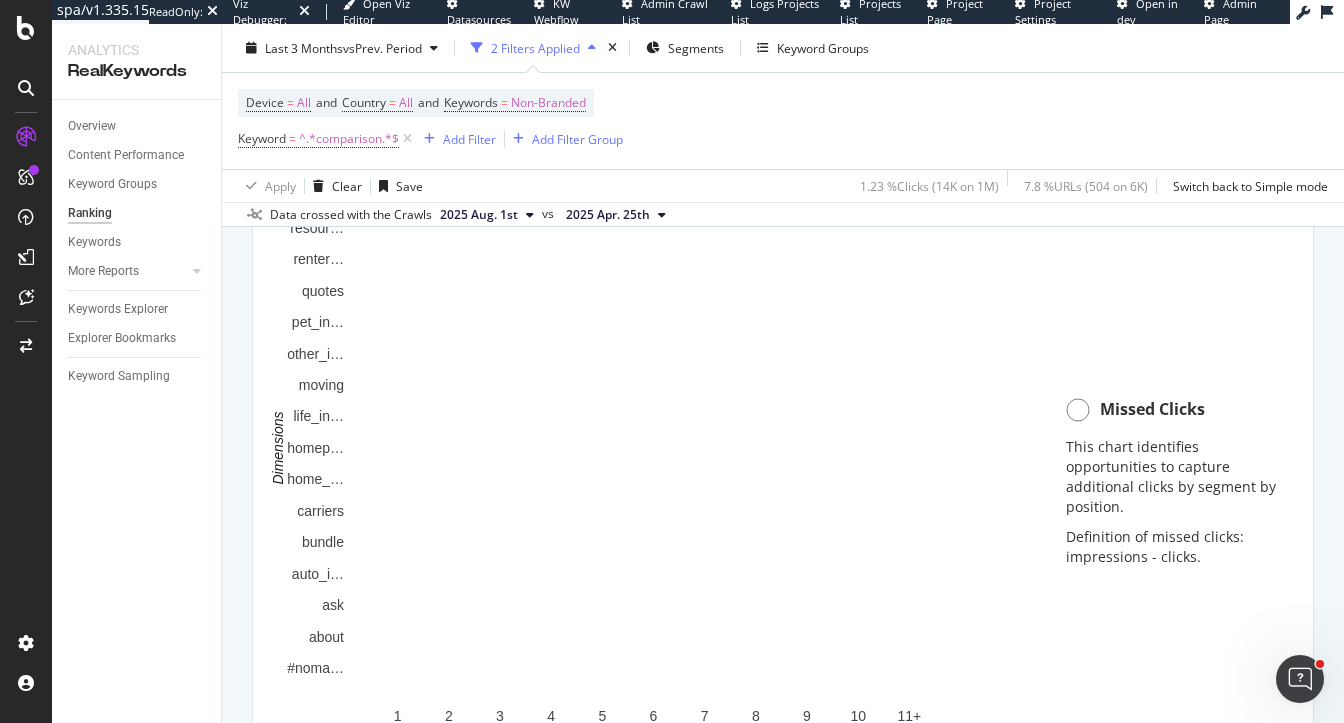 scroll, scrollTop: 1588, scrollLeft: 0, axis: vertical 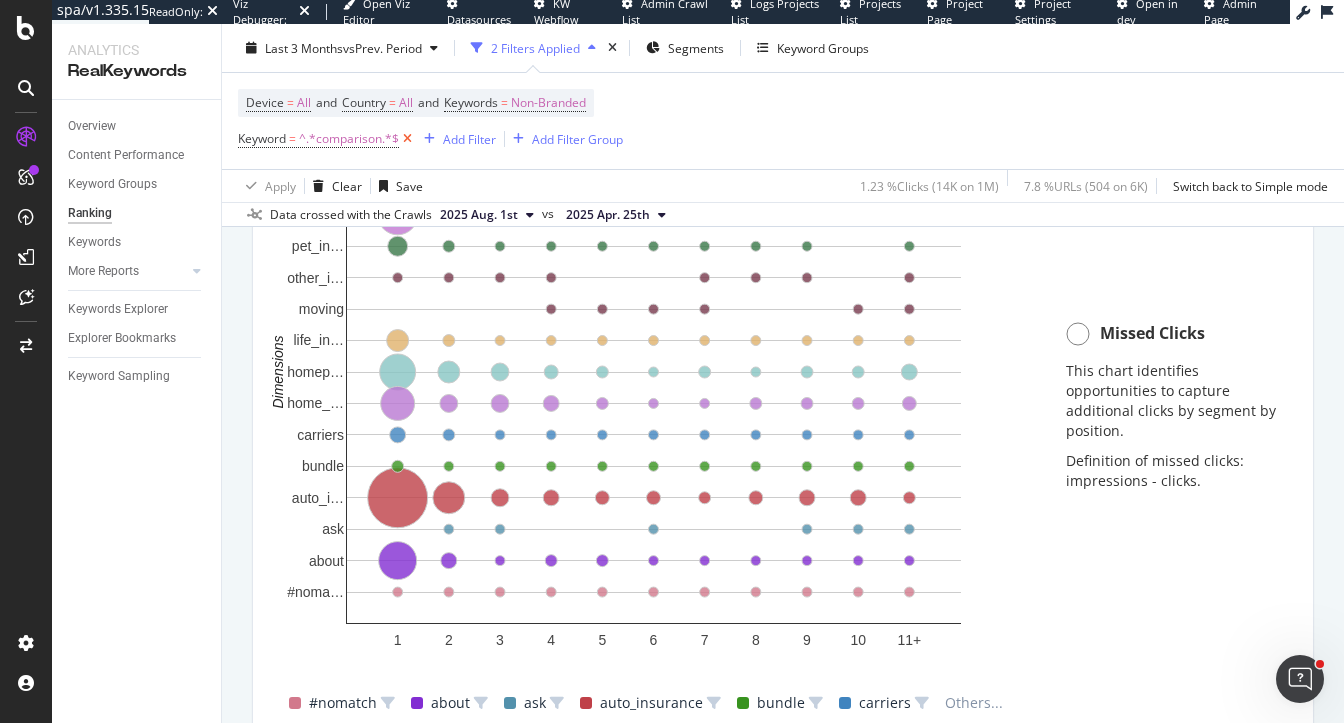 click at bounding box center [407, 139] 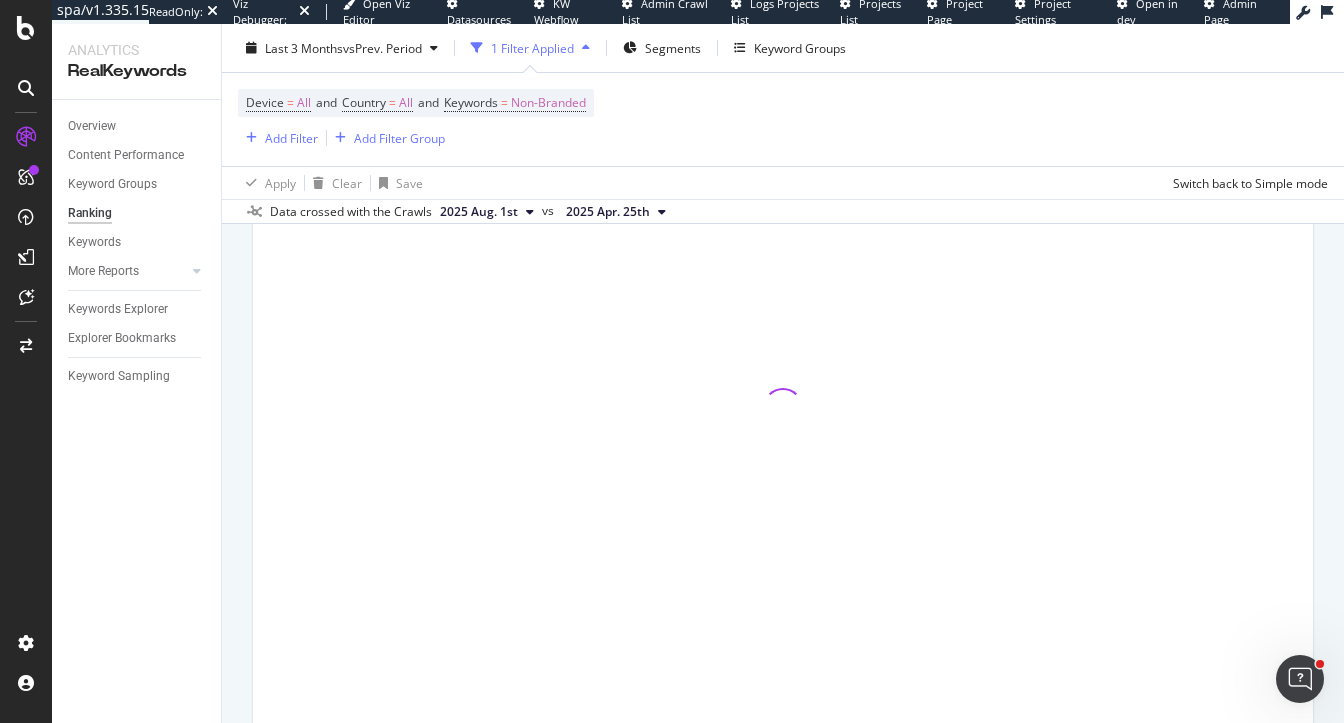 scroll, scrollTop: 1585, scrollLeft: 0, axis: vertical 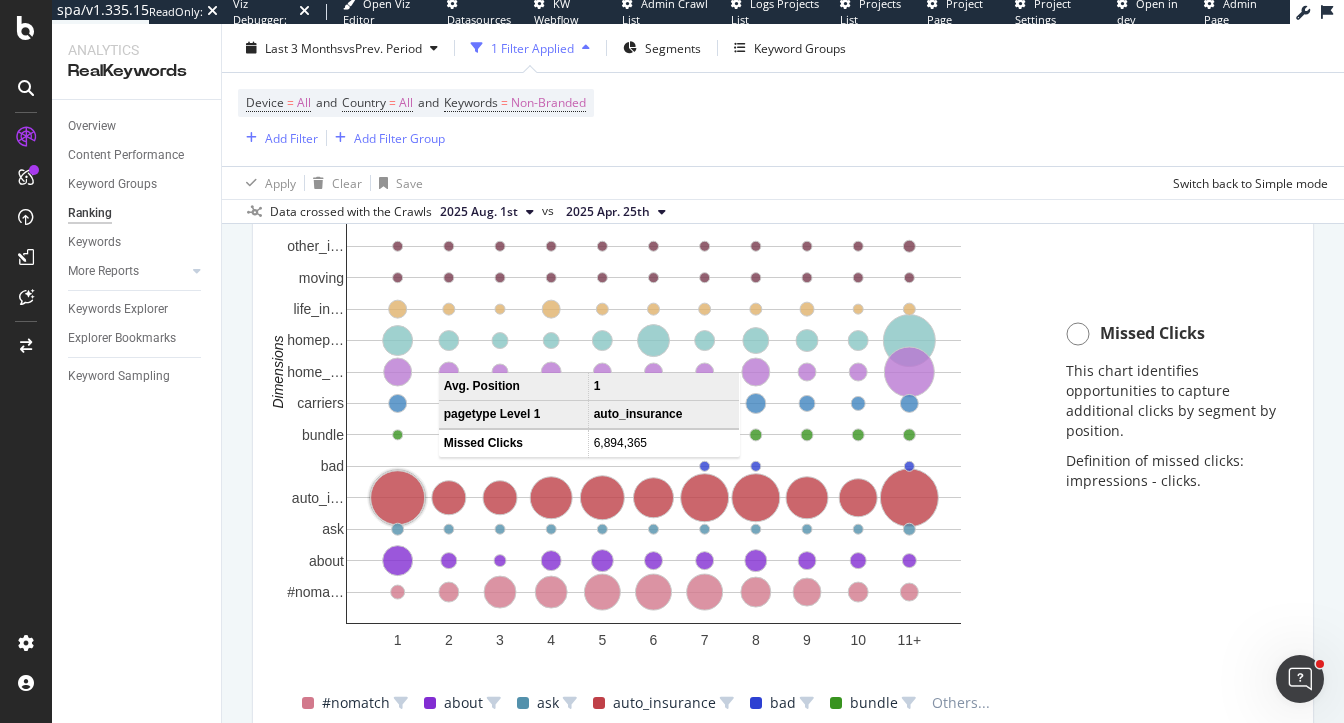 click 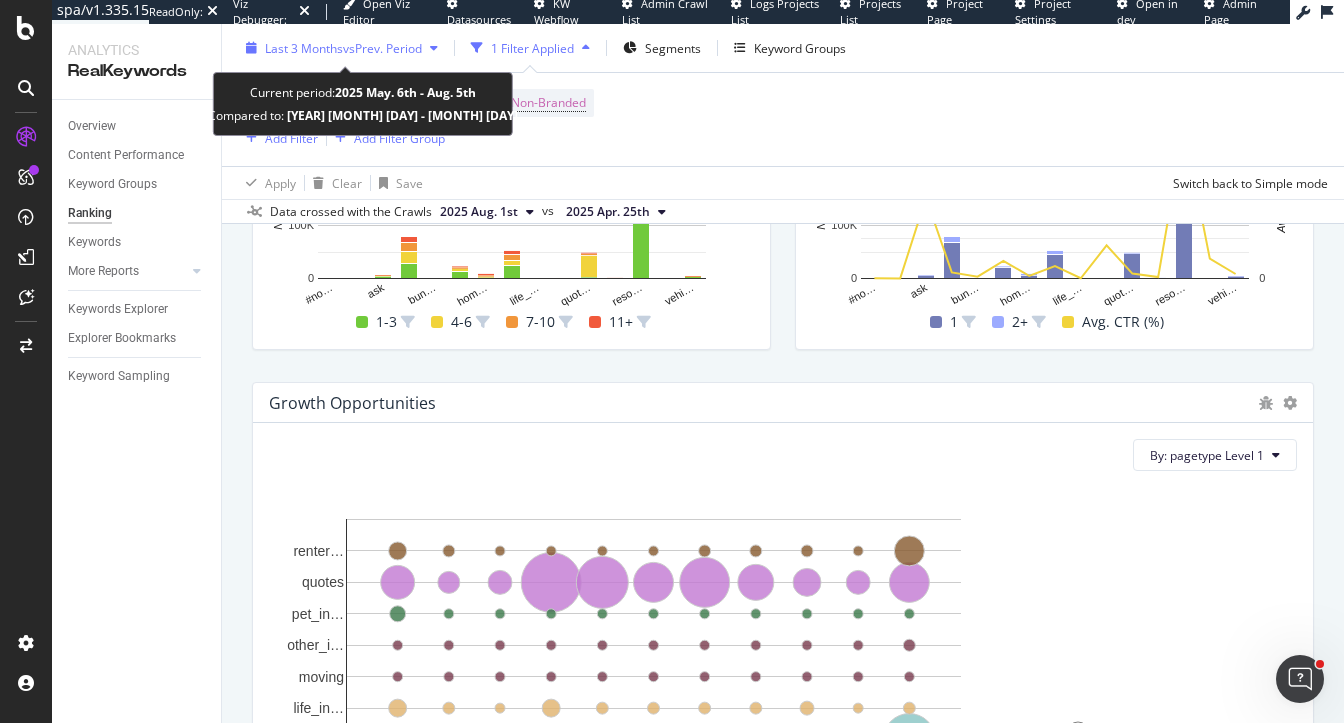 scroll, scrollTop: 1256, scrollLeft: 0, axis: vertical 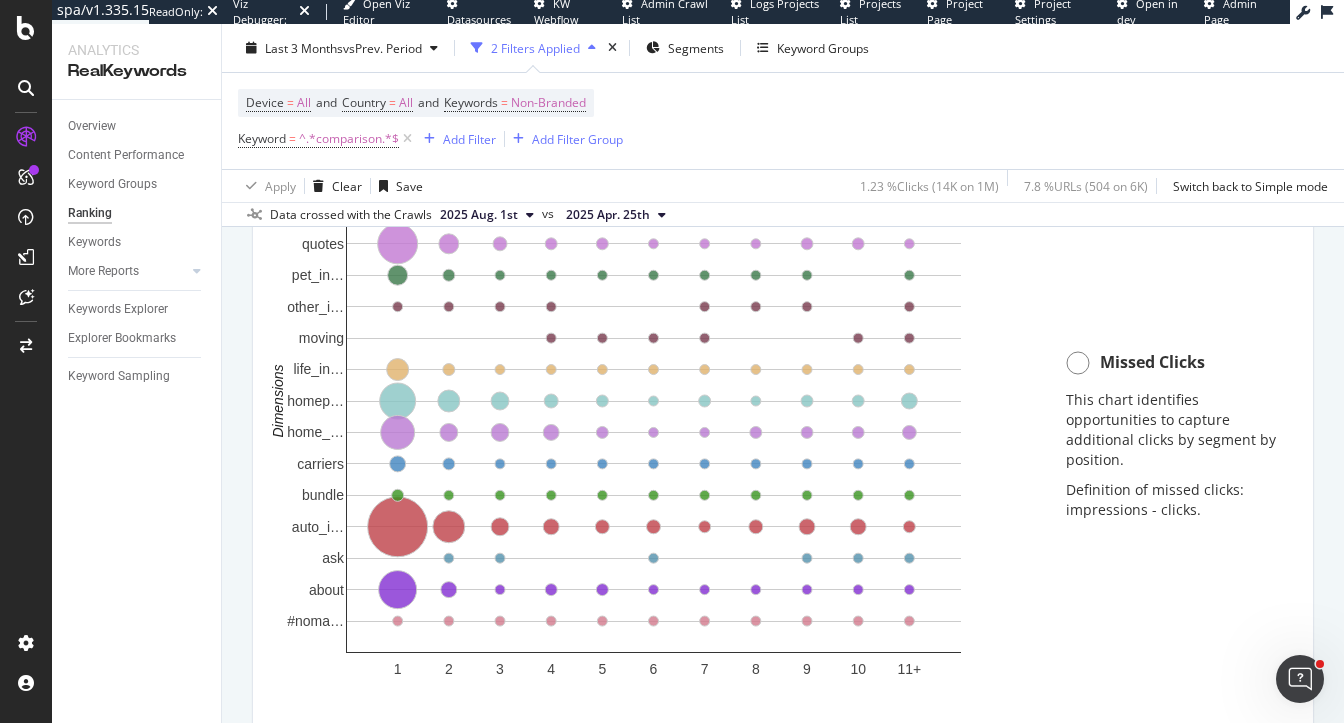 click at bounding box center [592, 48] 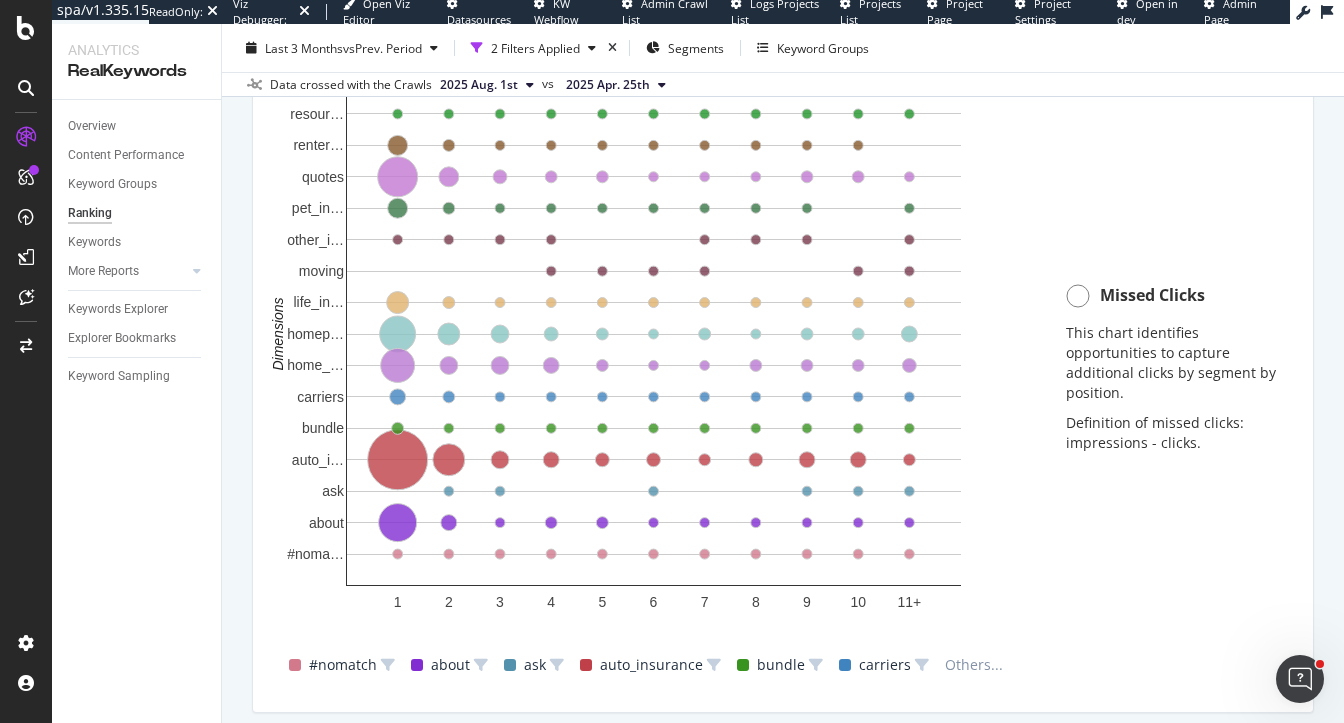 scroll, scrollTop: 1500, scrollLeft: 0, axis: vertical 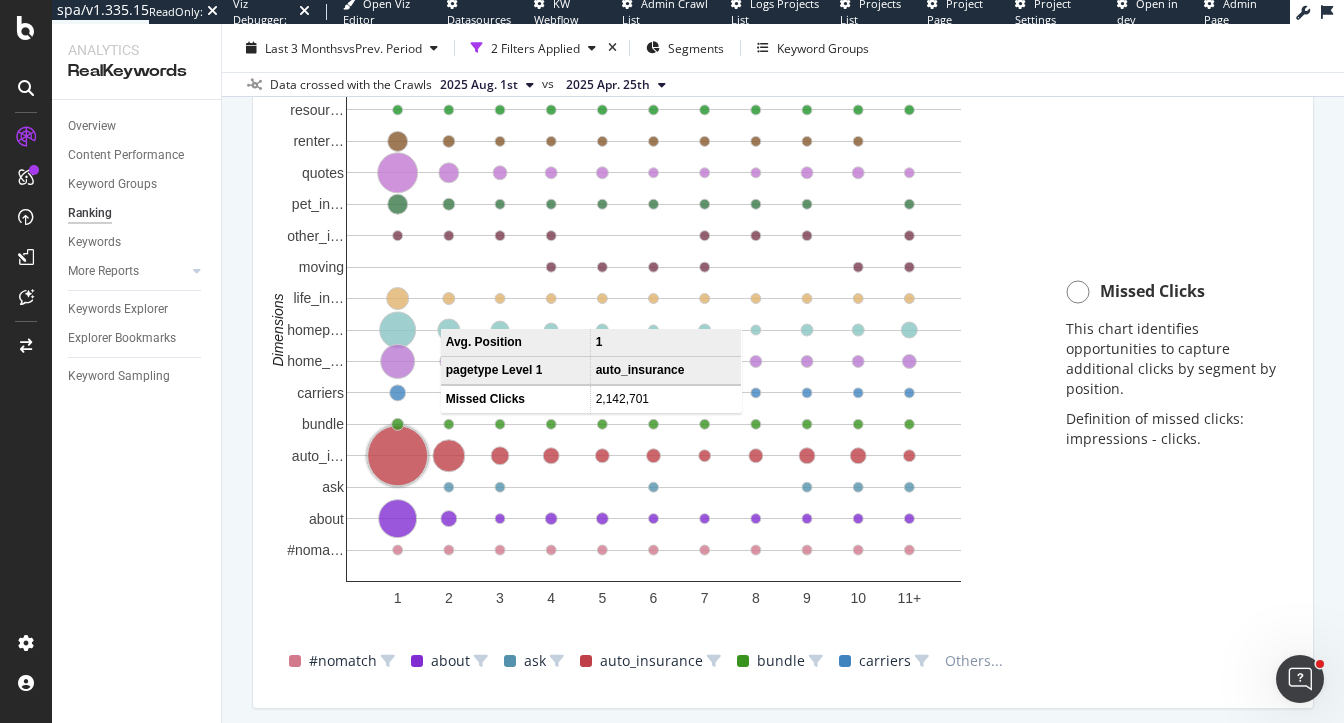 click 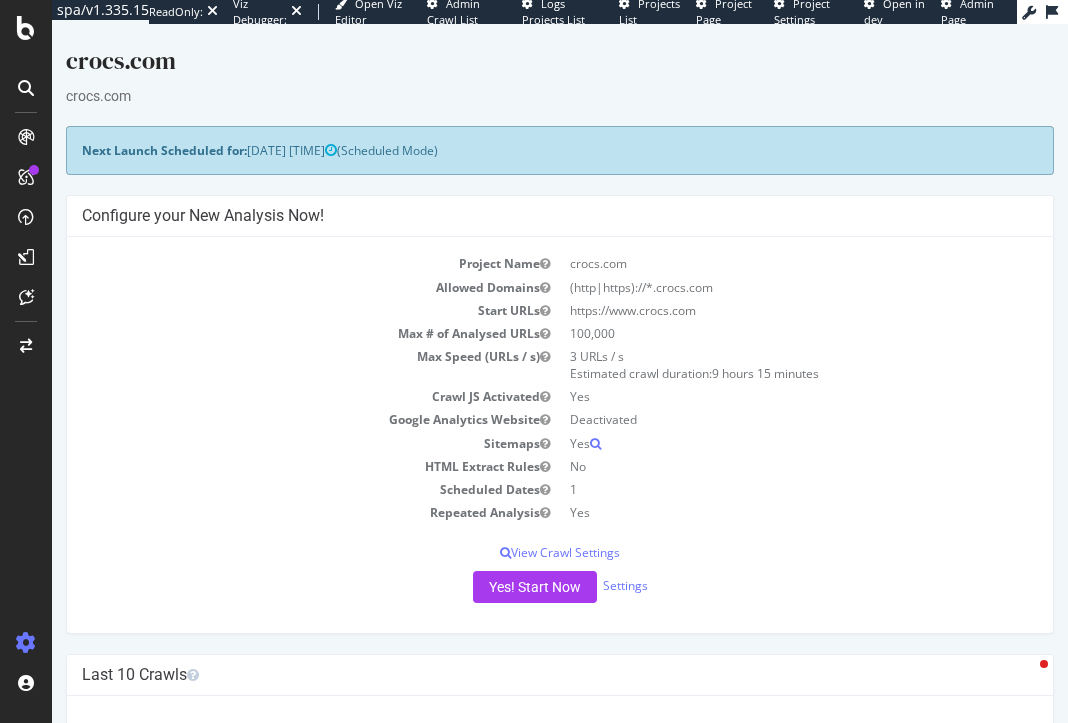 scroll, scrollTop: 0, scrollLeft: 0, axis: both 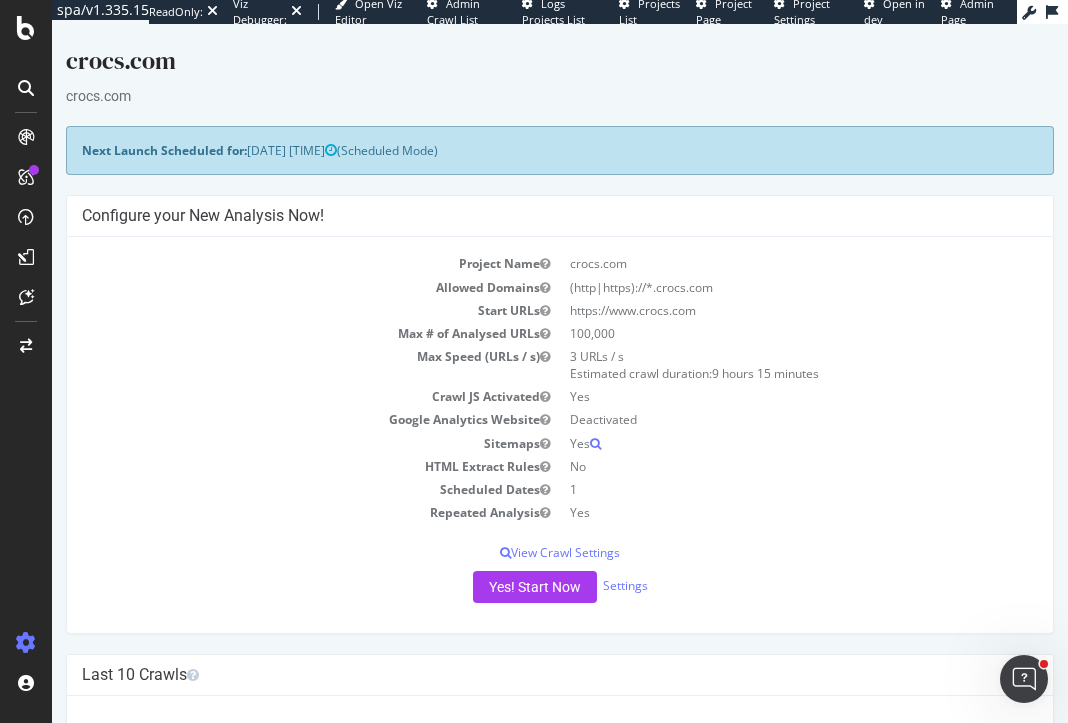 click on "crocs.com" at bounding box center (560, 65) 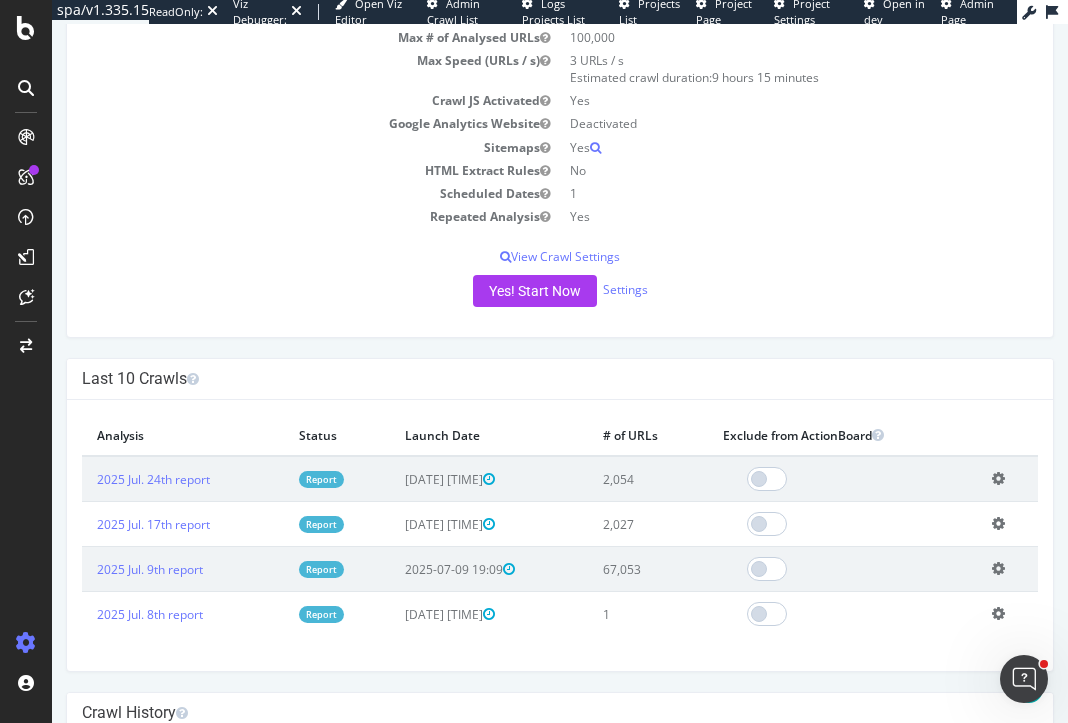 scroll, scrollTop: 564, scrollLeft: 0, axis: vertical 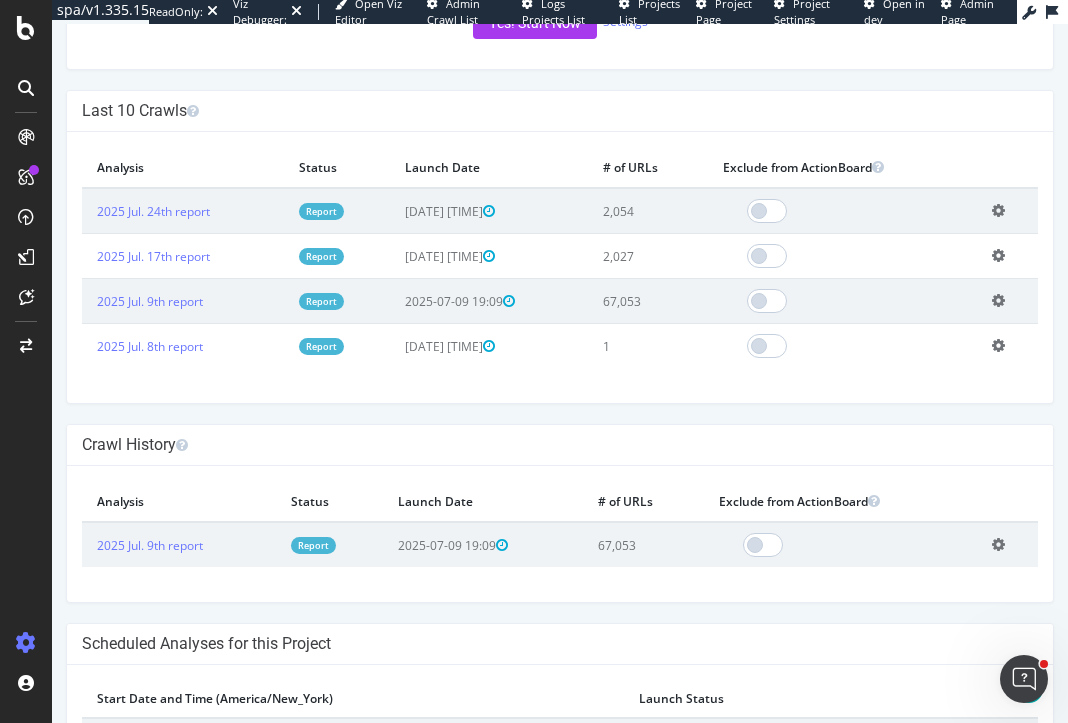click on "crocs.com
crocs.com
× × Next Launch Scheduled for:
[DATE] [TIME]
(Scheduled Mode)
Configure your New Analysis Now!
Project Name
crocs.com Allowed Domains
(http|https)://*.crocs.com
Start URLs
https://www.crocs.com
Max # of Analysed URLs
100,000 Max Speed (URLs / s)
3 URLs / s
Estimated crawl duration:  9 hours 15 minutes  Crawl JS Activated
Yes Google Analytics Website
Deactivated
Sitemaps
Yes
HTML Extract Rules
No
Scheduled Dates
1 Repeated Analysis
Yes  View Crawl Settings
× Close
Project Settings
Main Project Name
crocs.com 100,000 No" at bounding box center [560, 142] 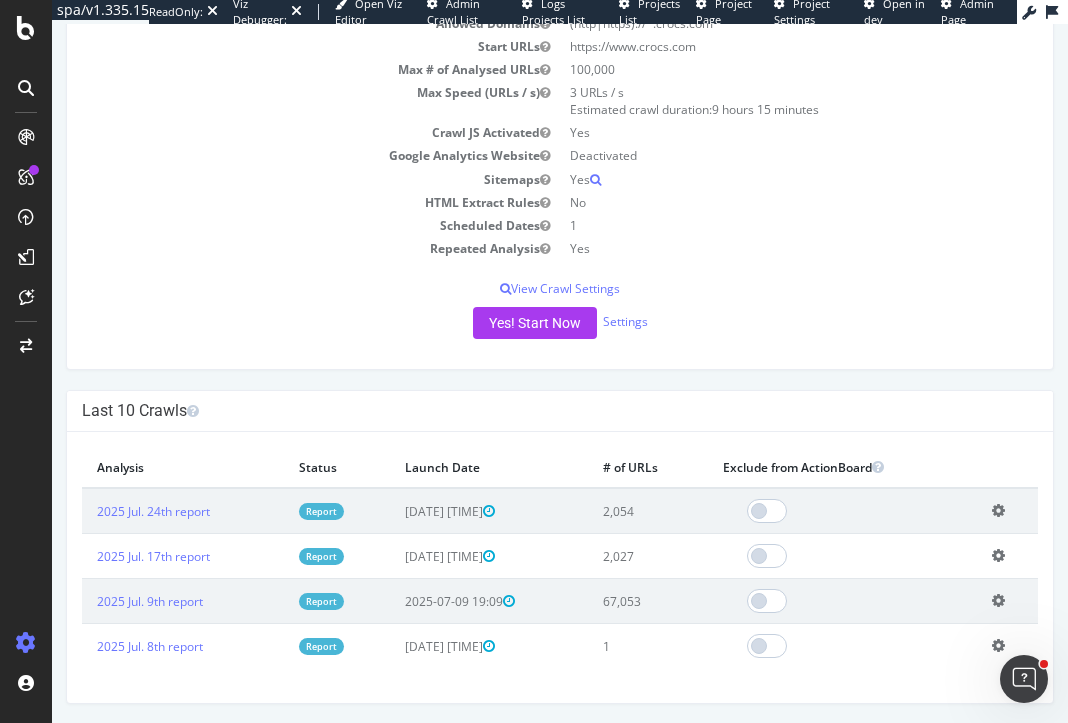 scroll, scrollTop: 0, scrollLeft: 0, axis: both 